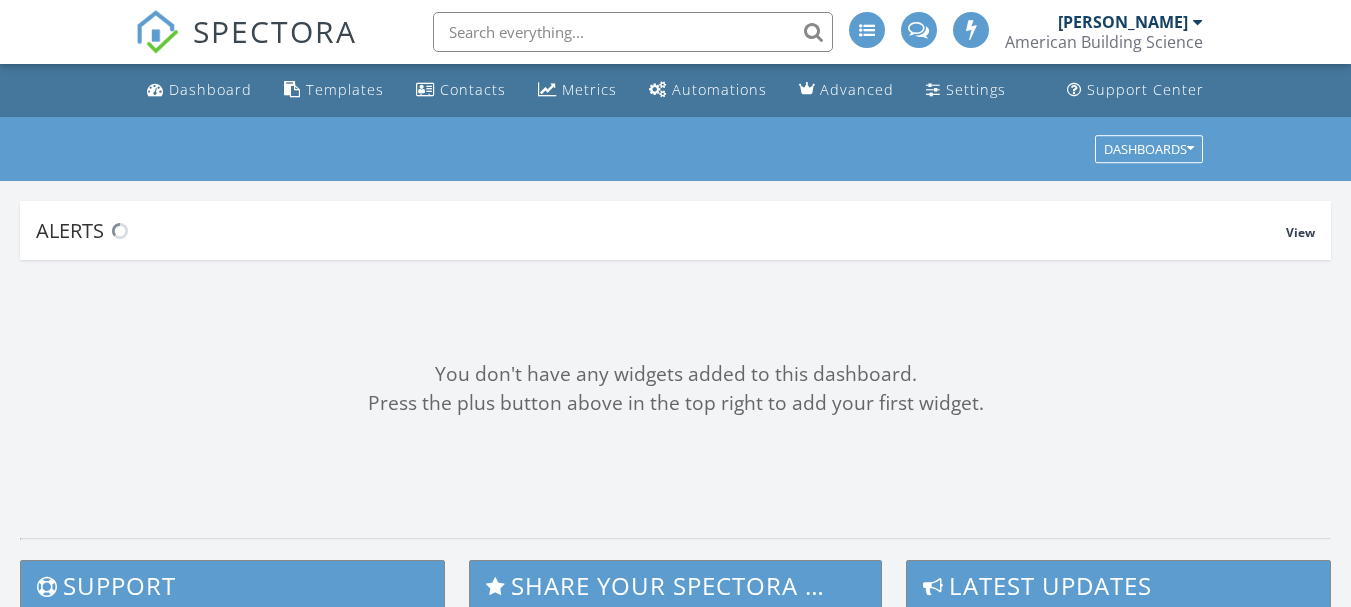scroll, scrollTop: 0, scrollLeft: 0, axis: both 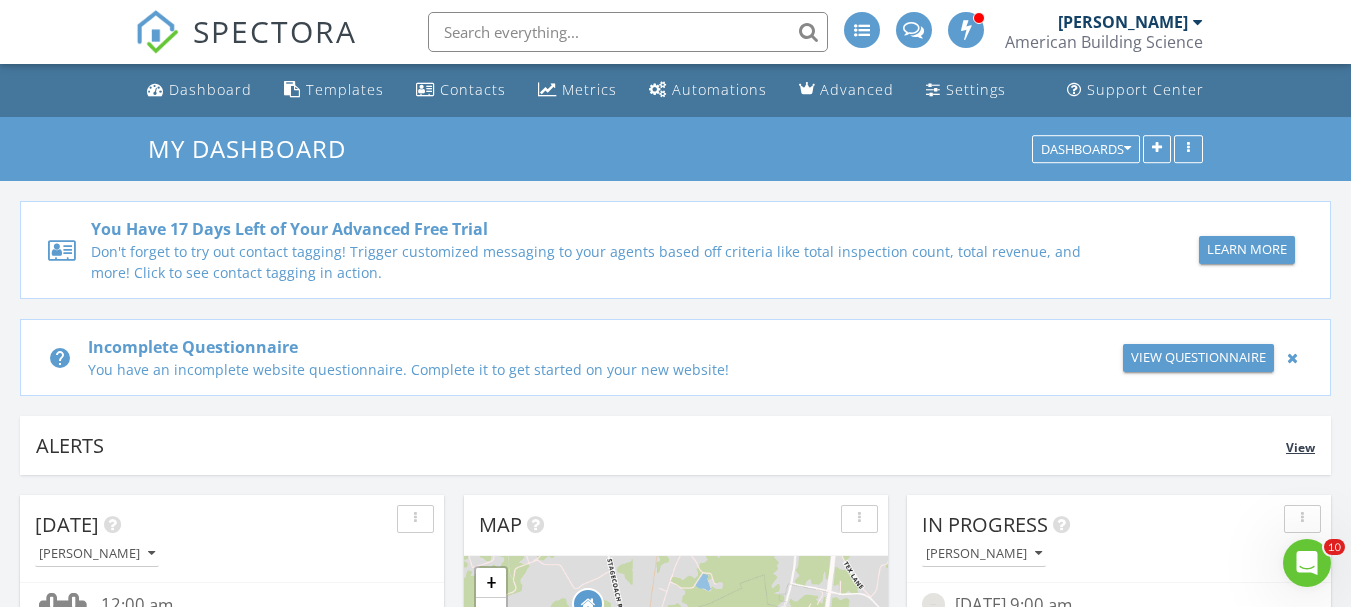 click on "help  Incomplete Questionnaire
You have an incomplete website questionnaire. Complete it to get
started on your new website!
View Questionnaire" at bounding box center (675, 357) 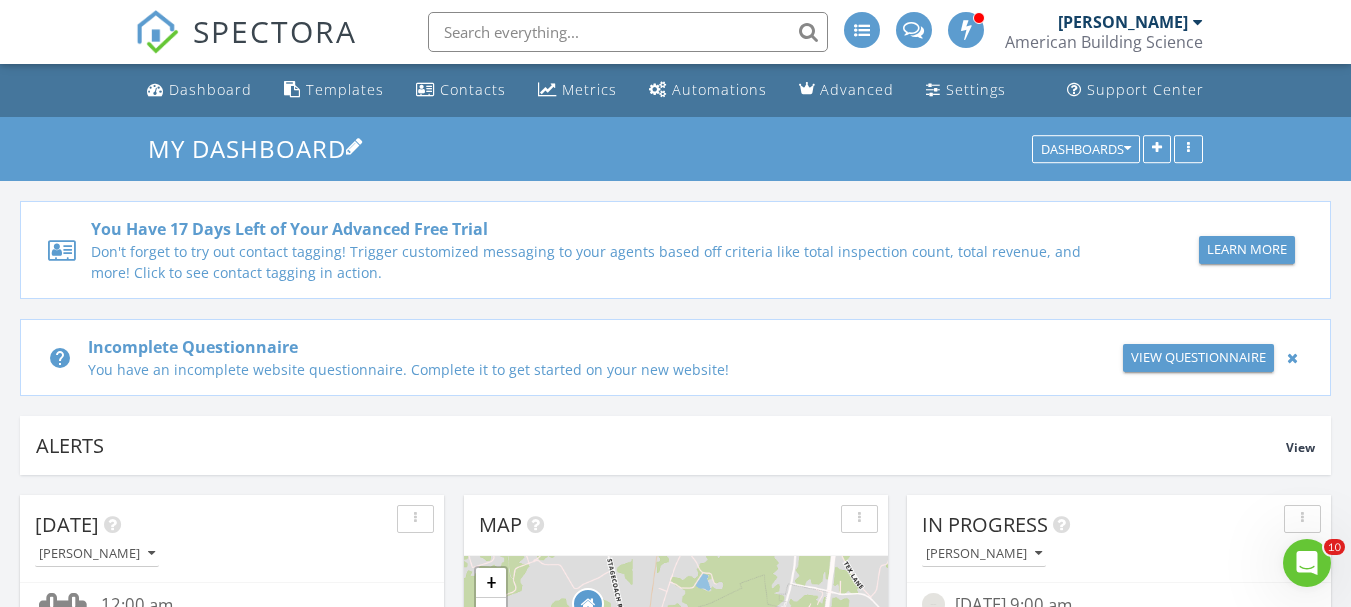 click on "My Dashboard" at bounding box center [675, 148] 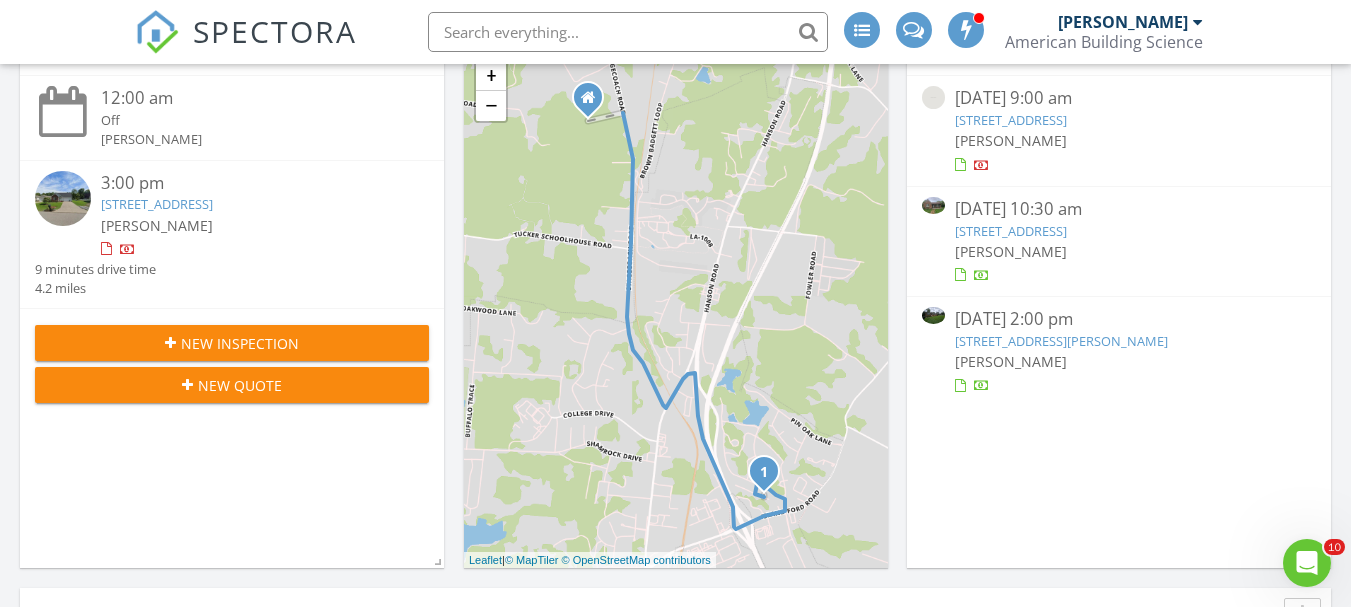 scroll, scrollTop: 495, scrollLeft: 0, axis: vertical 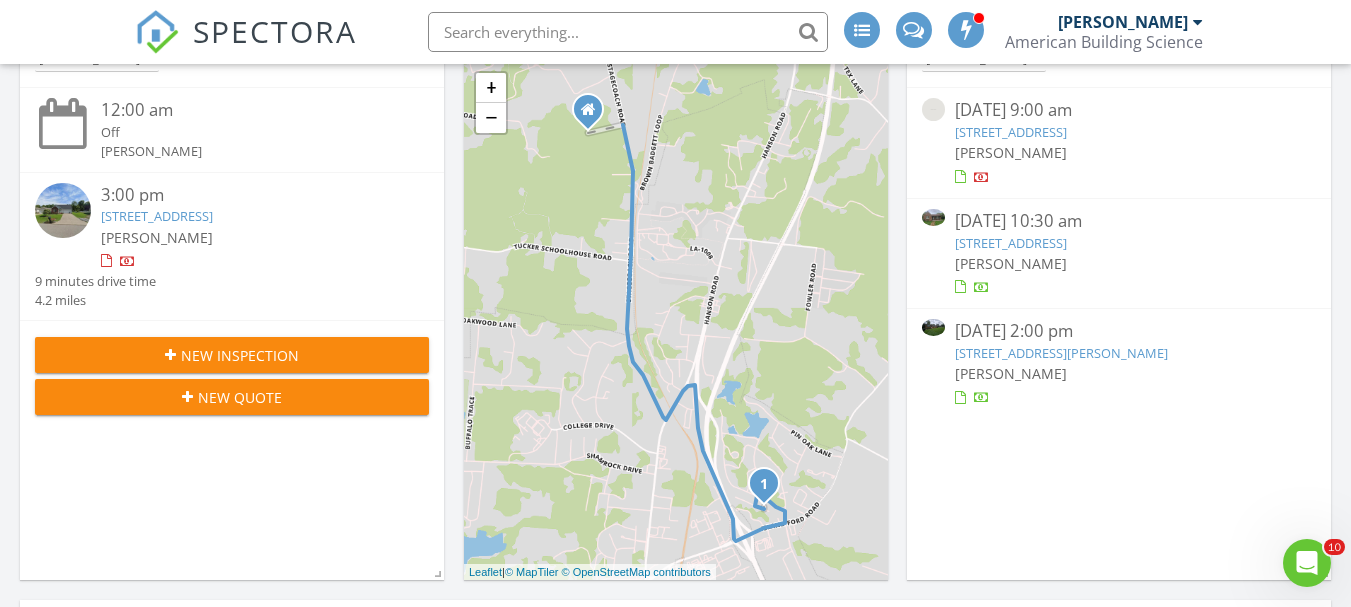 click on "211 Beechtree Ln, Madisonville, KY 42431" at bounding box center (157, 216) 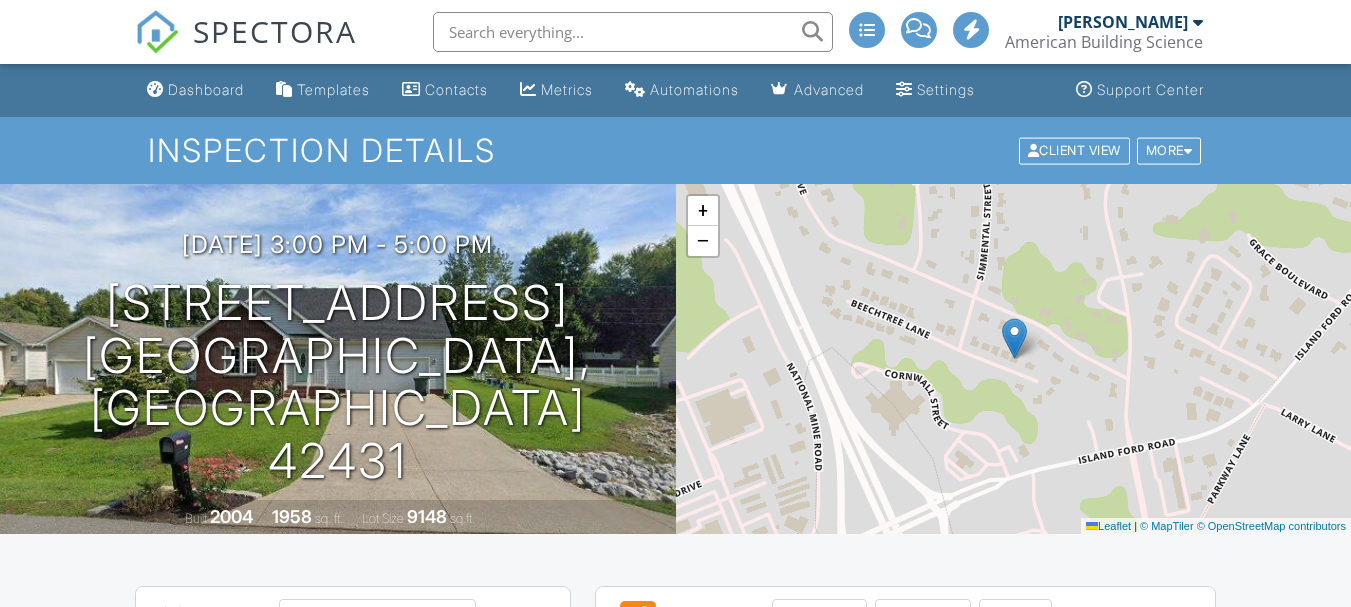 click at bounding box center [530, 836] 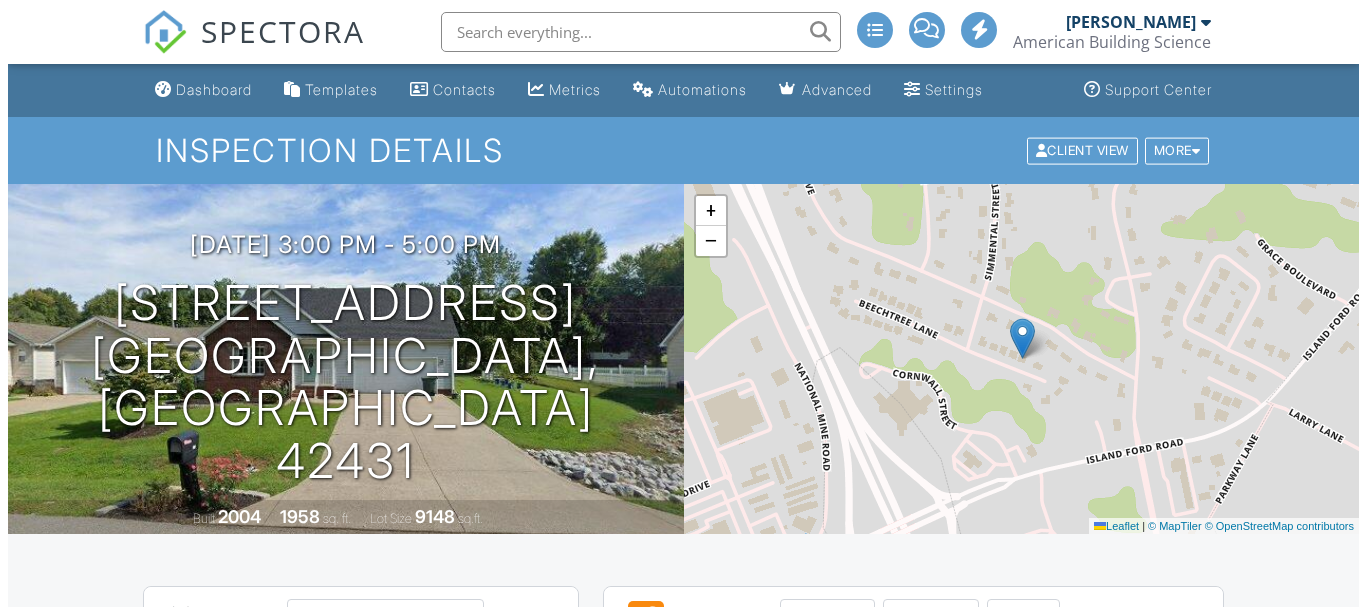 scroll, scrollTop: 666, scrollLeft: 0, axis: vertical 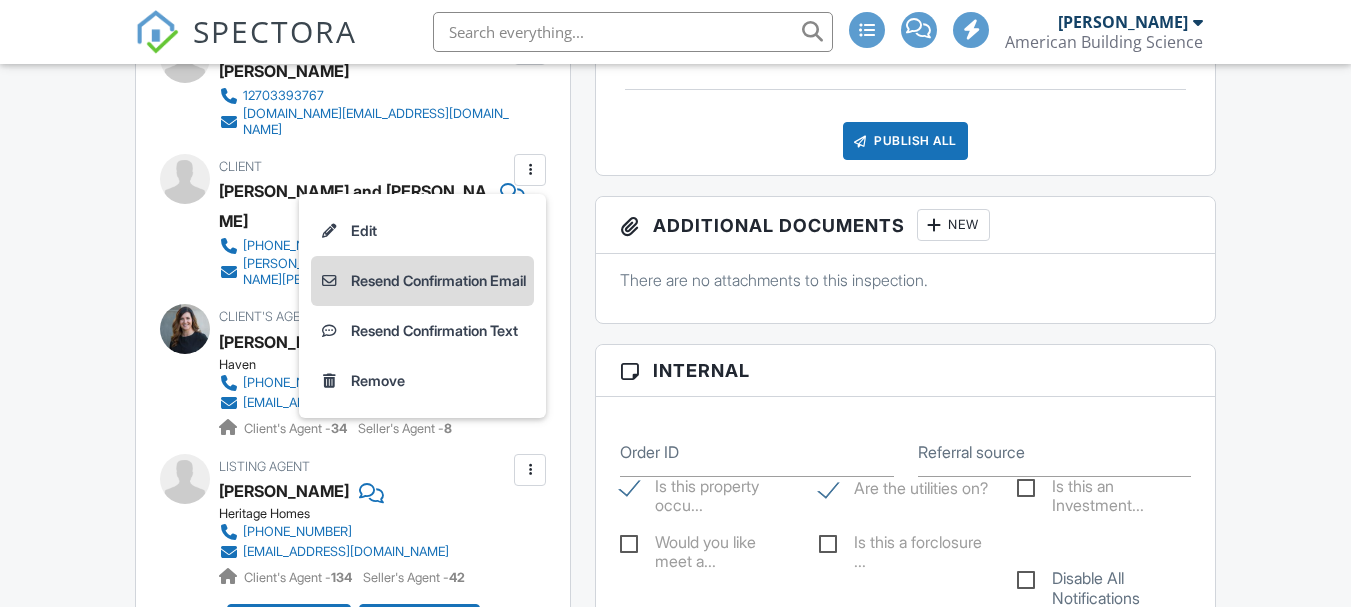 click on "Resend Confirmation Email" at bounding box center (422, 281) 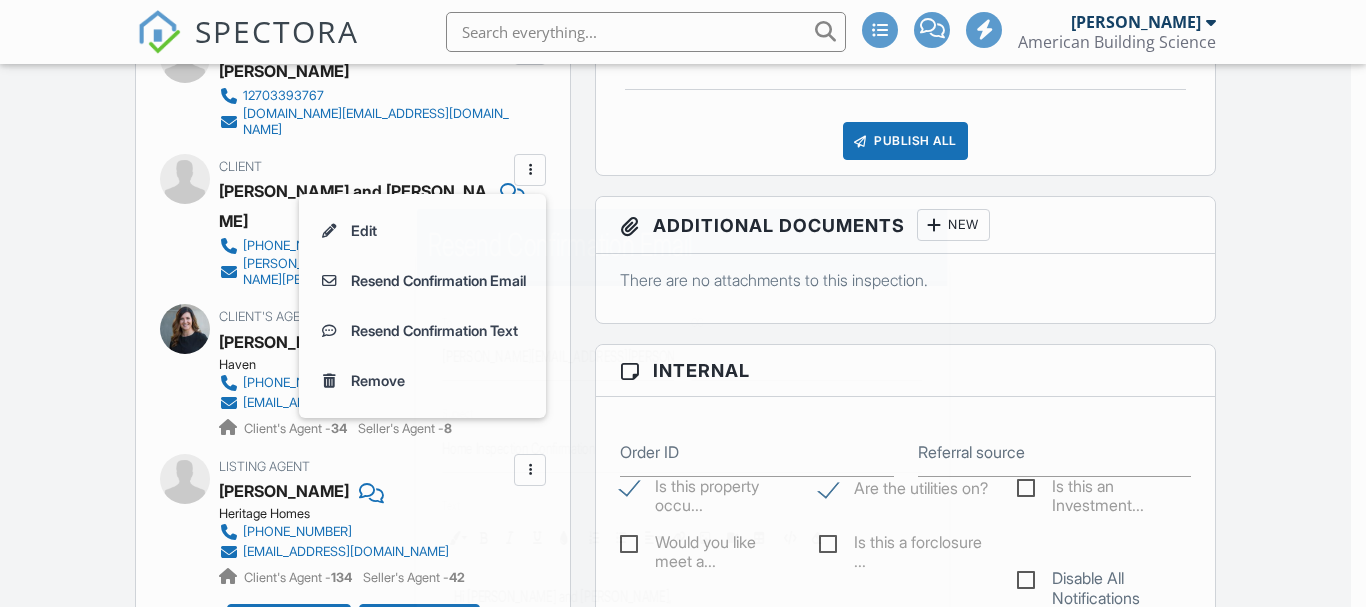 click on "Subject" at bounding box center (458, 413) 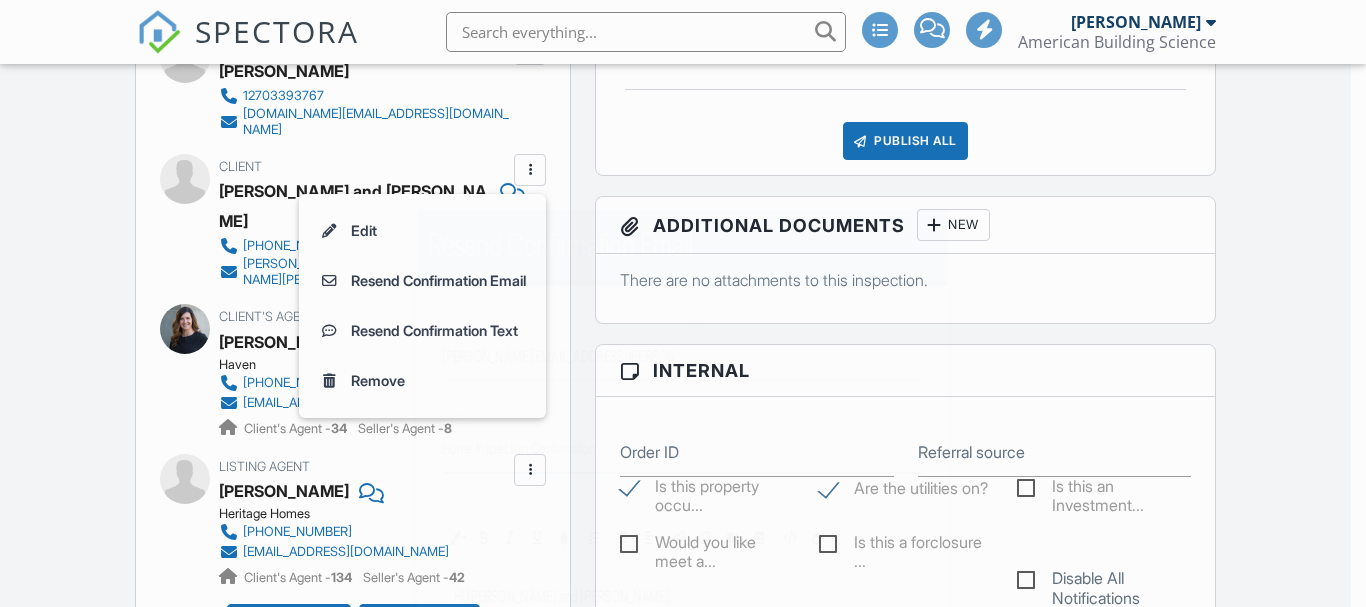click on "Home Inspection Confirmation" at bounding box center [683, 447] 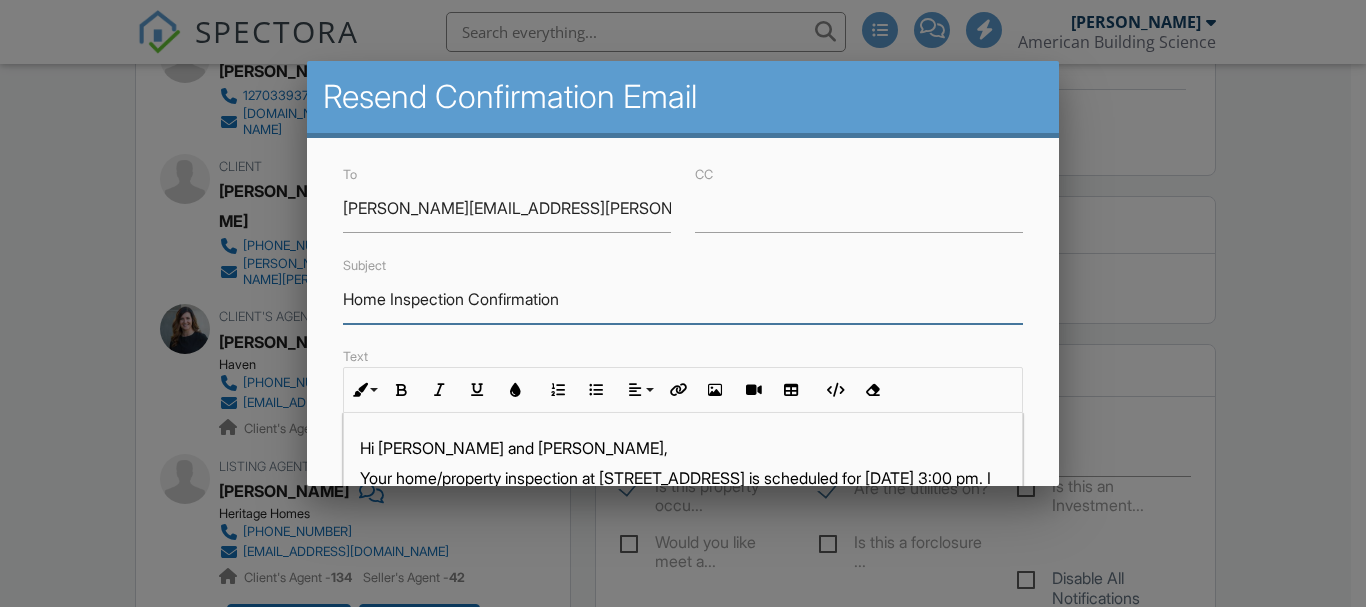scroll, scrollTop: 666, scrollLeft: 0, axis: vertical 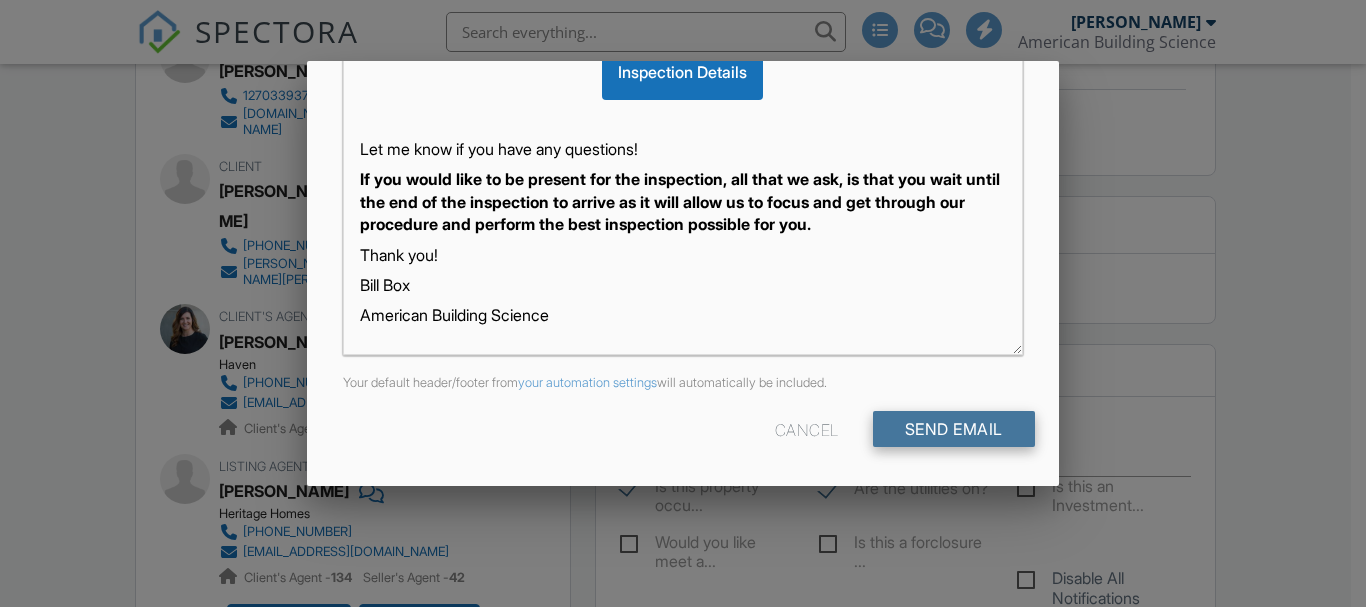 click on "Send Email" at bounding box center [954, 429] 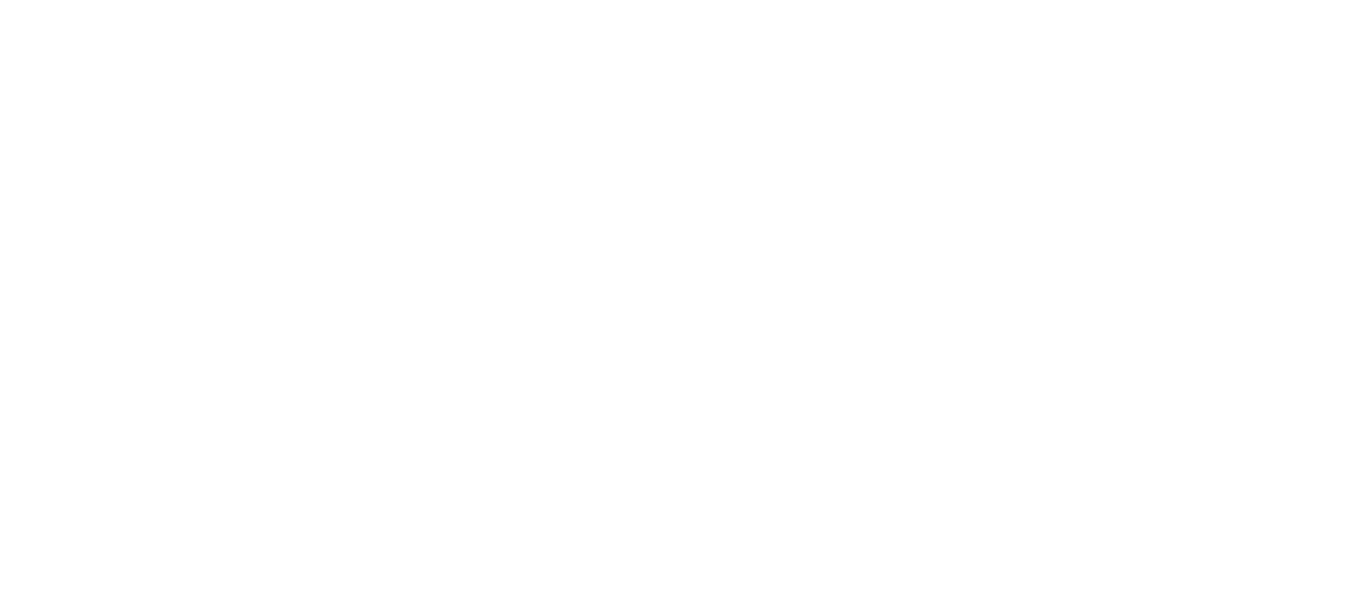 click on "Dashboard" at bounding box center (0, 0) 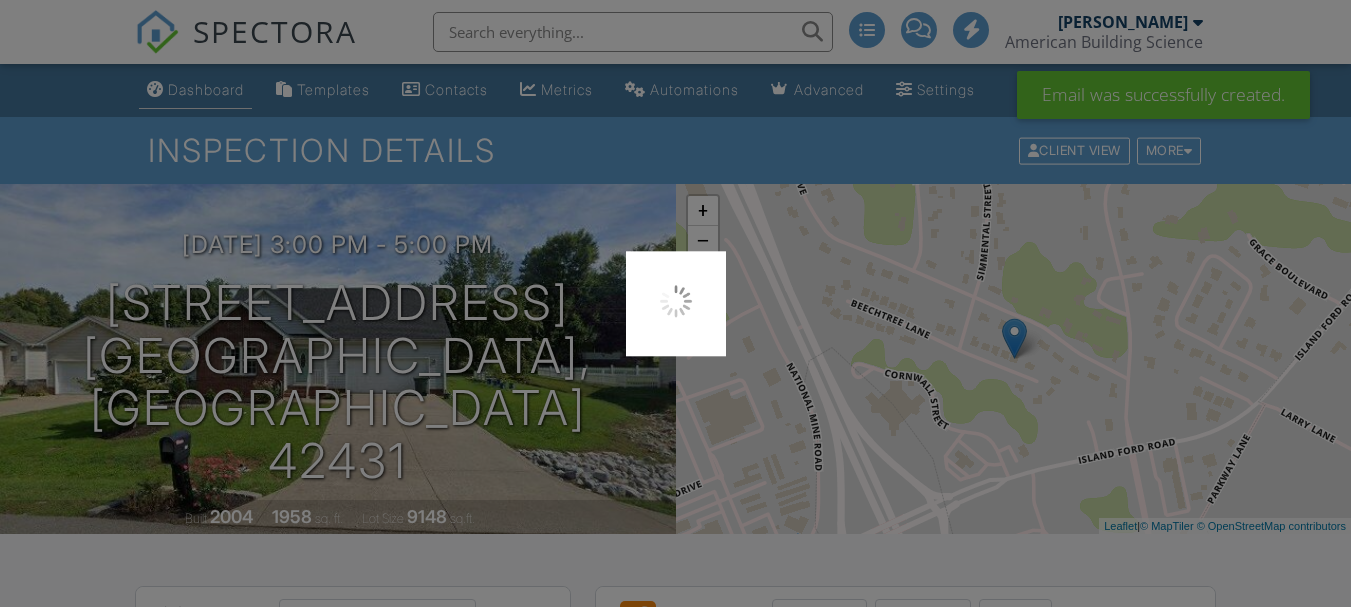 scroll, scrollTop: 0, scrollLeft: 0, axis: both 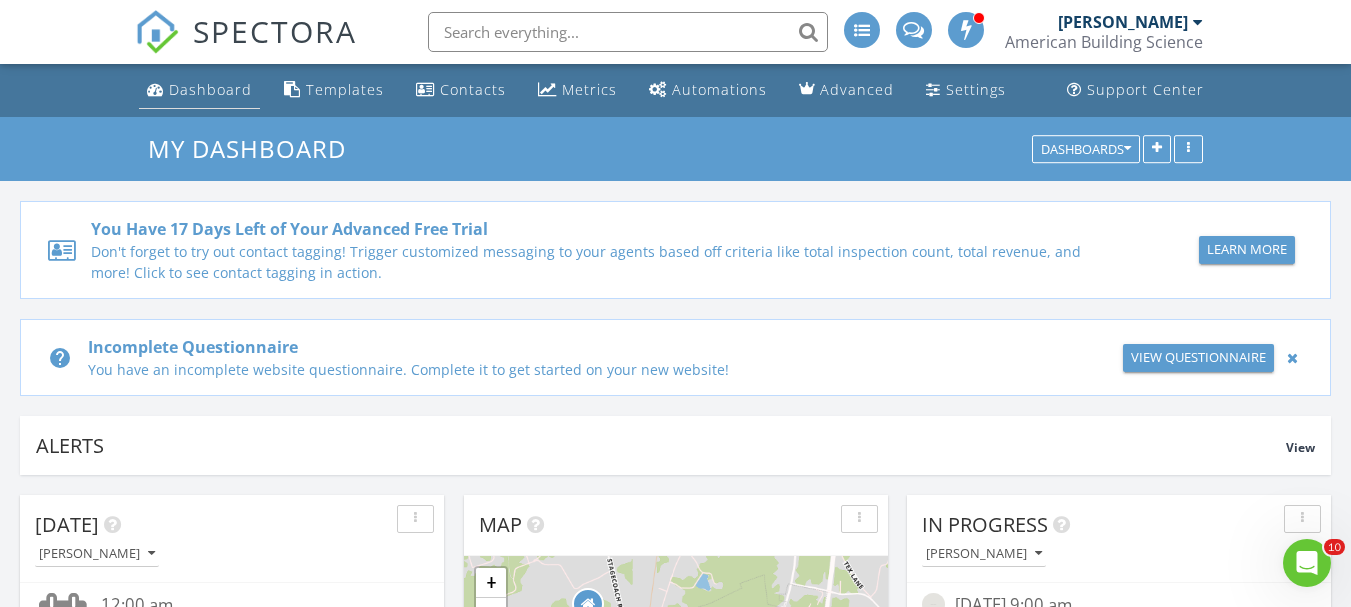click on "Dashboard" at bounding box center (199, 90) 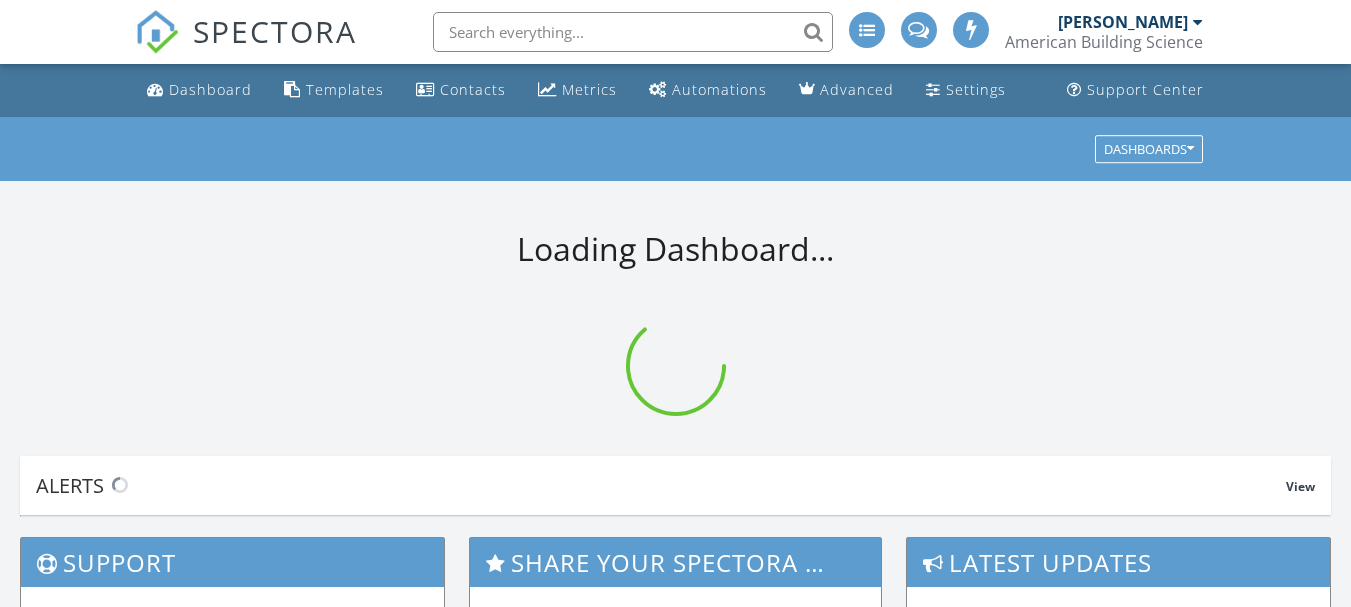 scroll, scrollTop: 0, scrollLeft: 0, axis: both 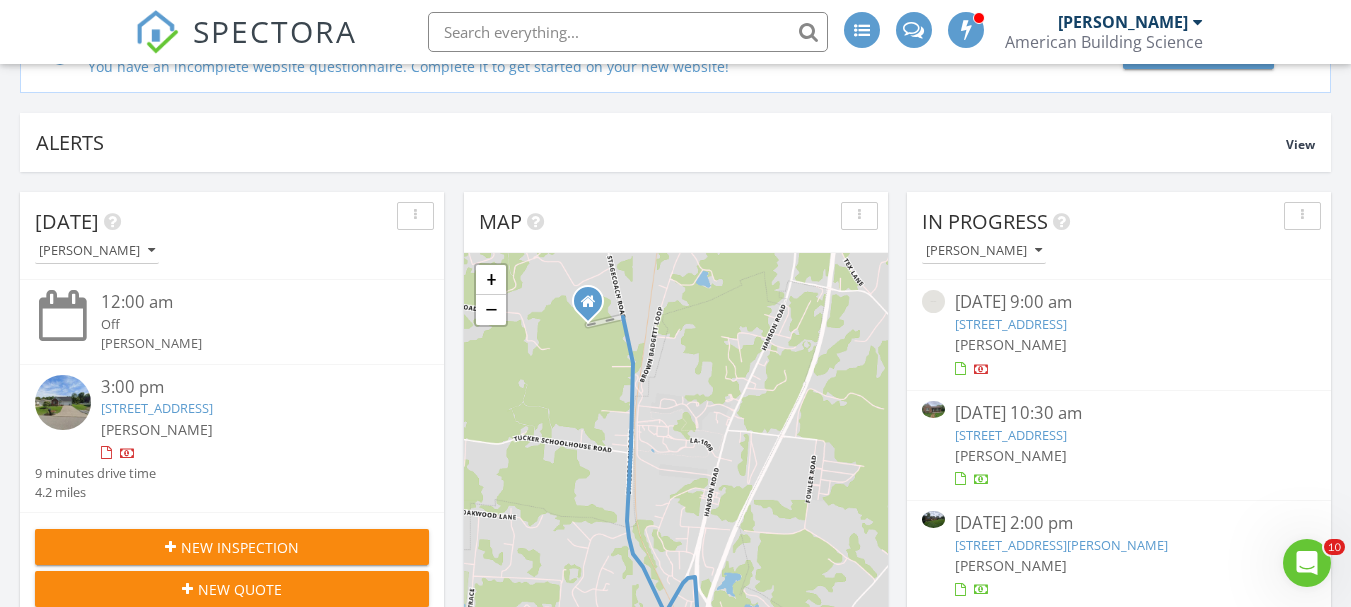 click on "1 + − Stagecoach Road, Deep Creek Drive 6.8 km, 9 min Head south on Stagecoach Road (KY 1069) 3.5 km Turn left onto North Main Street (US 41) 500 m Take the ramp on the right 1 km Merge left onto Pennyrile Parkway (I 69) 200 m Take exit 44 towards KY 281: Madisonville 350 m Turn left onto Island Ford Road (KY 281) 600 m Turn left onto Ridgewood Drive 150 m Turn left onto Deep Creek Drive 350 m Turn left onto Beechtree Lane 100 m Turn left to stay on Beechtree Lane 100 m You have arrived at your destination, on the left 0 m Stagecoach Road, North Main Street 7.3 km, 9 min Head south on Stagecoach Road (KY 1069) 3.5 km Turn right onto North Main Street (US 41) 2 km Turn left onto Island Ford Road (KY 281) 1.5 km Turn left onto Ridgewood Drive 150 m Turn left onto Deep Creek Drive 350 m Turn left onto Beechtree Lane 100 m Turn left to stay on Beechtree Lane 100 m You have arrived at your destination, on the left 0 m Leaflet  |  © MapTiler   © OpenStreetMap contributors" at bounding box center [676, 512] 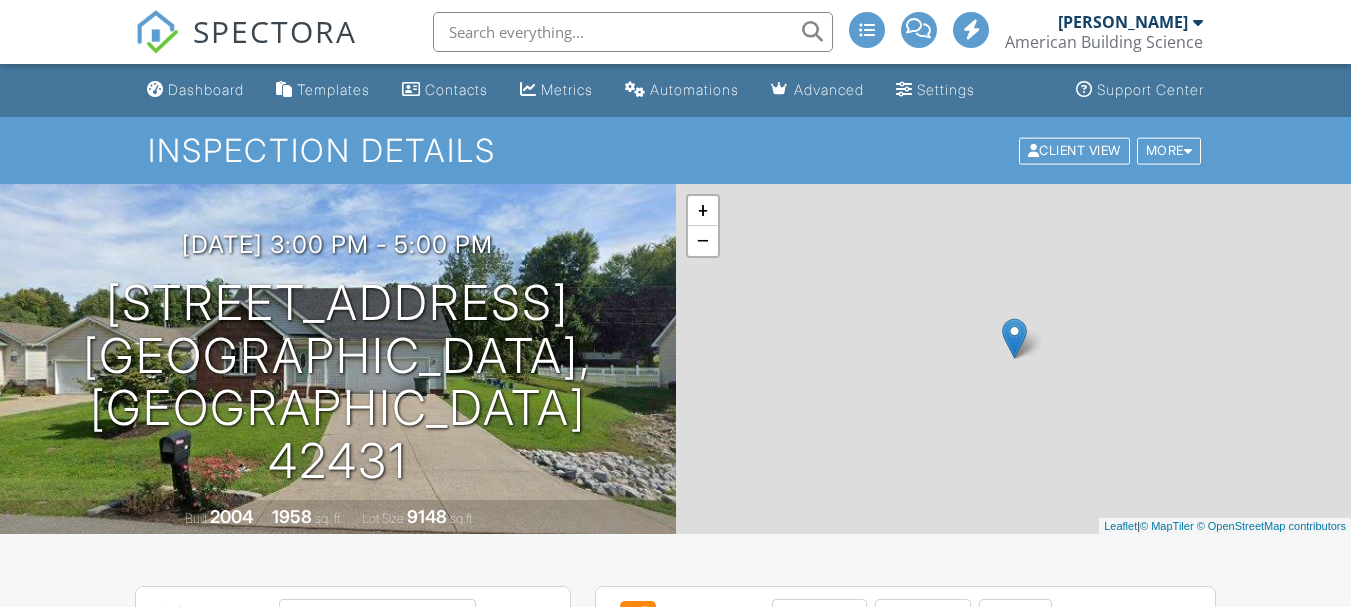 scroll, scrollTop: 421, scrollLeft: 0, axis: vertical 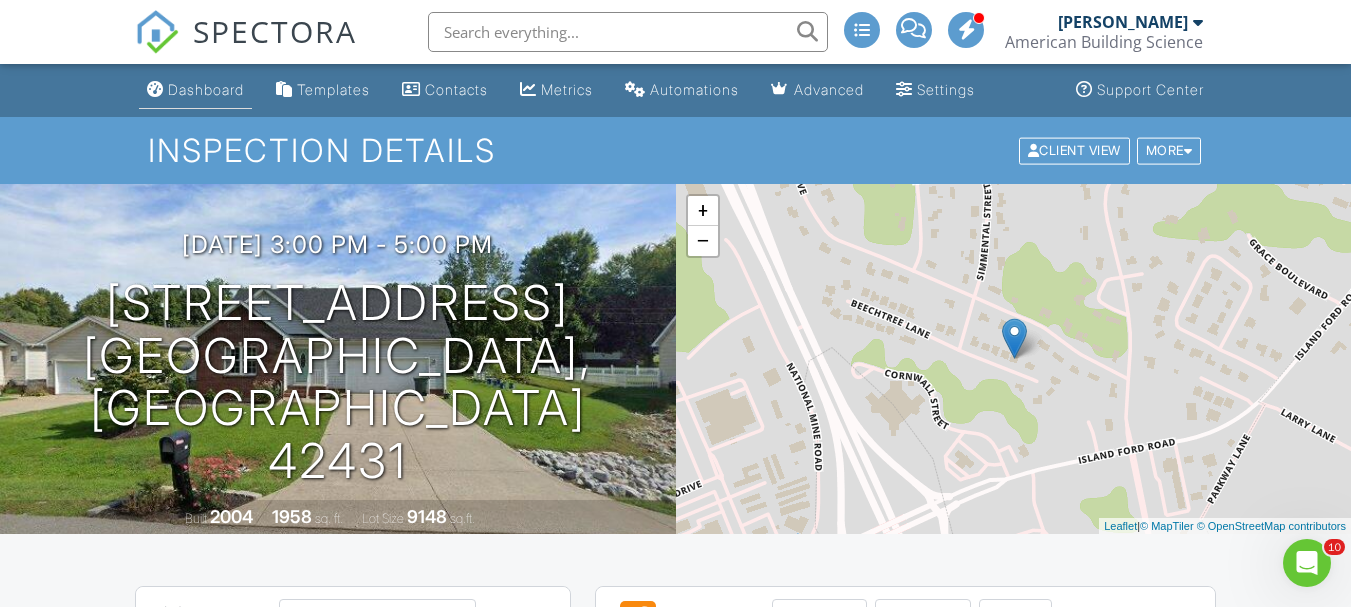 click on "Dashboard" at bounding box center (206, 89) 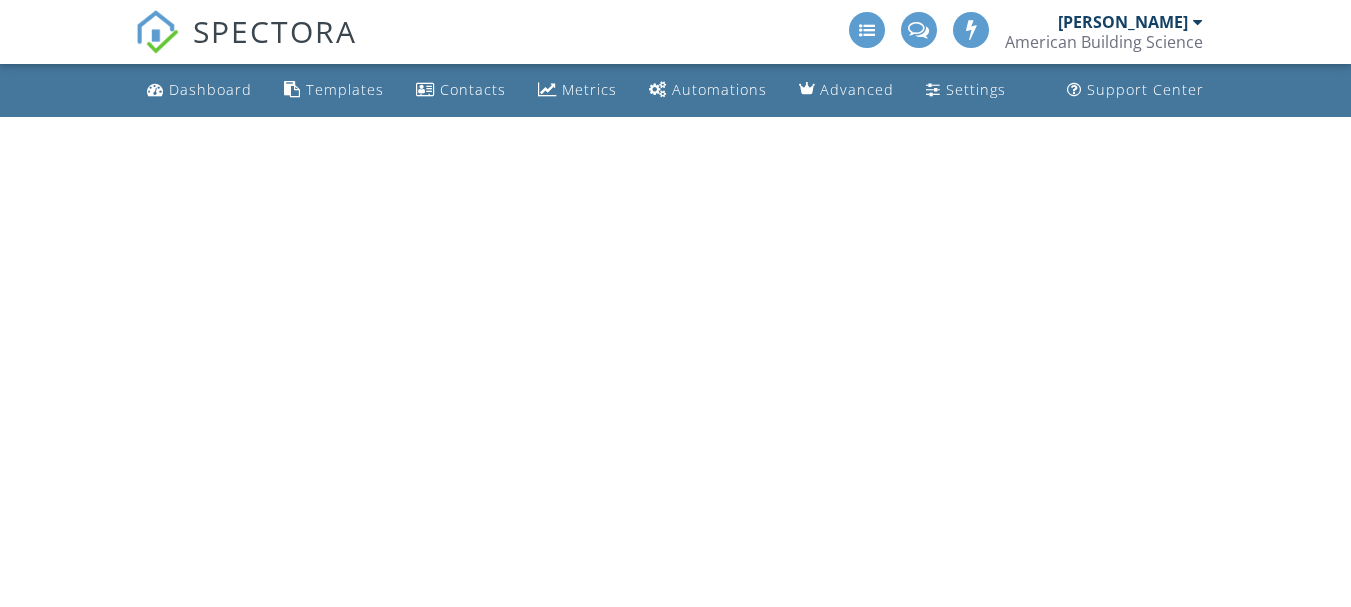 scroll, scrollTop: 0, scrollLeft: 0, axis: both 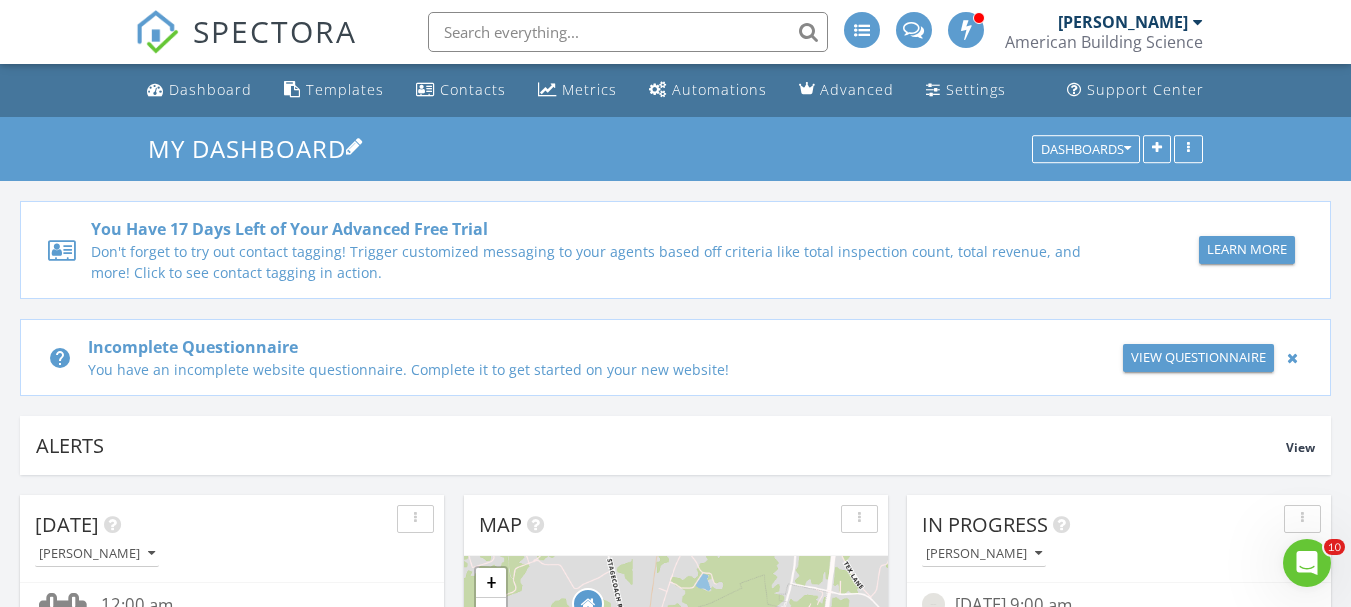 click on "My Dashboard
Dashboards
You Have 17 Days Left of Your Advanced Free Trial
Don't forget to try out contact tagging! Trigger customized messaging to your agents based off criteria like total inspection count, total revenue, and more!  Click to see contact tagging in action.
Learn More
help  Incomplete Questionnaire
You have an incomplete website questionnaire. Complete it to get
started on your new website!
View Questionnaire
Alerts
View
Company
Inspection
Learn More          No new alerts   That is a good thing!   No new alerts   That is a good thing!     [DATE]
[PERSON_NAME] BOX
12:00 am
Off
[PERSON_NAME] BOX
3:00 pm
[STREET_ADDRESS]" at bounding box center [675, 1572] 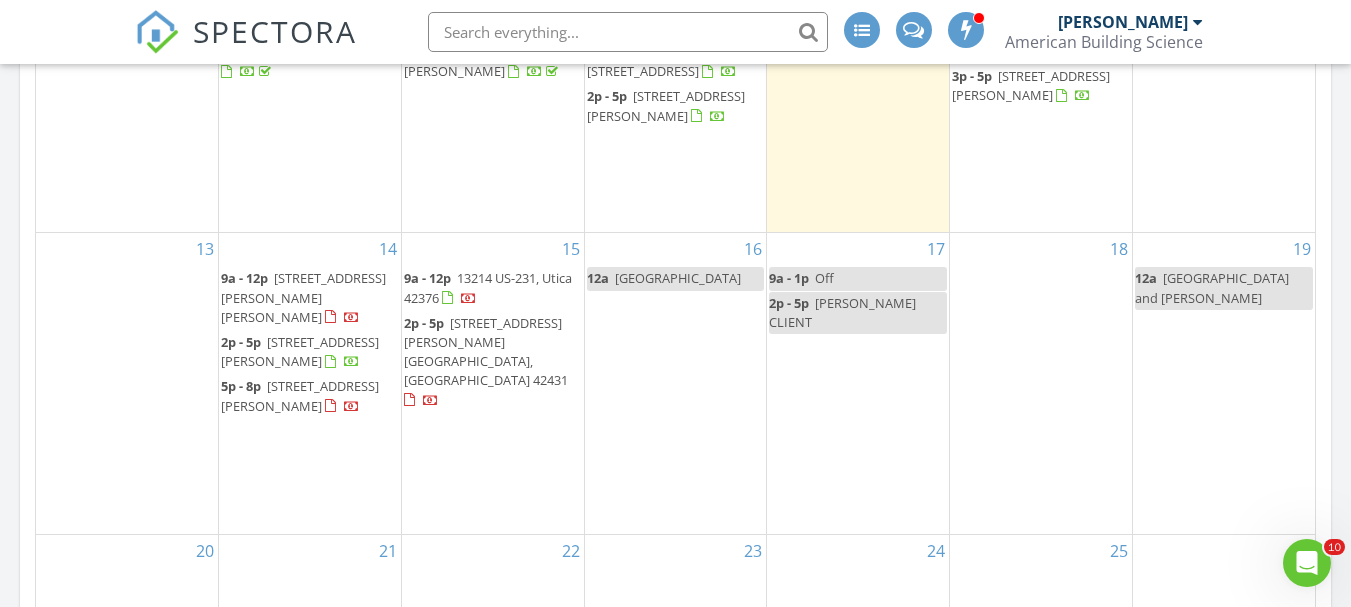 scroll, scrollTop: 1330, scrollLeft: 0, axis: vertical 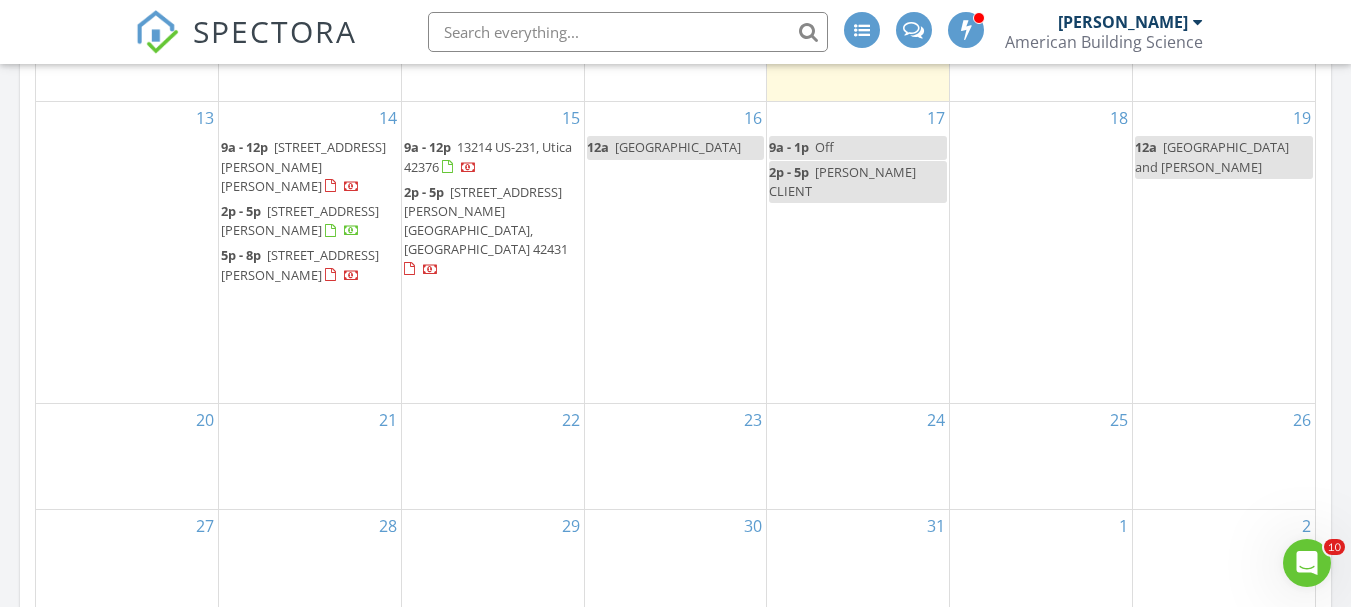 click on "18" at bounding box center (1041, 252) 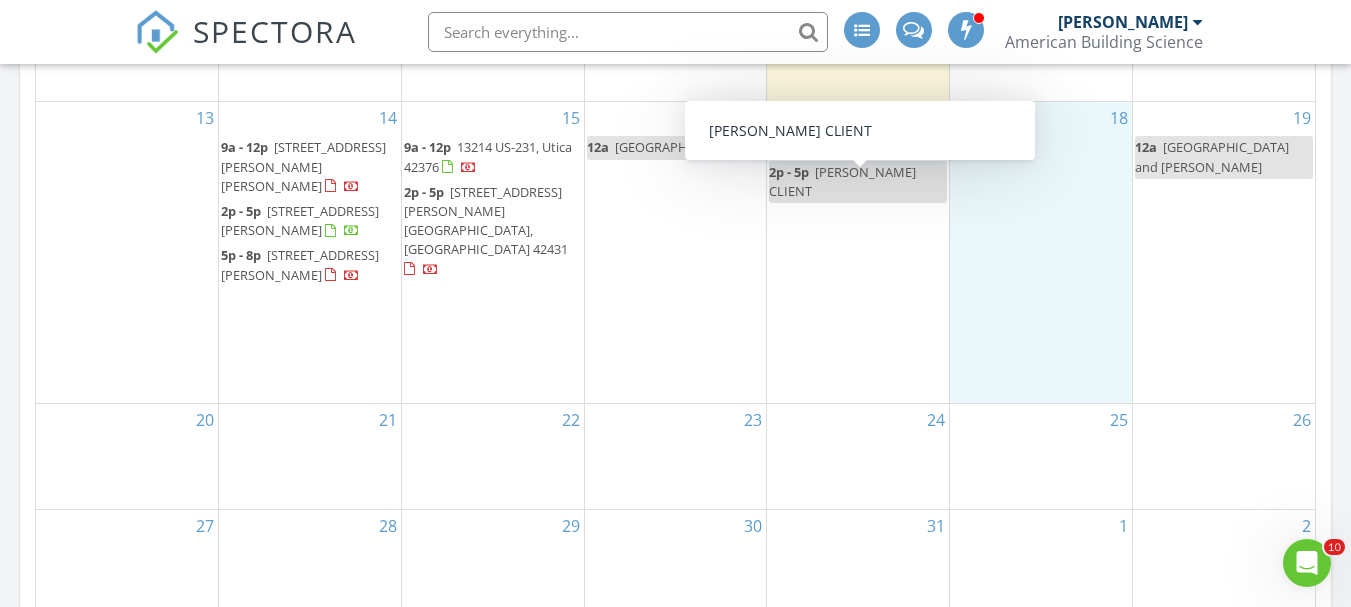click on "2p - 5p
JOSH CLIENT" at bounding box center (858, 182) 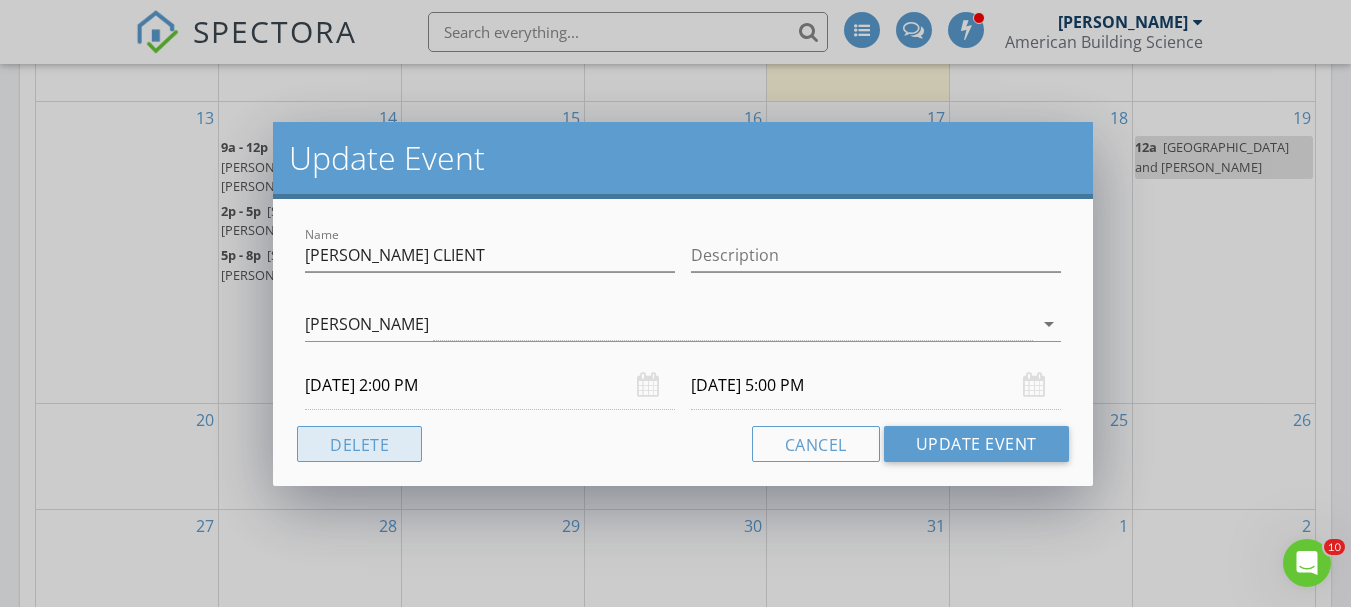click on "Delete" at bounding box center (359, 444) 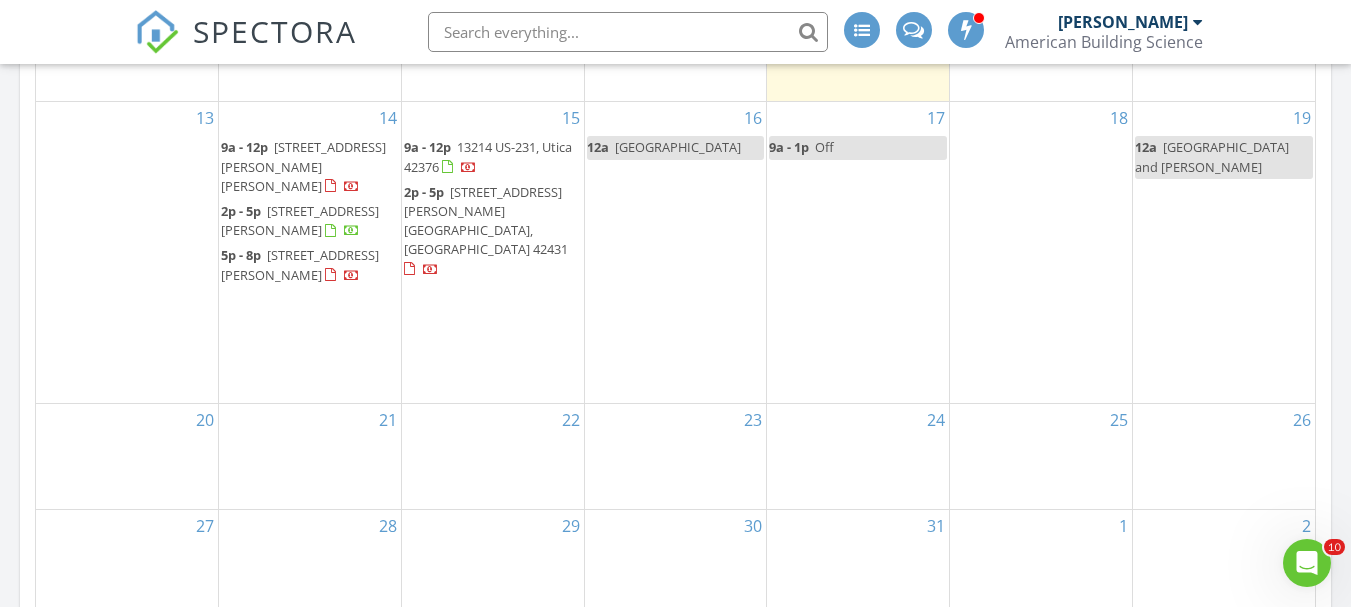 click on "18" at bounding box center [1041, 252] 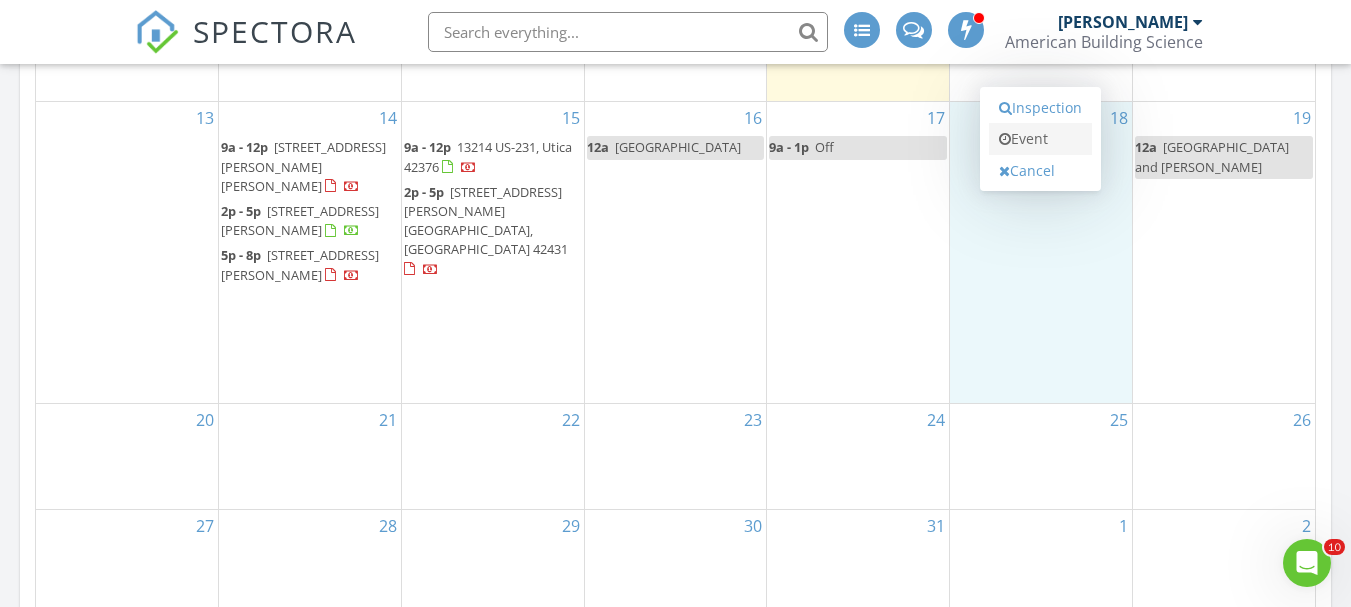 click on "Event" at bounding box center (1040, 139) 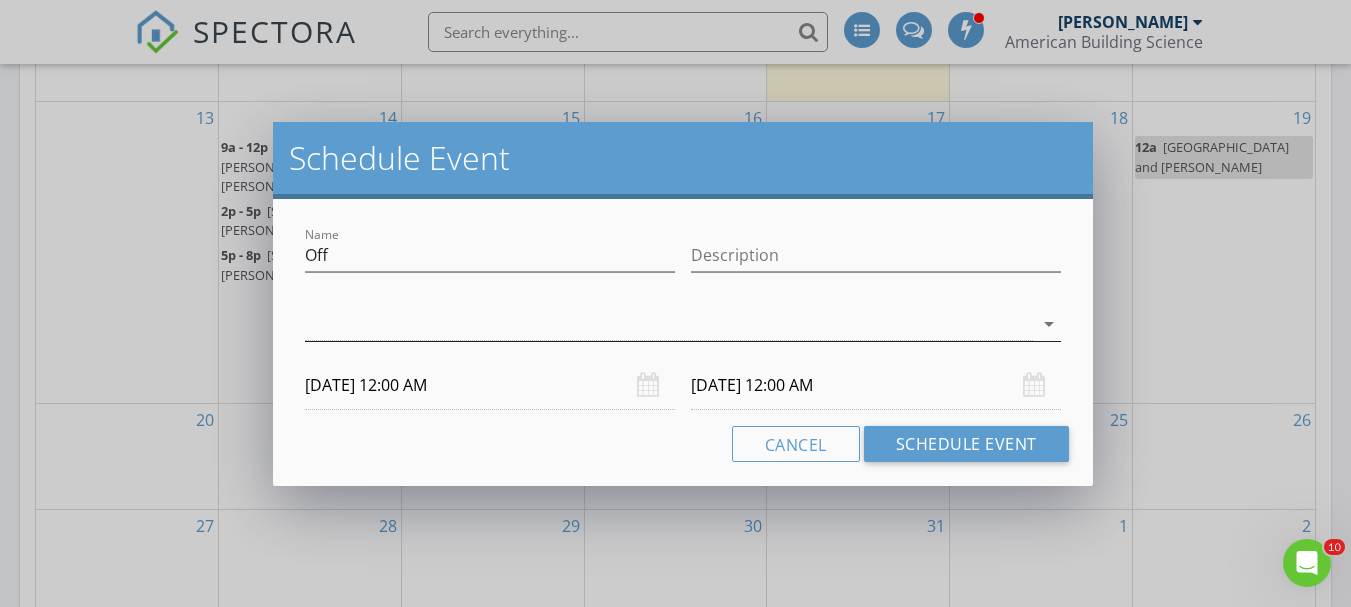 click on "arrow_drop_down" at bounding box center [1049, 324] 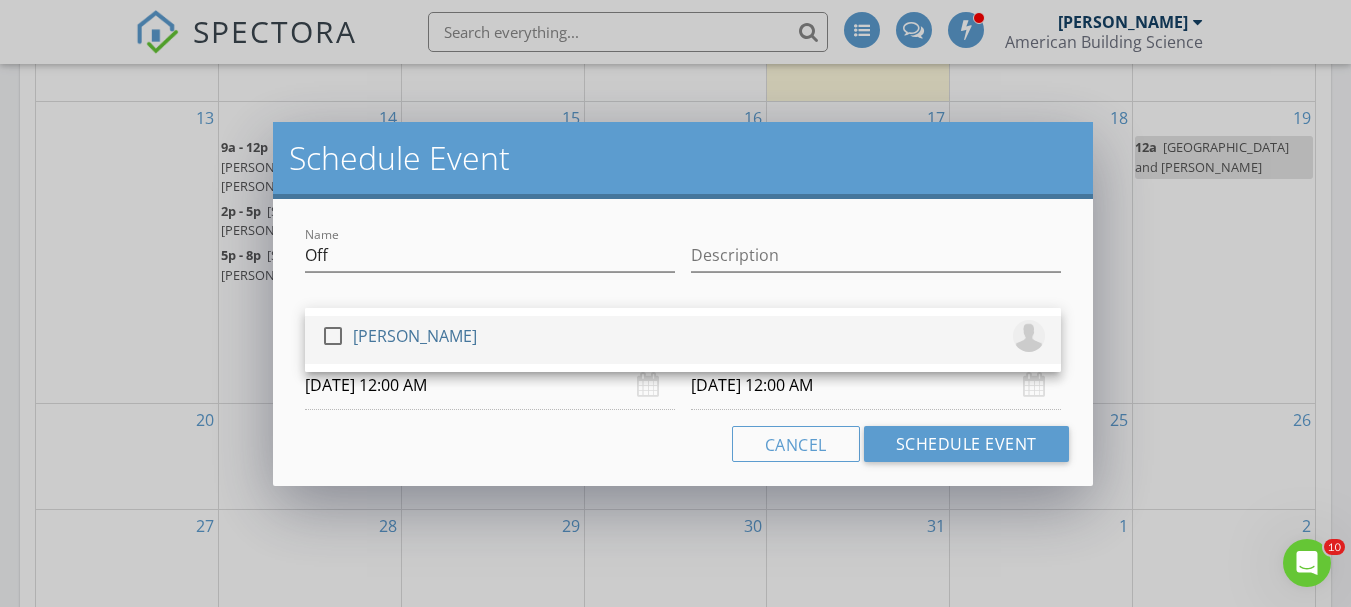 click at bounding box center [333, 336] 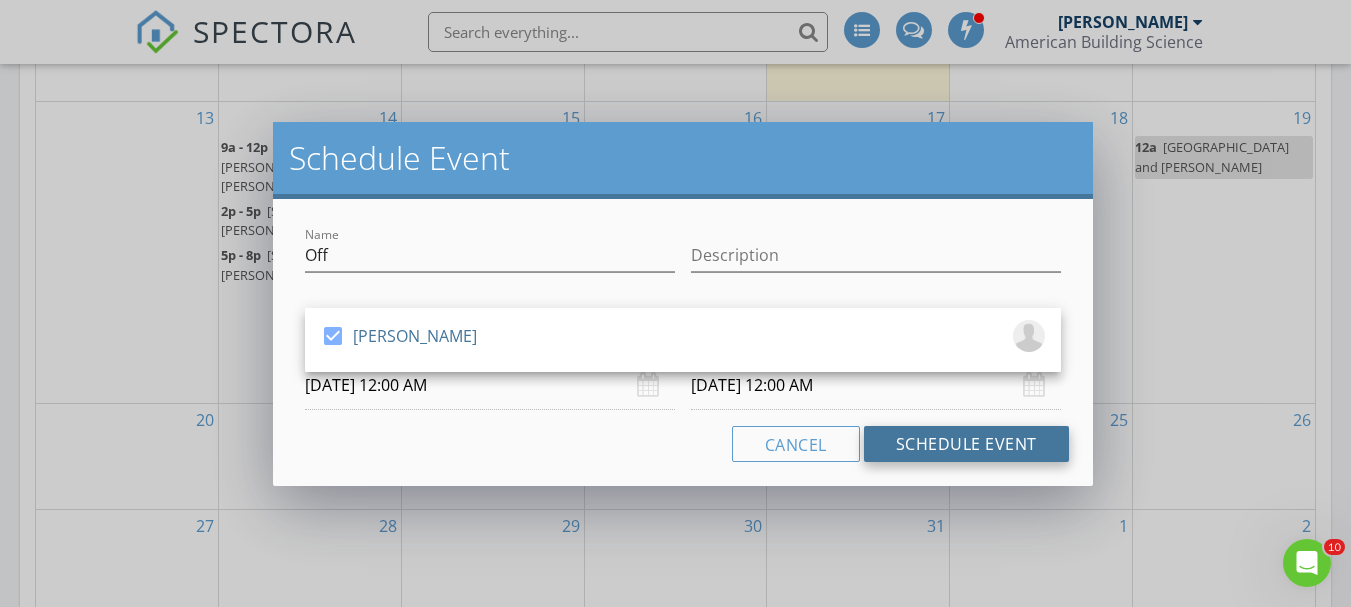 click on "Schedule Event" at bounding box center (966, 444) 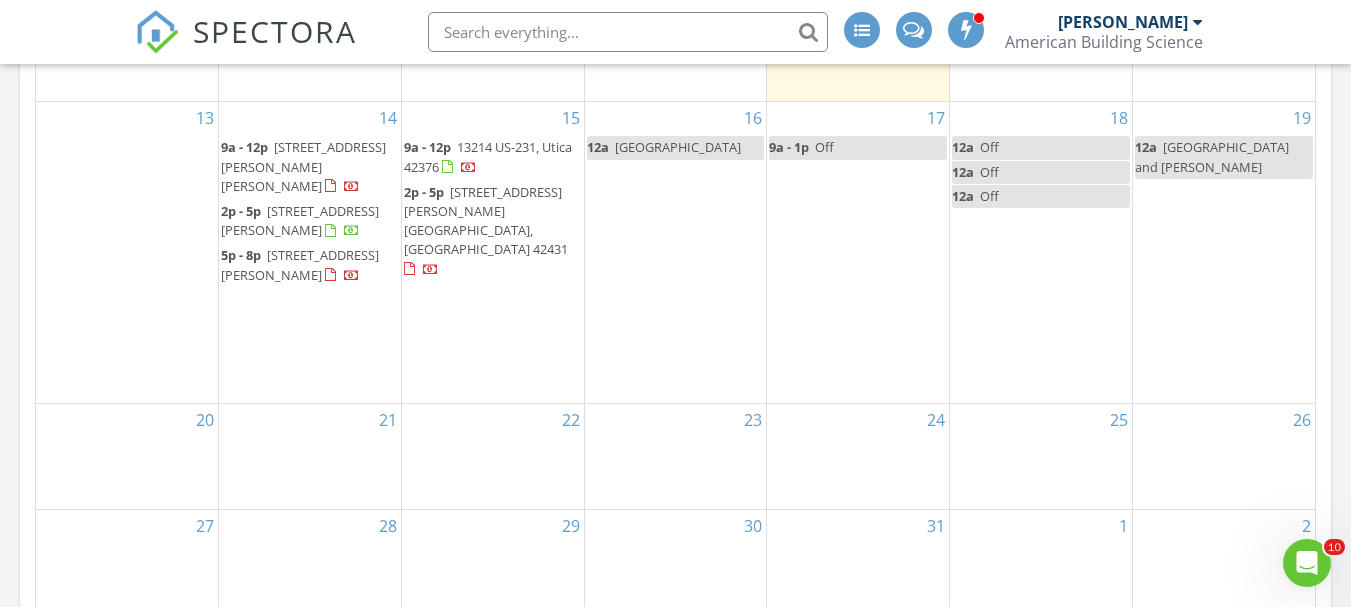 click on "12a
Off" at bounding box center [1041, 196] 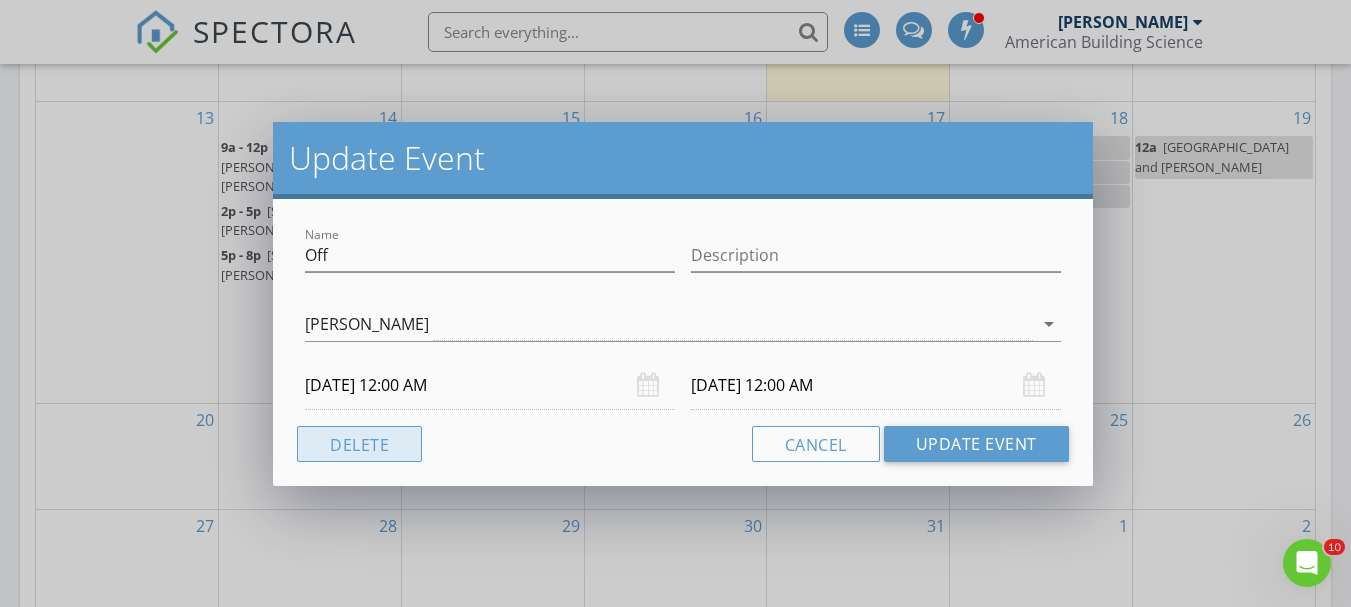 click on "Delete" at bounding box center (359, 444) 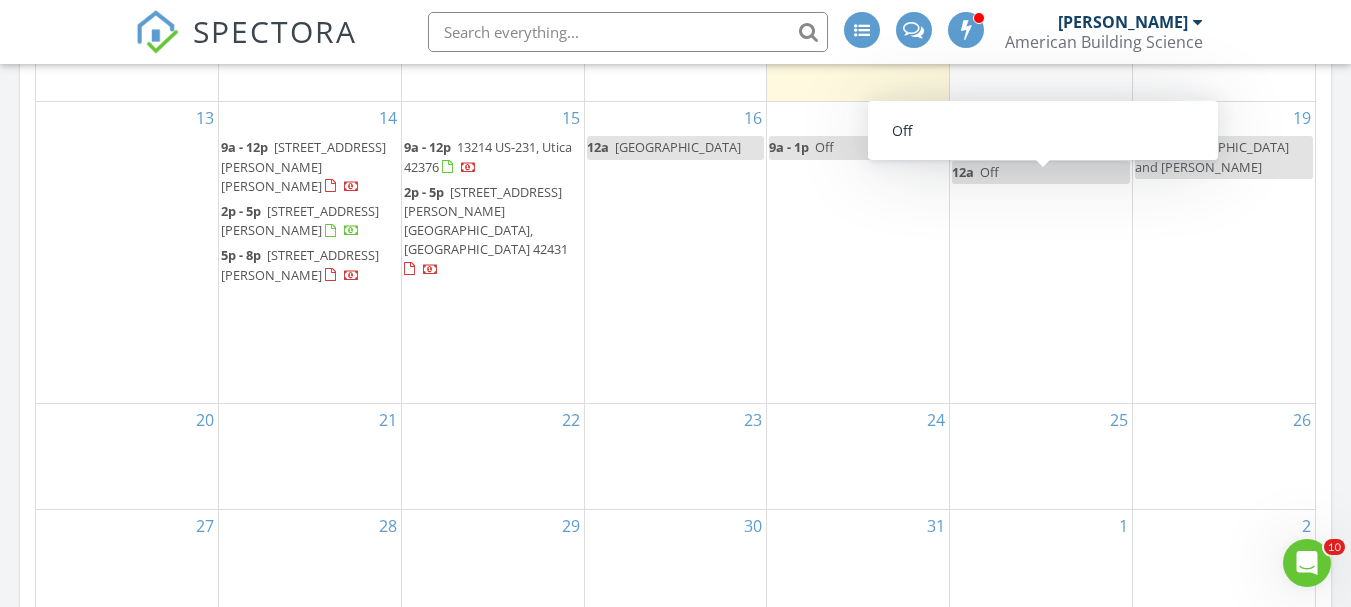 click on "12a
Off" at bounding box center (1041, 172) 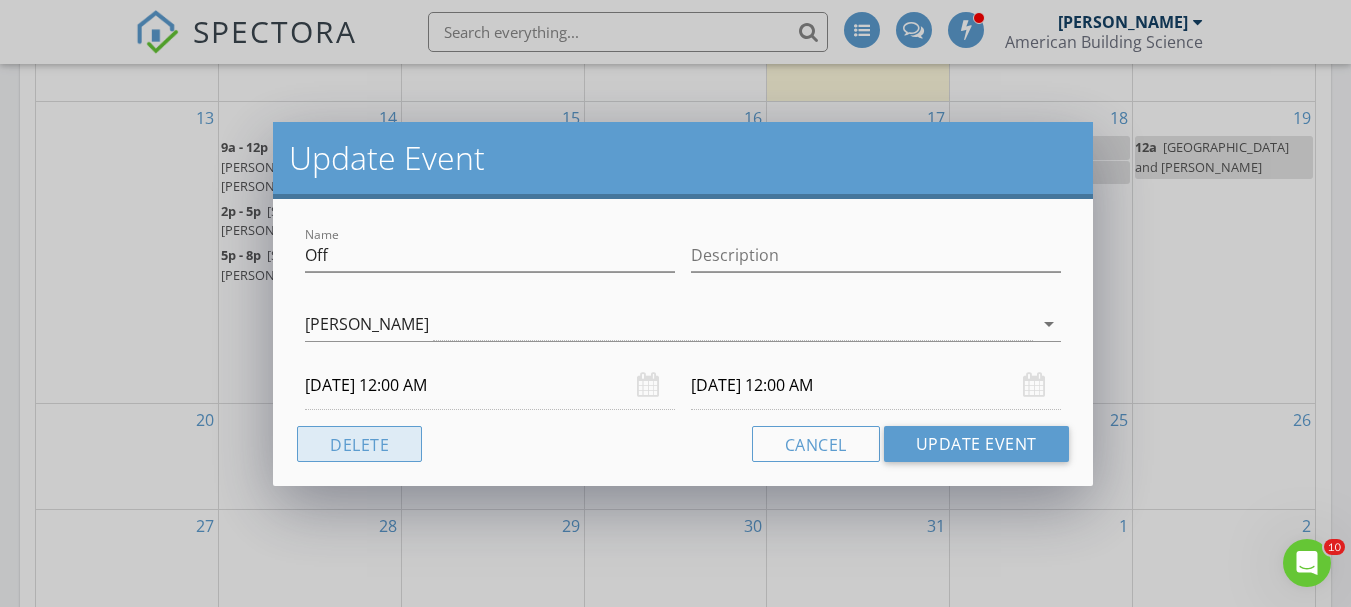 click on "Delete" at bounding box center [359, 444] 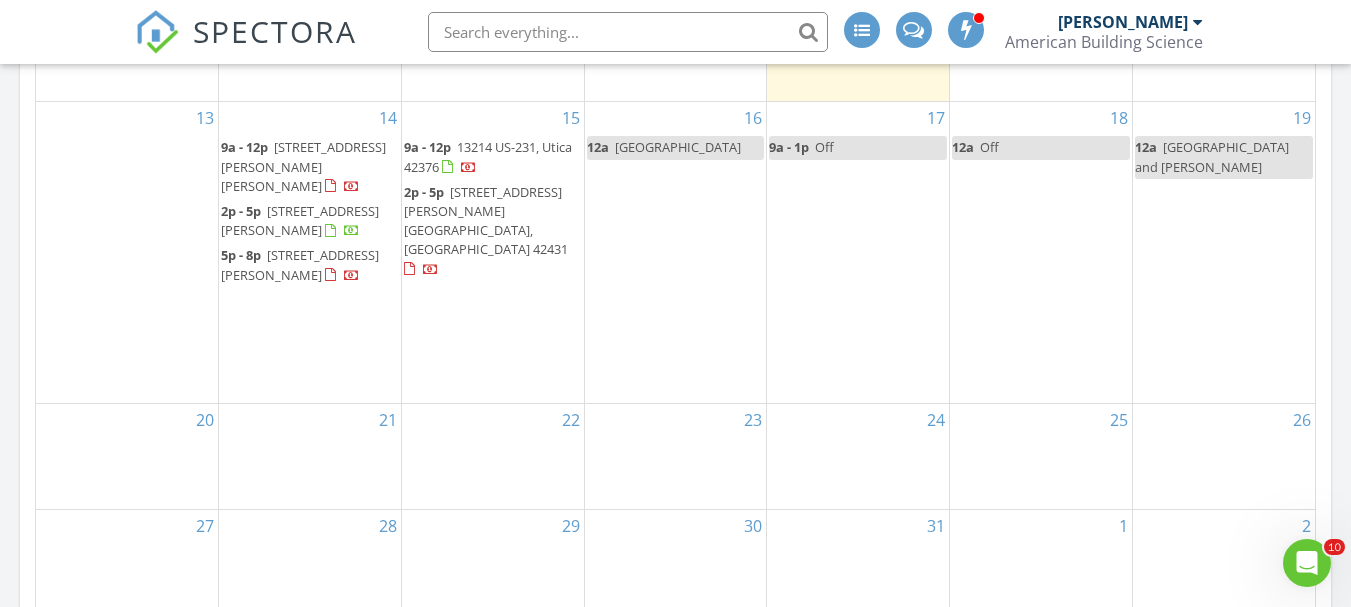 click on "12a
Off" at bounding box center (1041, 147) 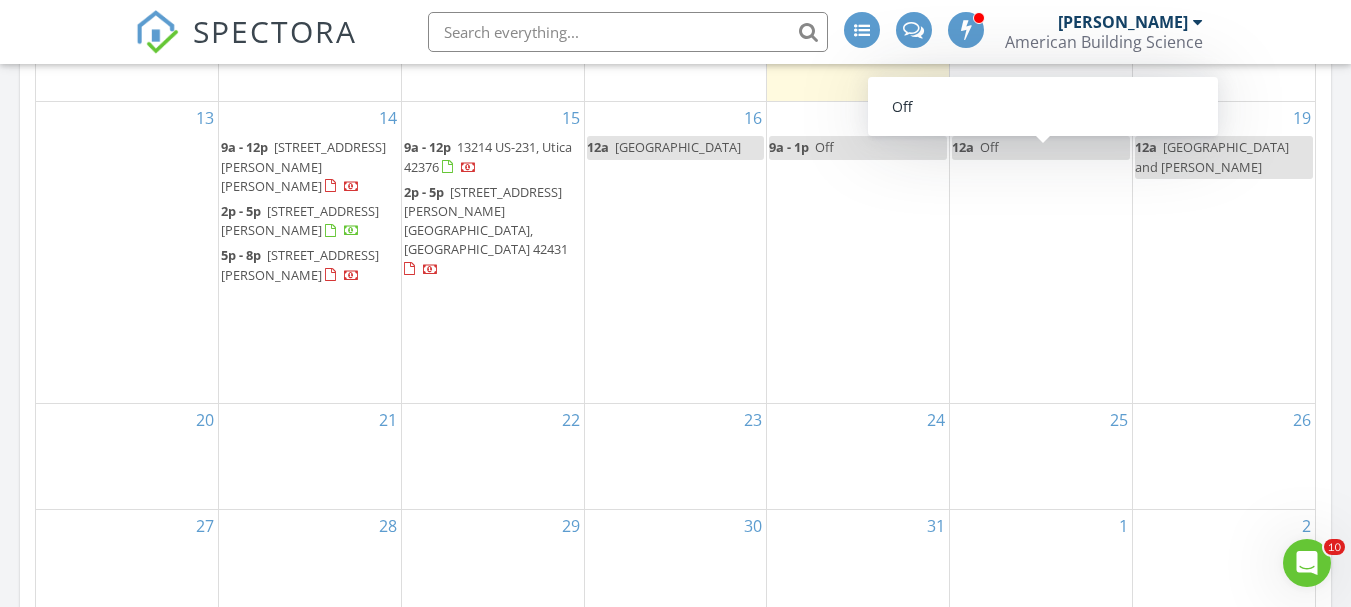 click on "12a
Off" at bounding box center (1041, 147) 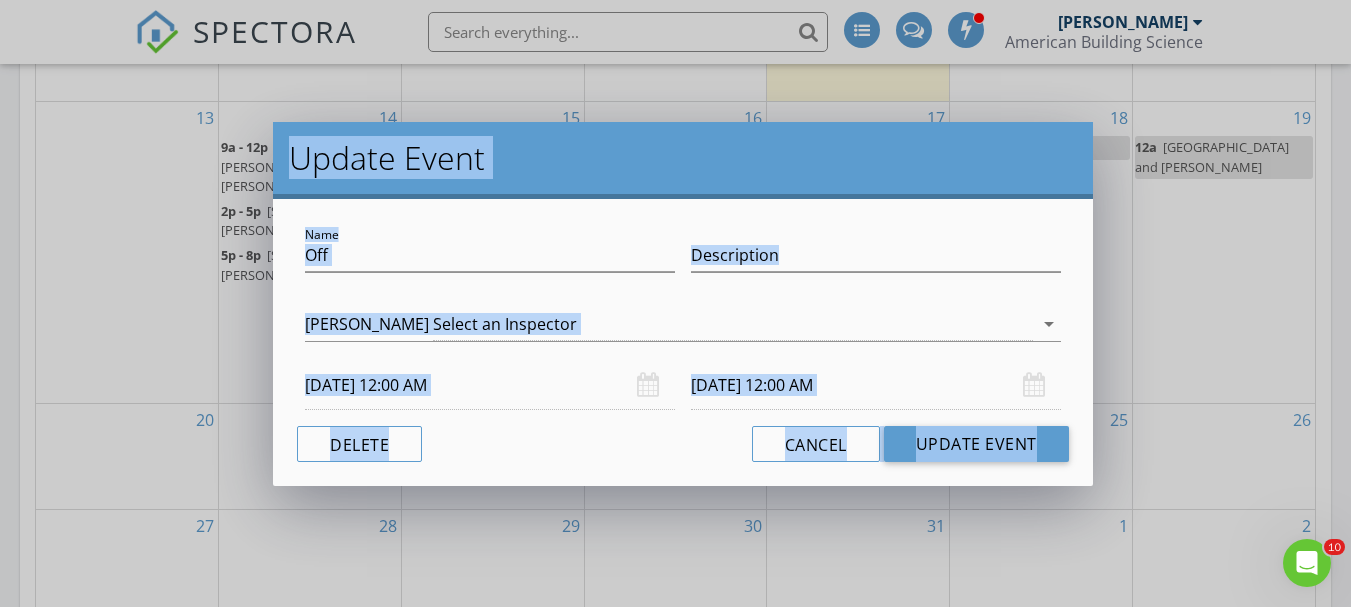 click on "Cancel   Update Event" at bounding box center [683, 444] 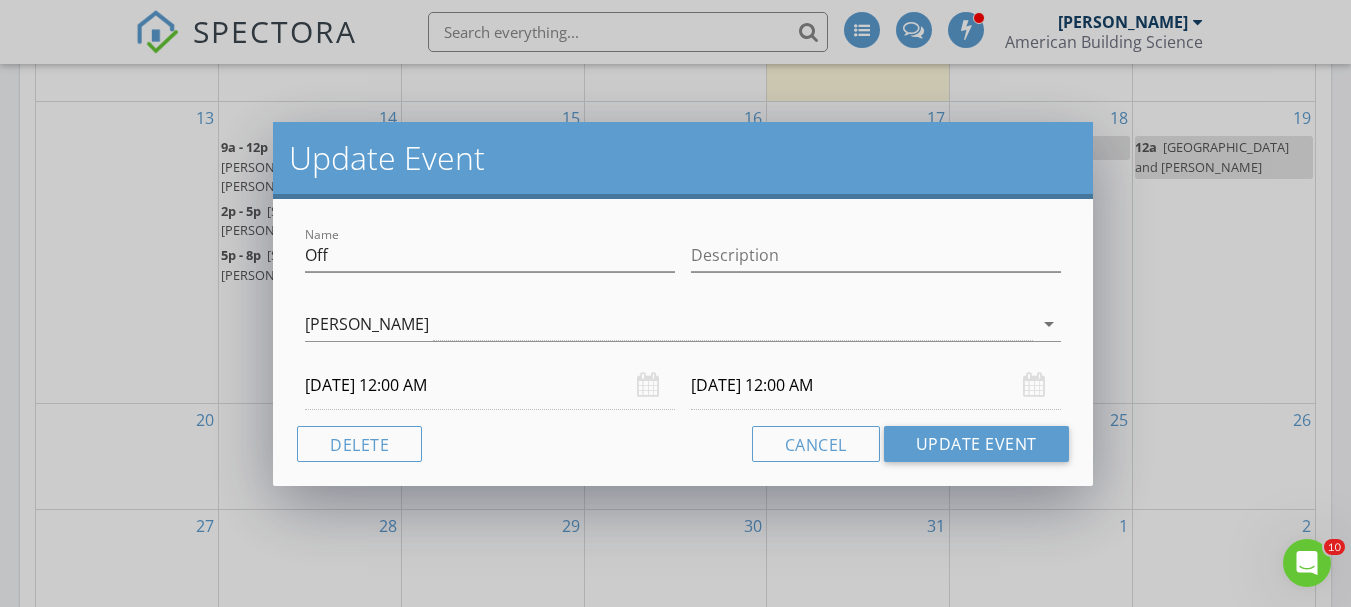 click on "07/19/2025 12:00 AM" at bounding box center (876, 385) 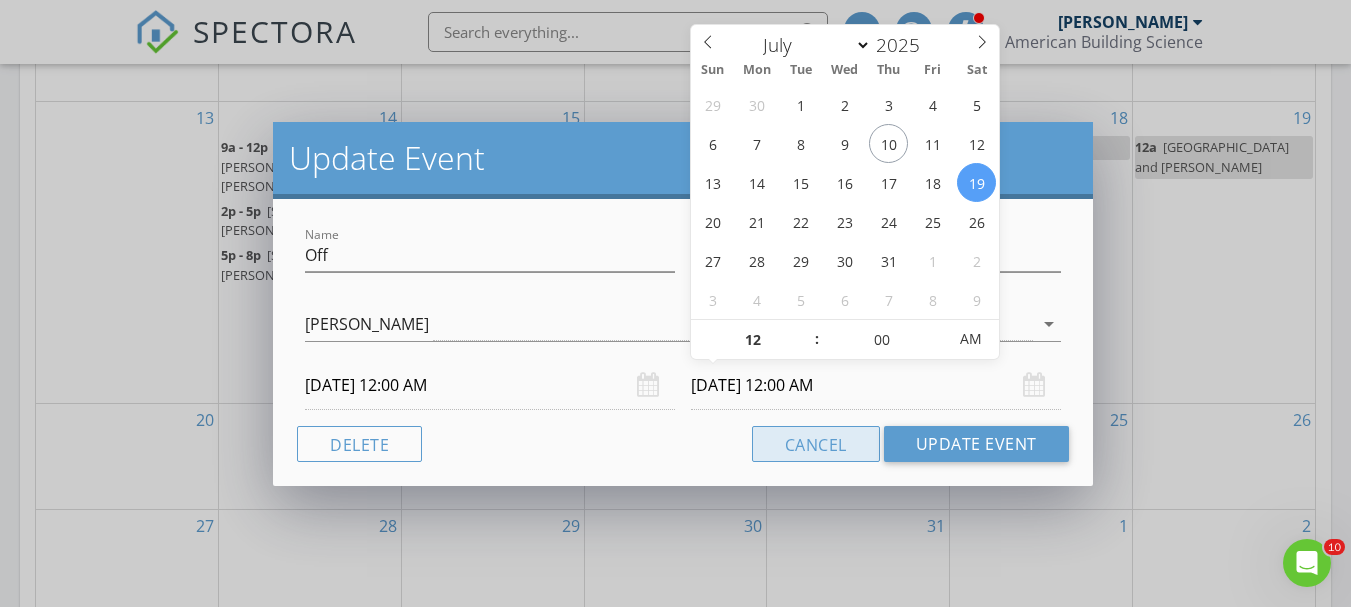 click on "Cancel" at bounding box center (816, 444) 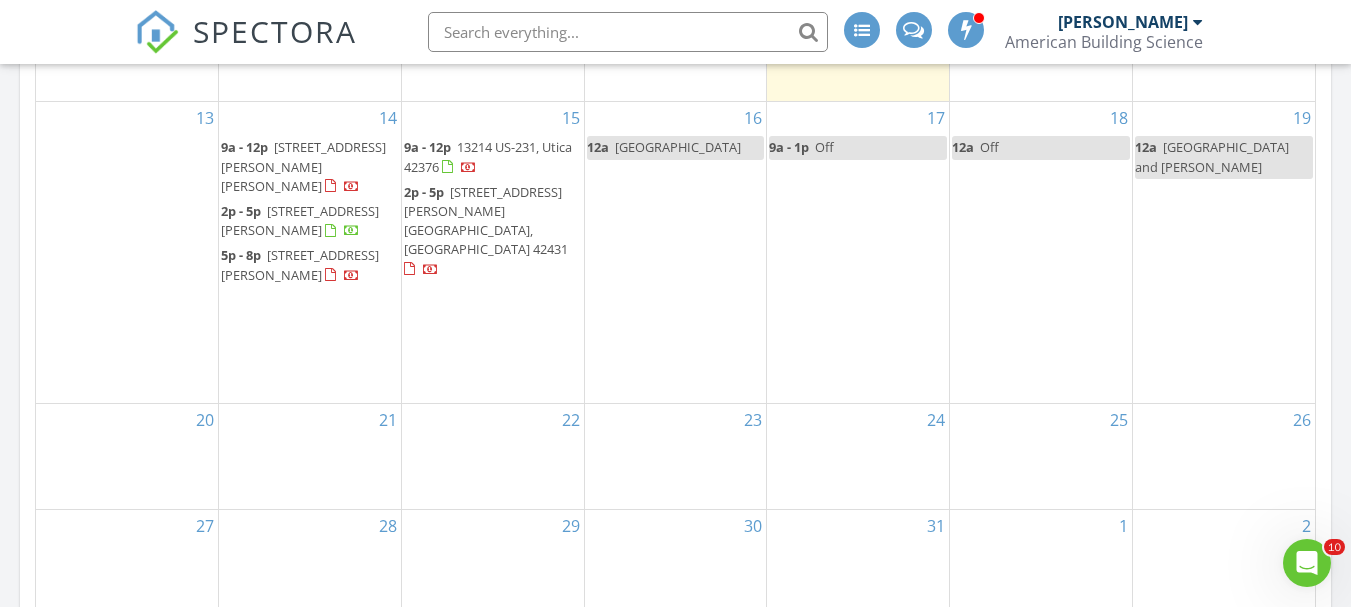 click on "17
9a - 1p
Off" at bounding box center (858, 252) 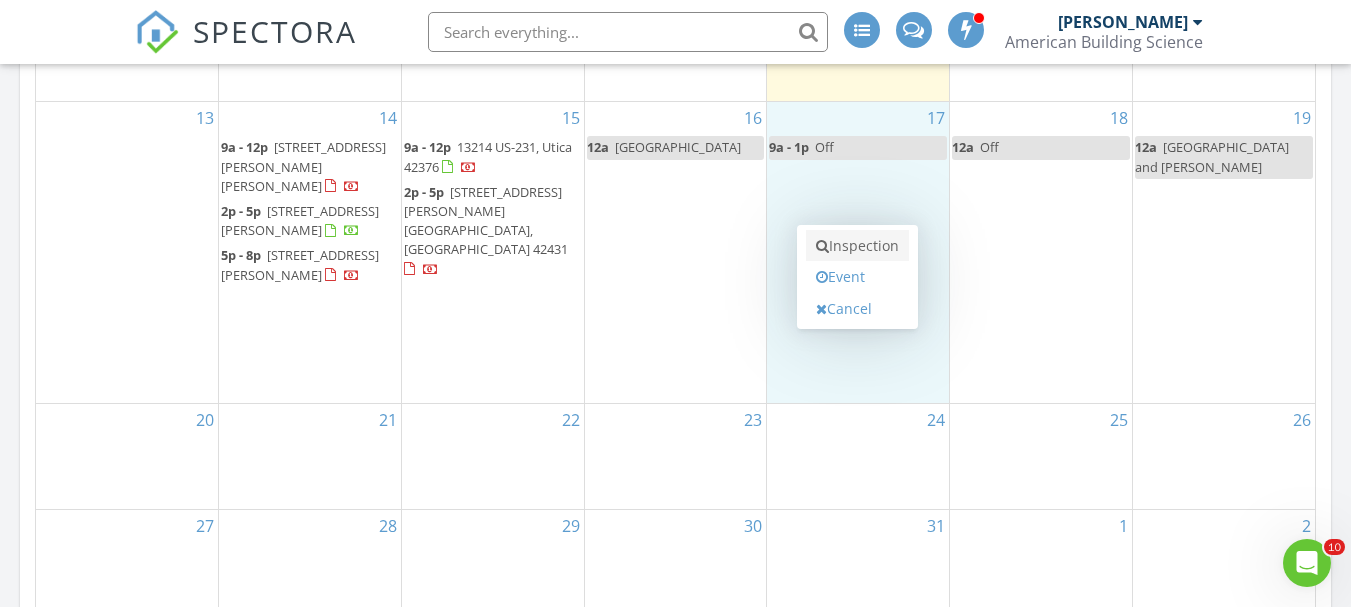 click on "Inspection" at bounding box center [857, 246] 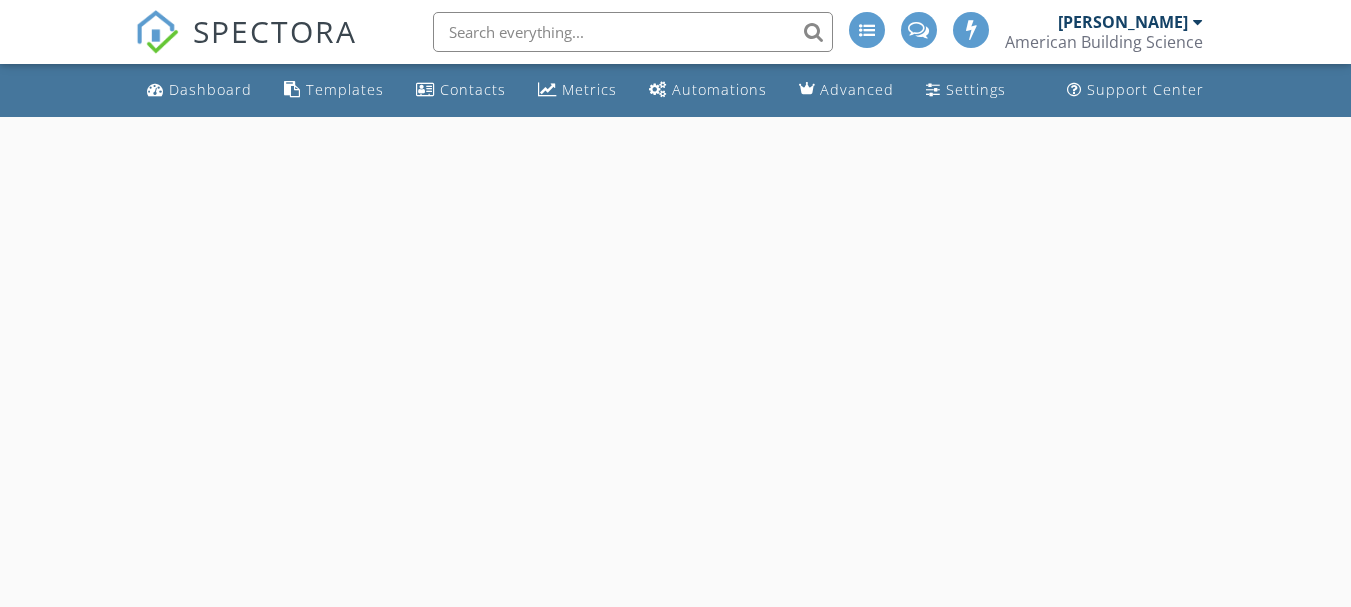 scroll, scrollTop: 0, scrollLeft: 0, axis: both 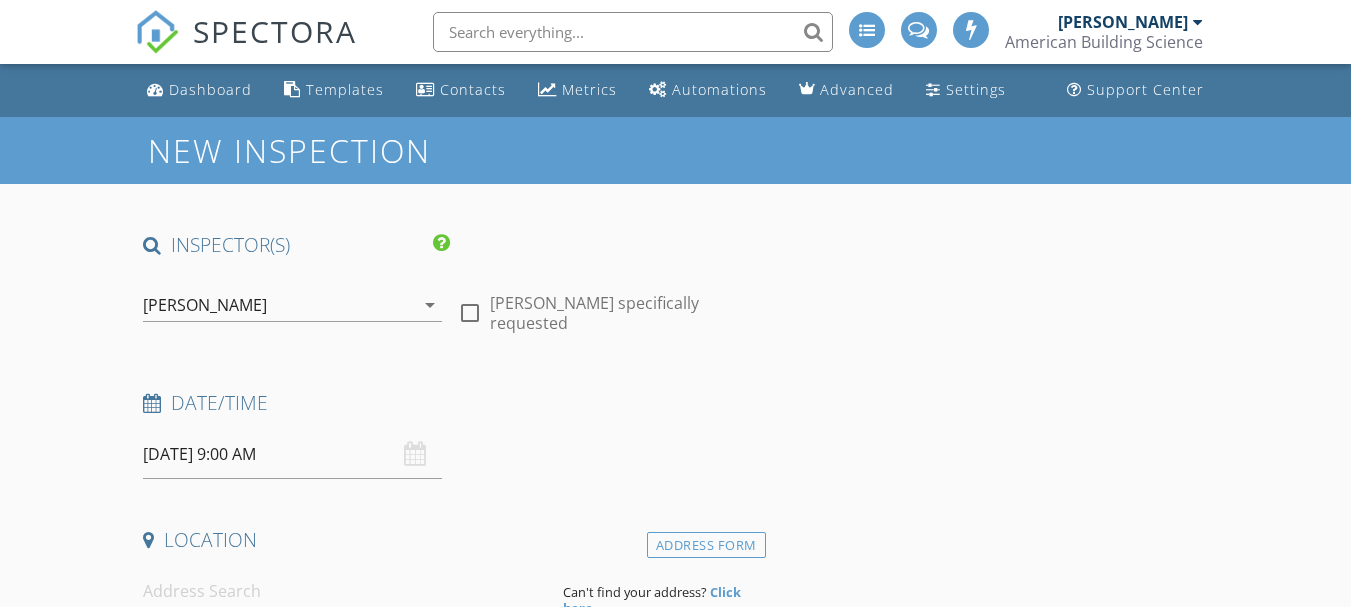 drag, startPoint x: 0, startPoint y: 0, endPoint x: 664, endPoint y: 276, distance: 719.0772 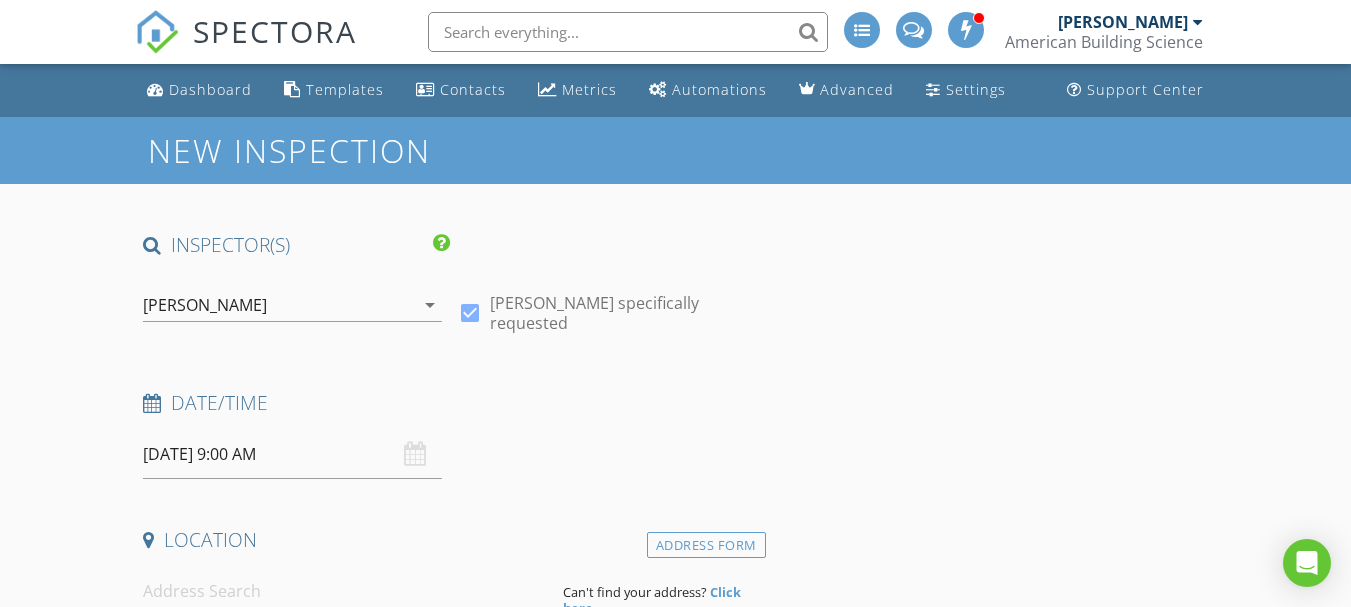 click on "07/17/2025 9:00 AM" at bounding box center (292, 454) 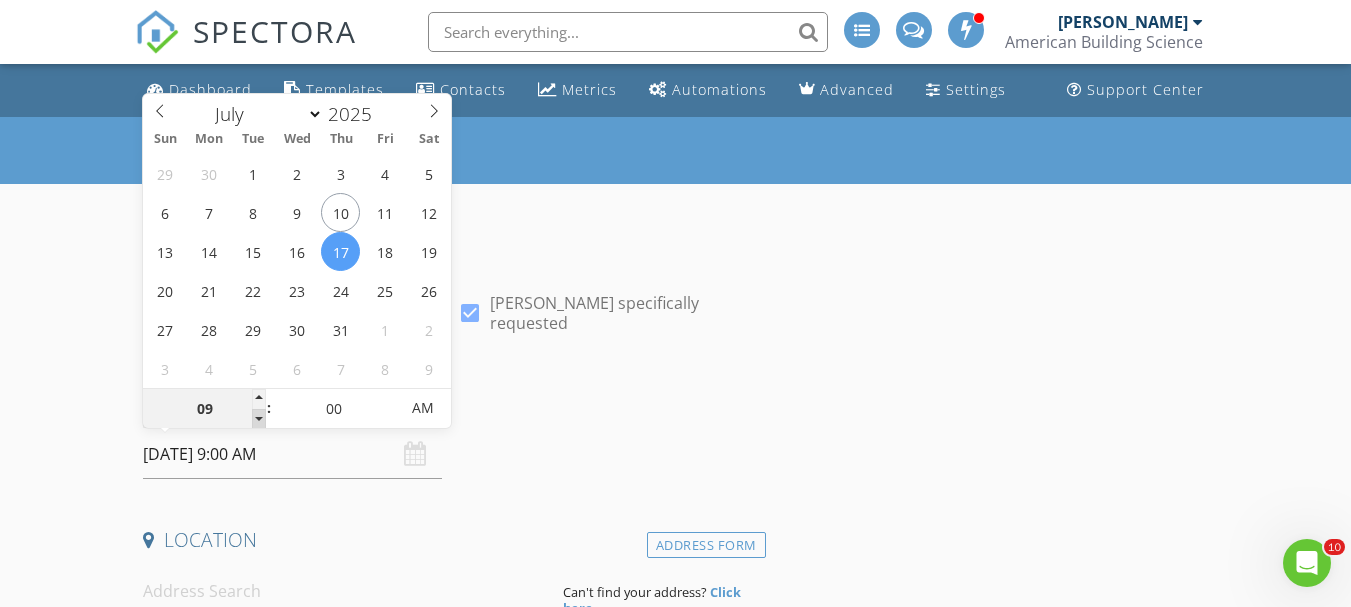 scroll, scrollTop: 0, scrollLeft: 0, axis: both 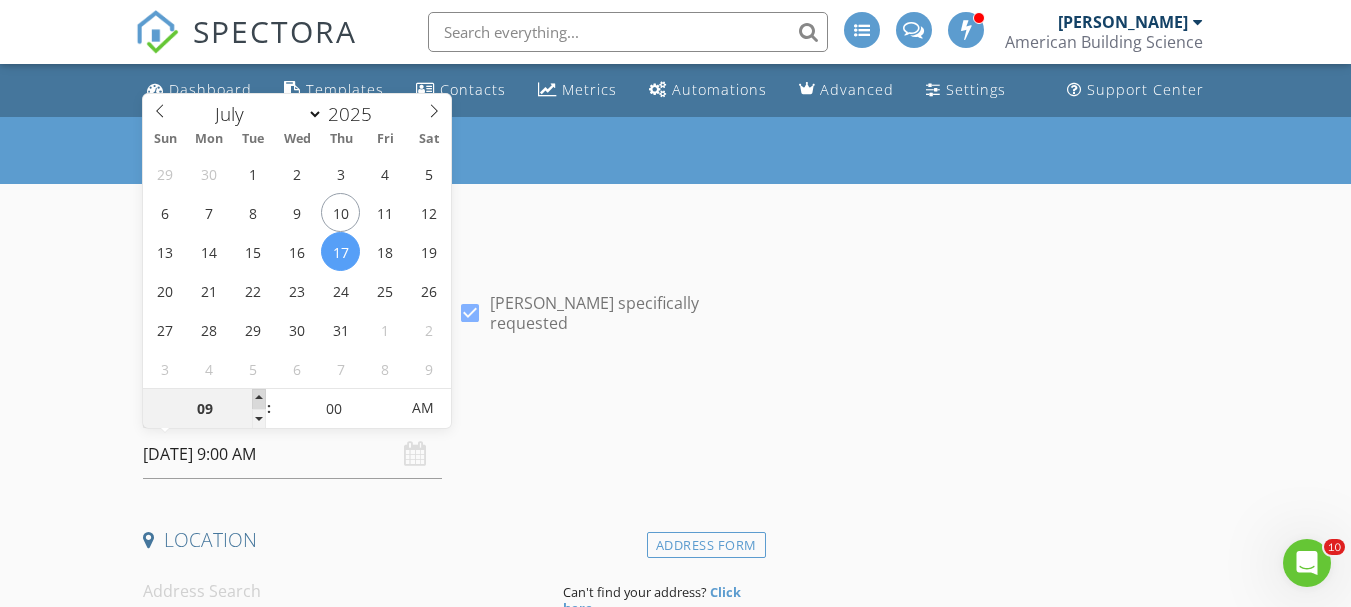 type on "10" 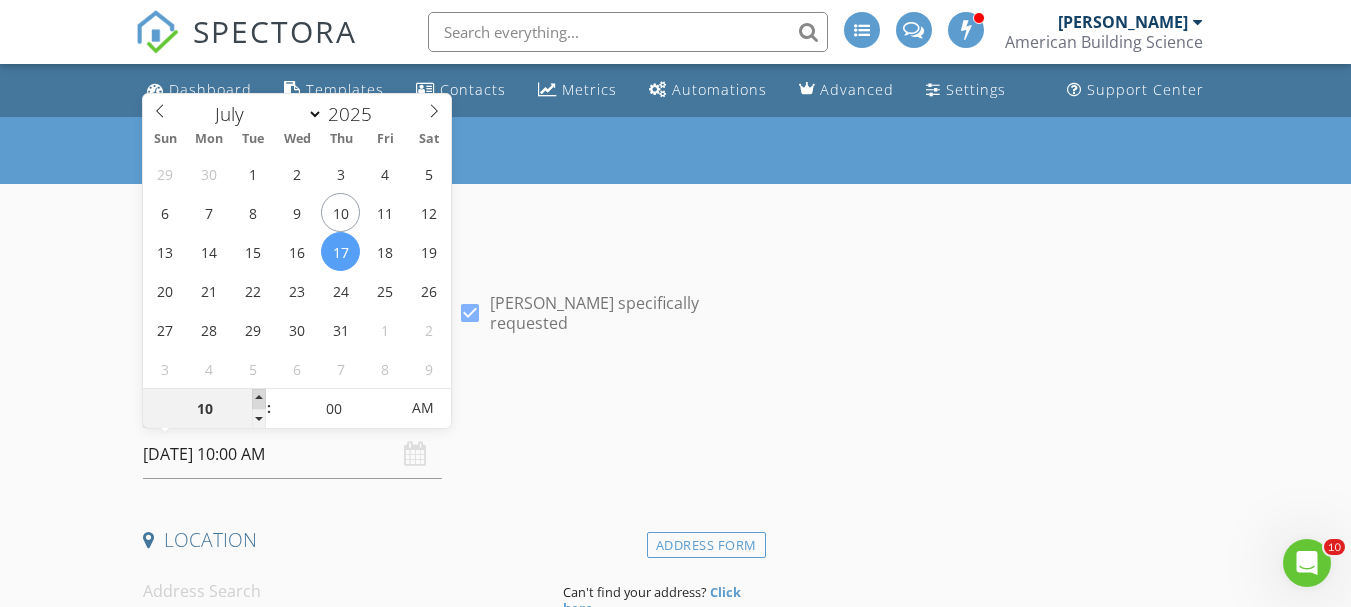click at bounding box center (259, 399) 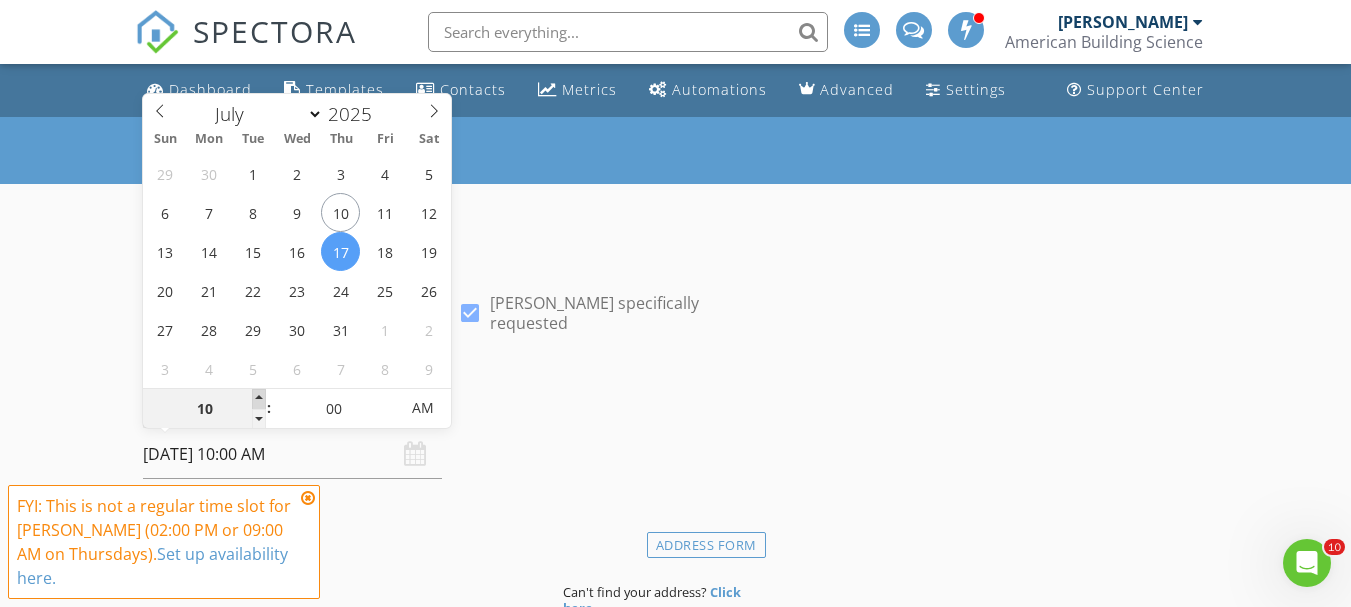 type on "11" 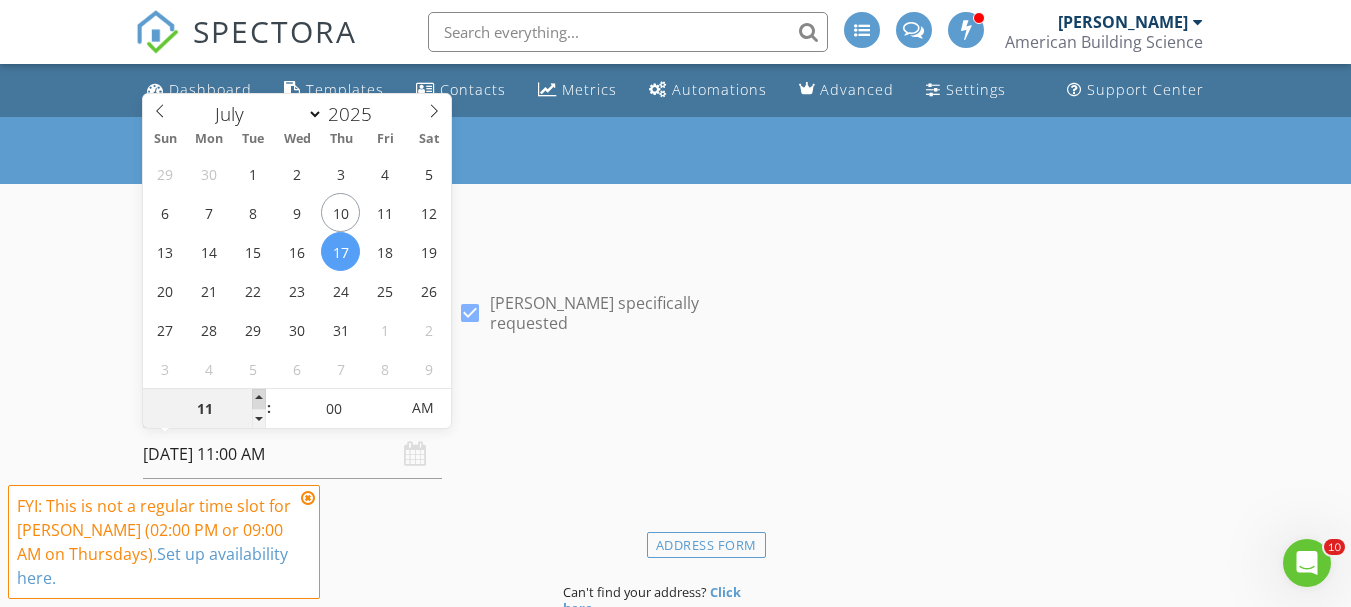 click at bounding box center [259, 399] 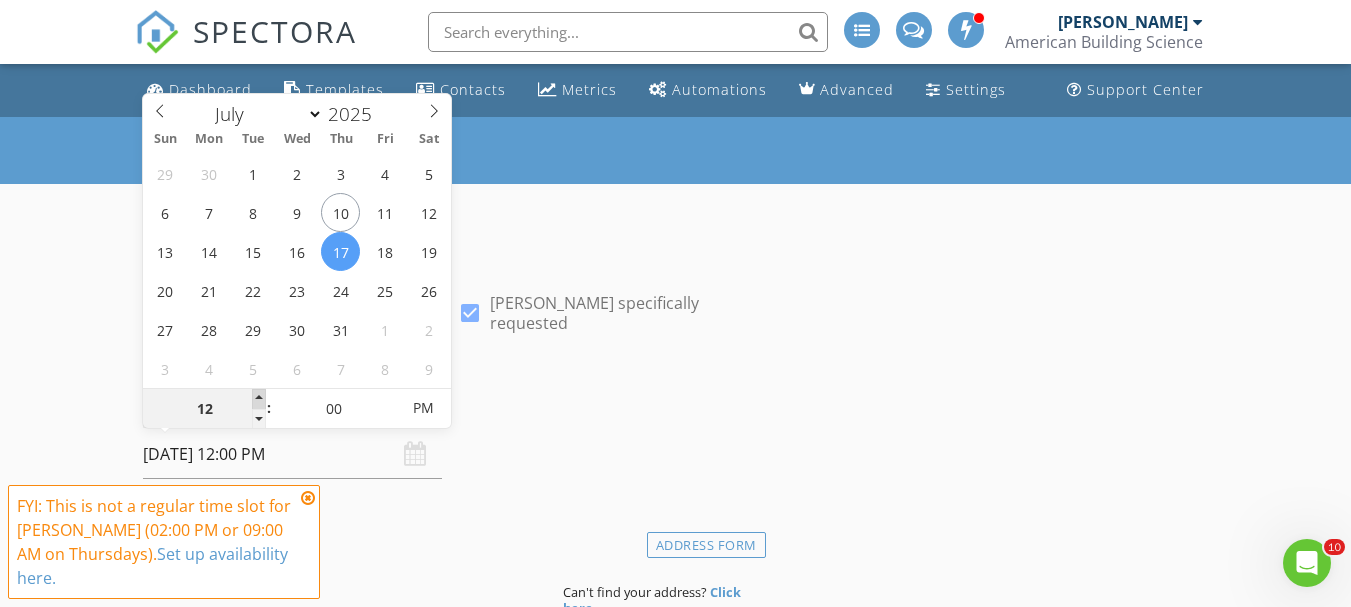 click at bounding box center [259, 399] 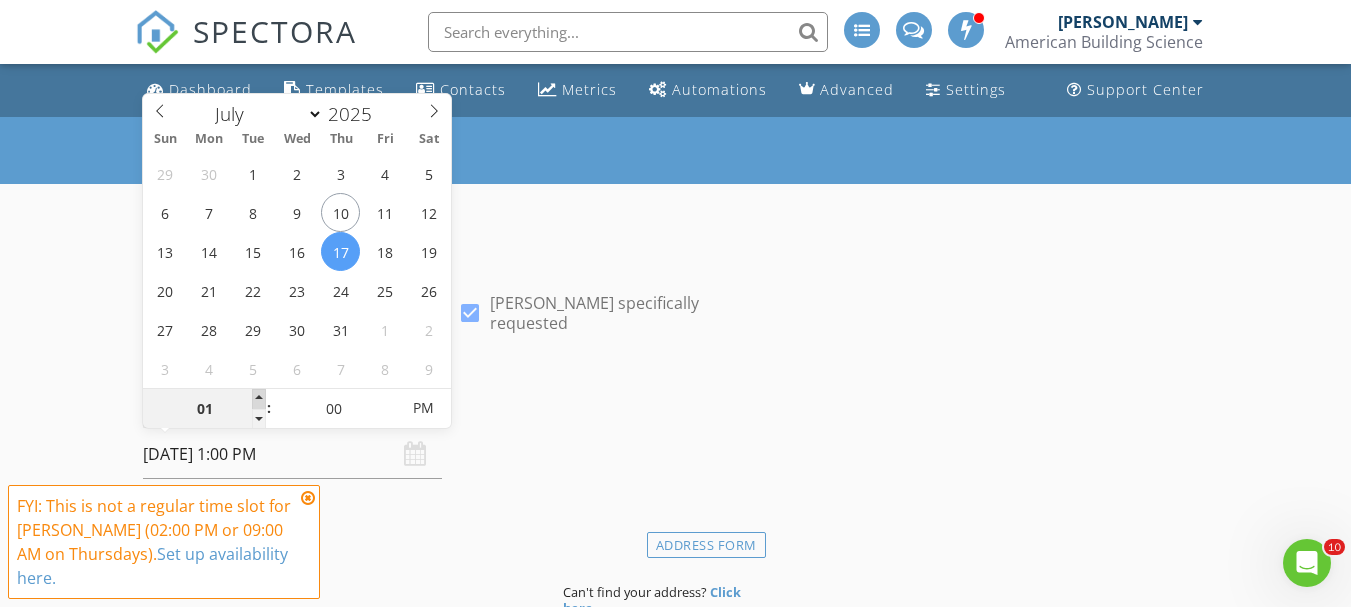click at bounding box center (259, 399) 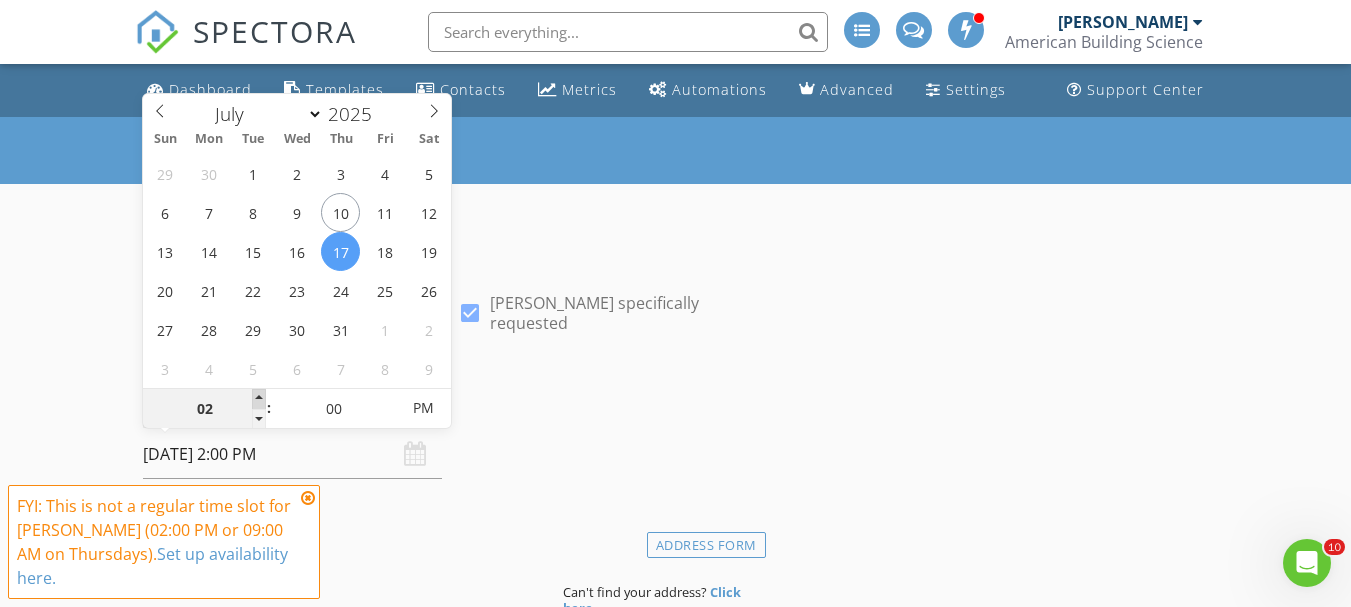 click at bounding box center [259, 399] 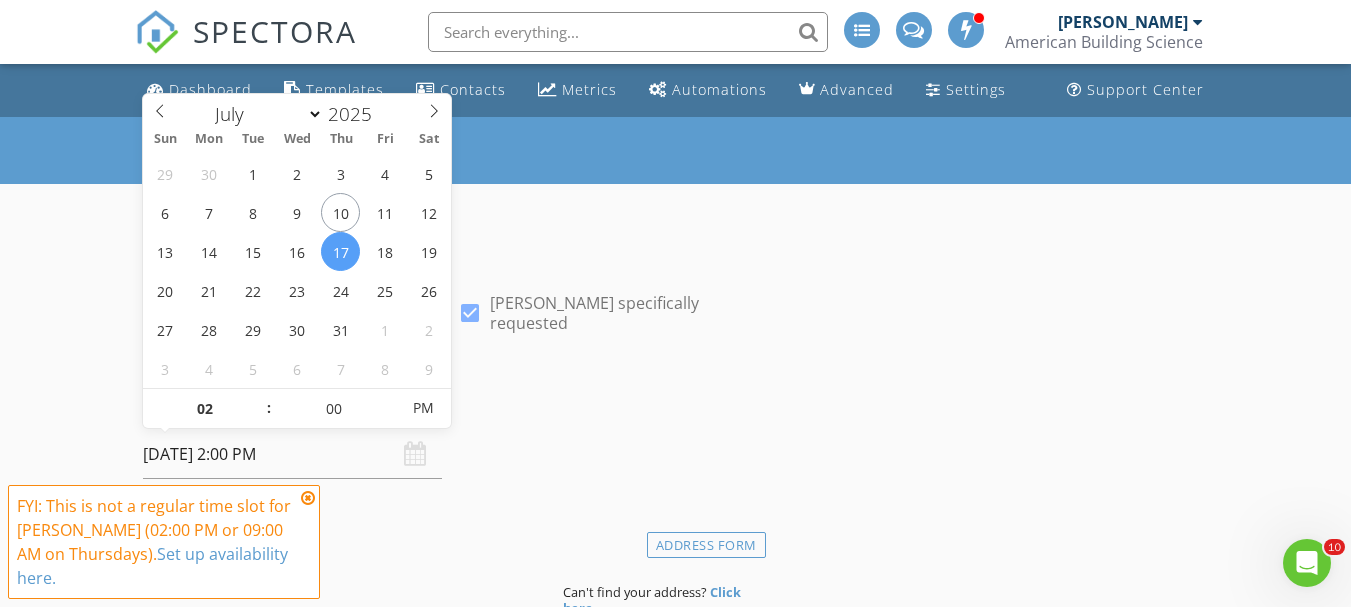 click at bounding box center (308, 498) 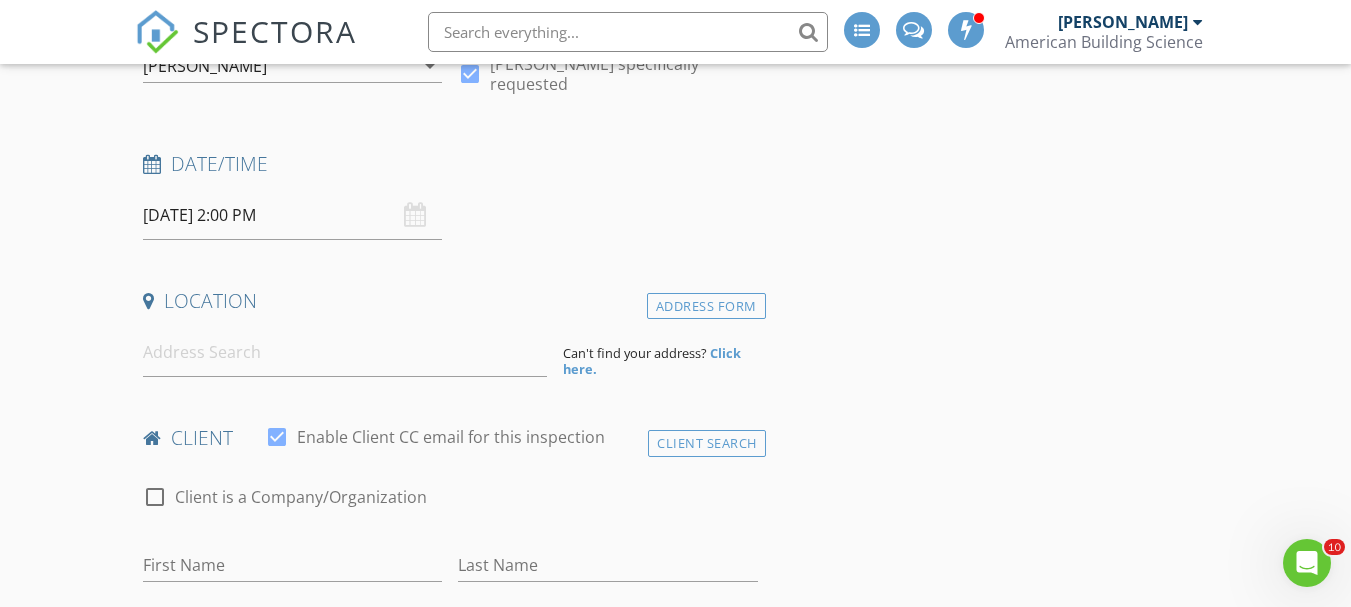 scroll, scrollTop: 334, scrollLeft: 0, axis: vertical 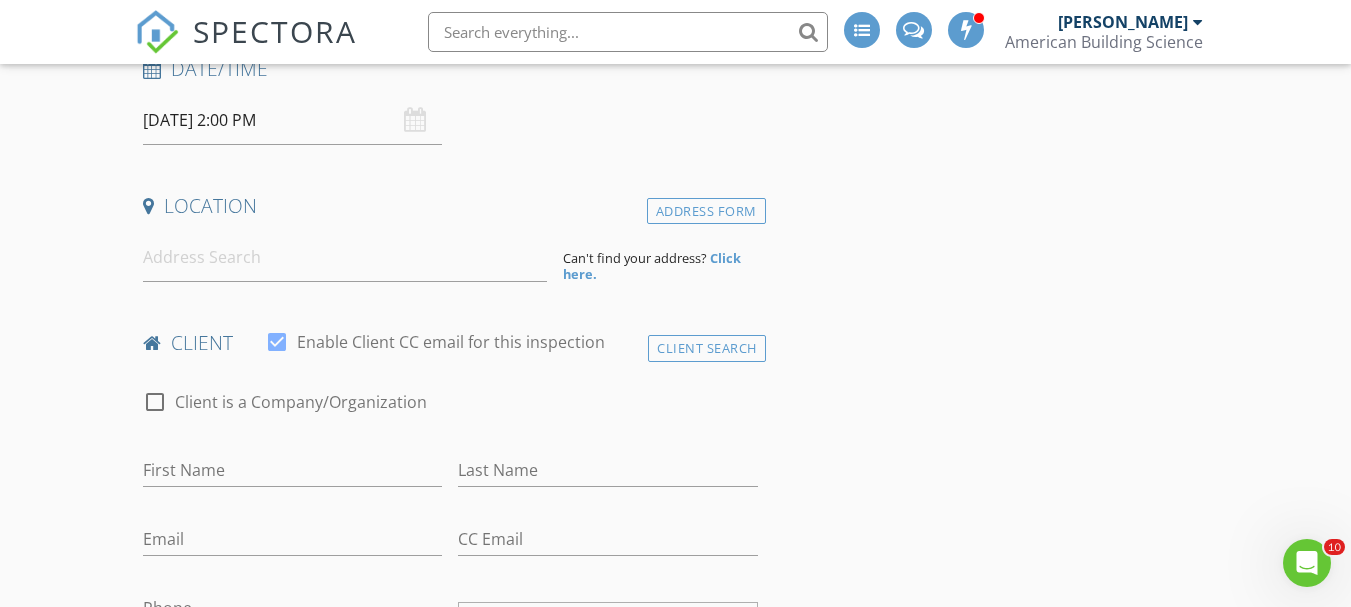 click on "Location" at bounding box center [450, 213] 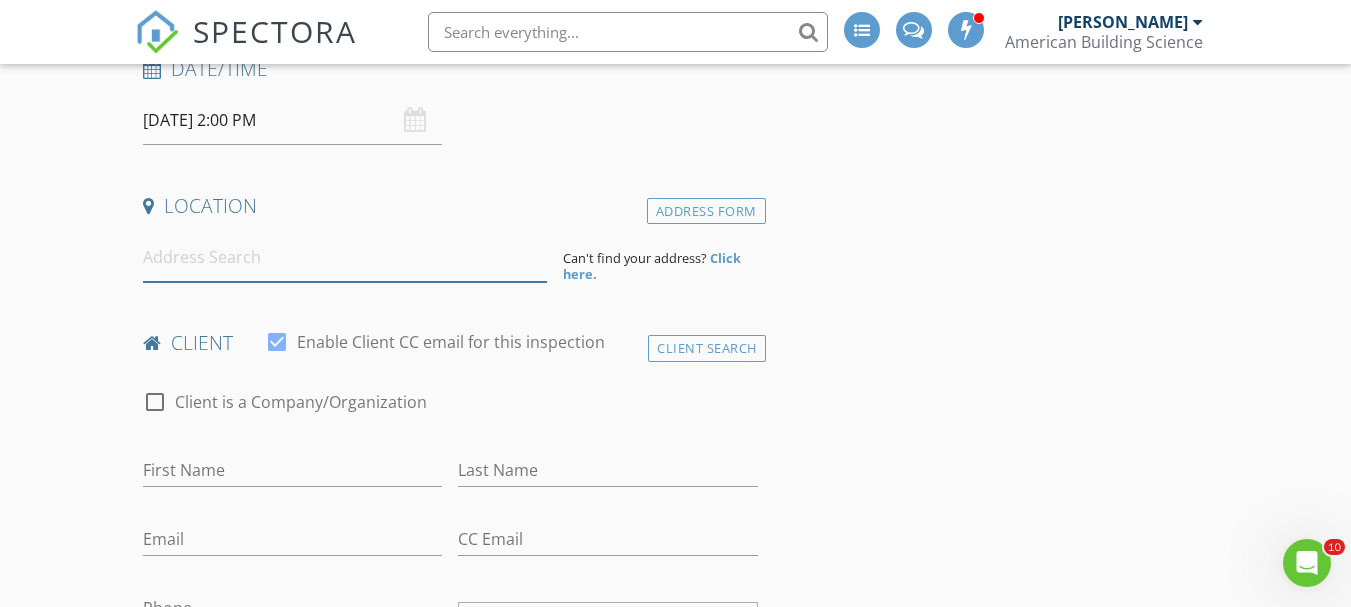 click at bounding box center [345, 257] 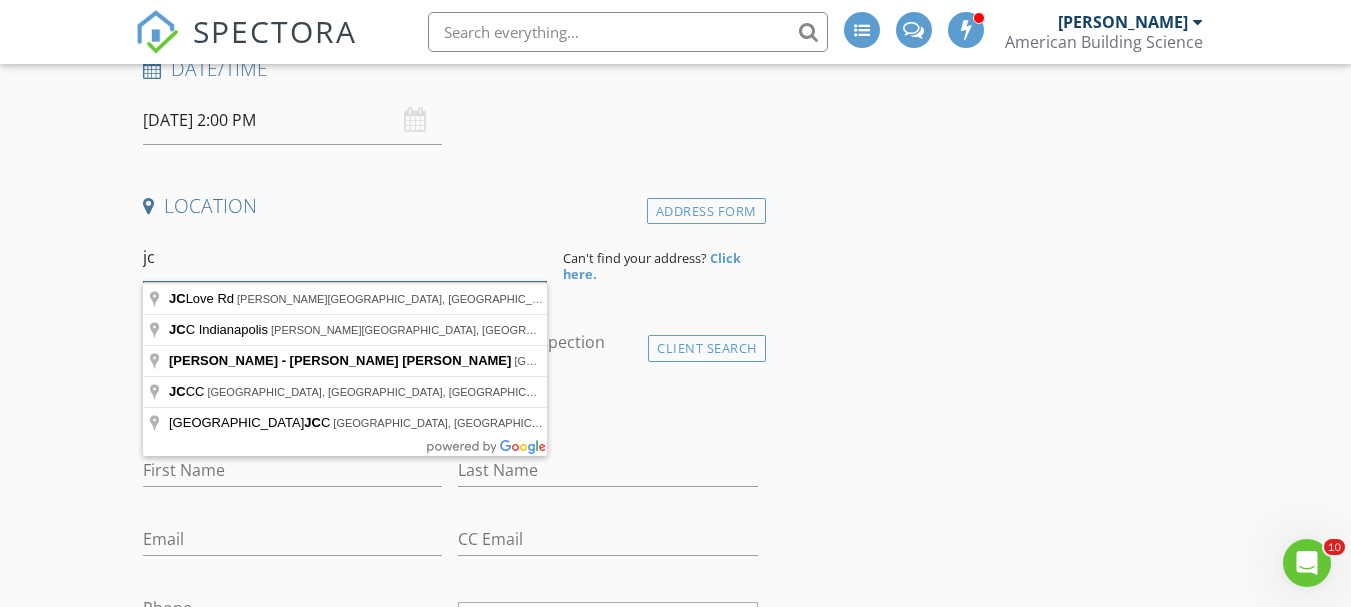 type on "j" 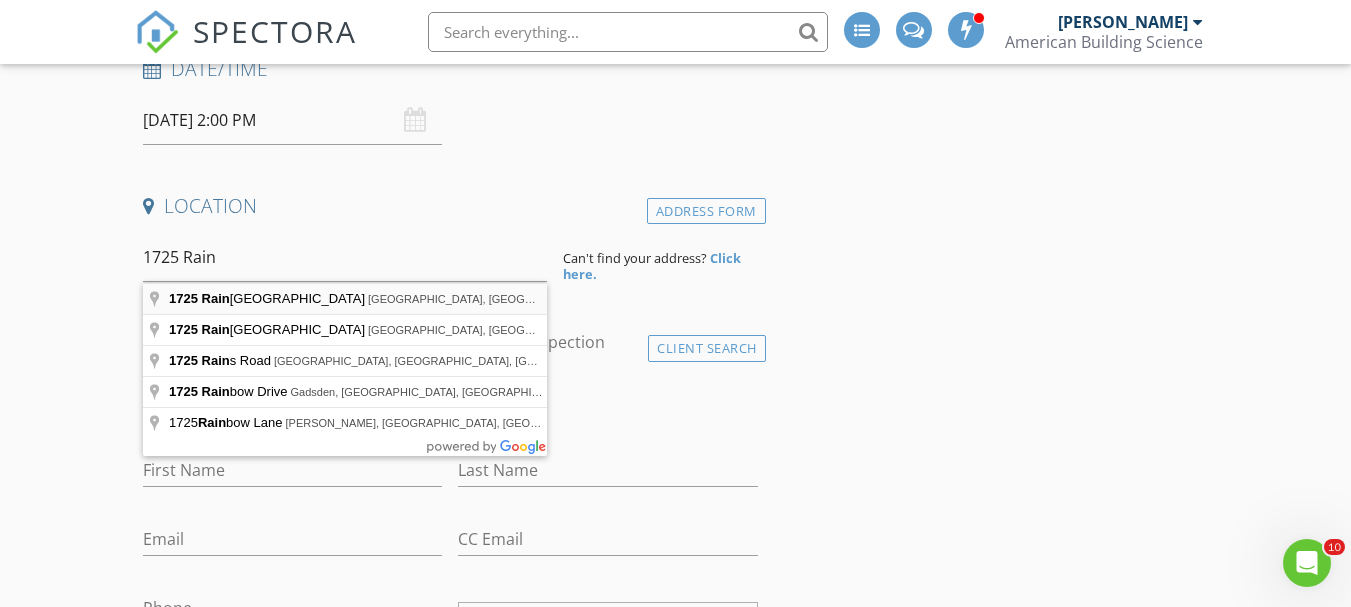type on "1725 Rainwater Lane, Manitou, KY, USA" 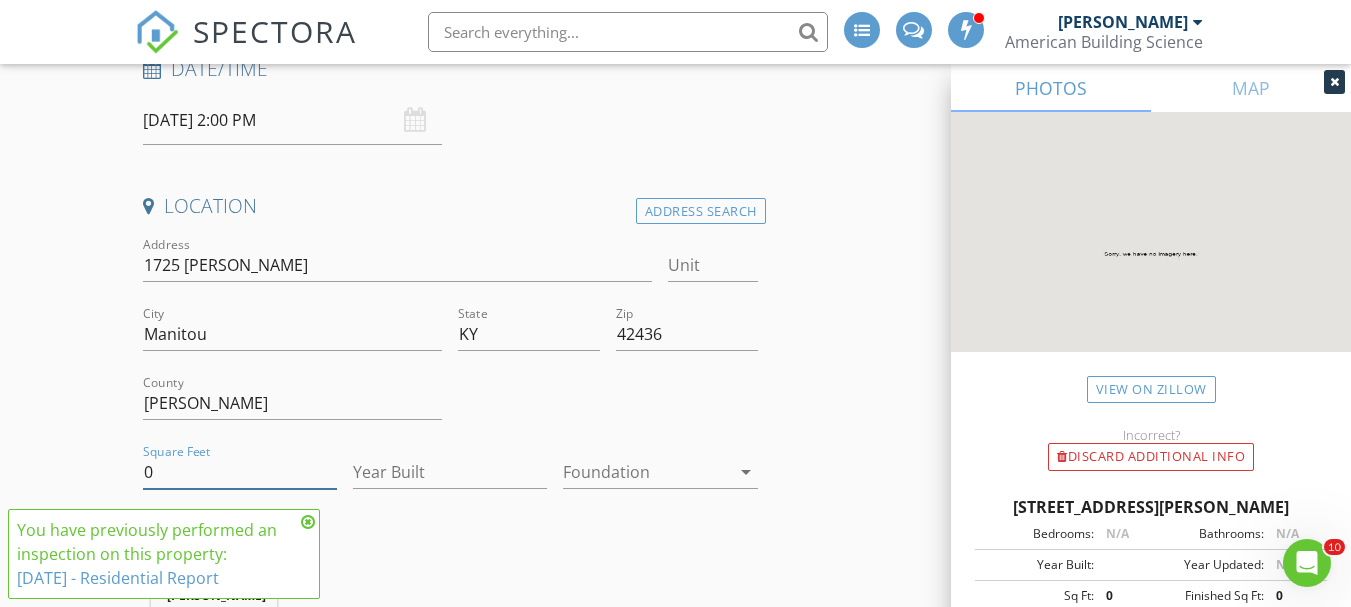 drag, startPoint x: 221, startPoint y: 457, endPoint x: 232, endPoint y: 473, distance: 19.416489 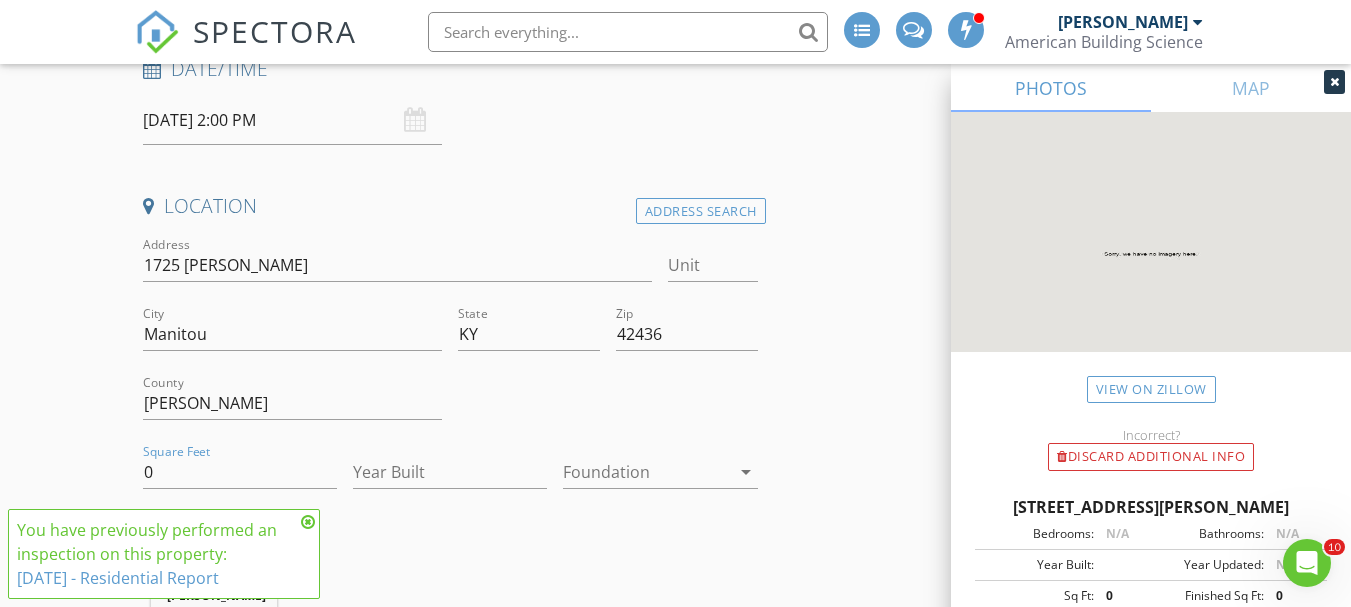 click at bounding box center [308, 522] 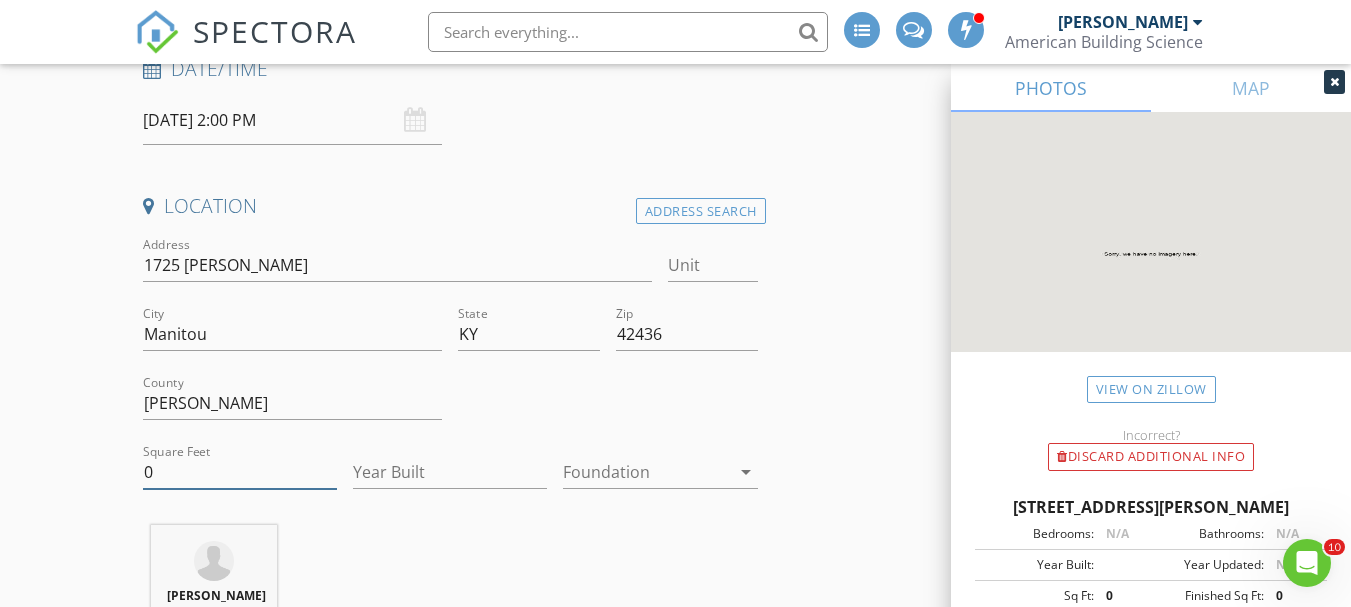click on "0" at bounding box center (240, 472) 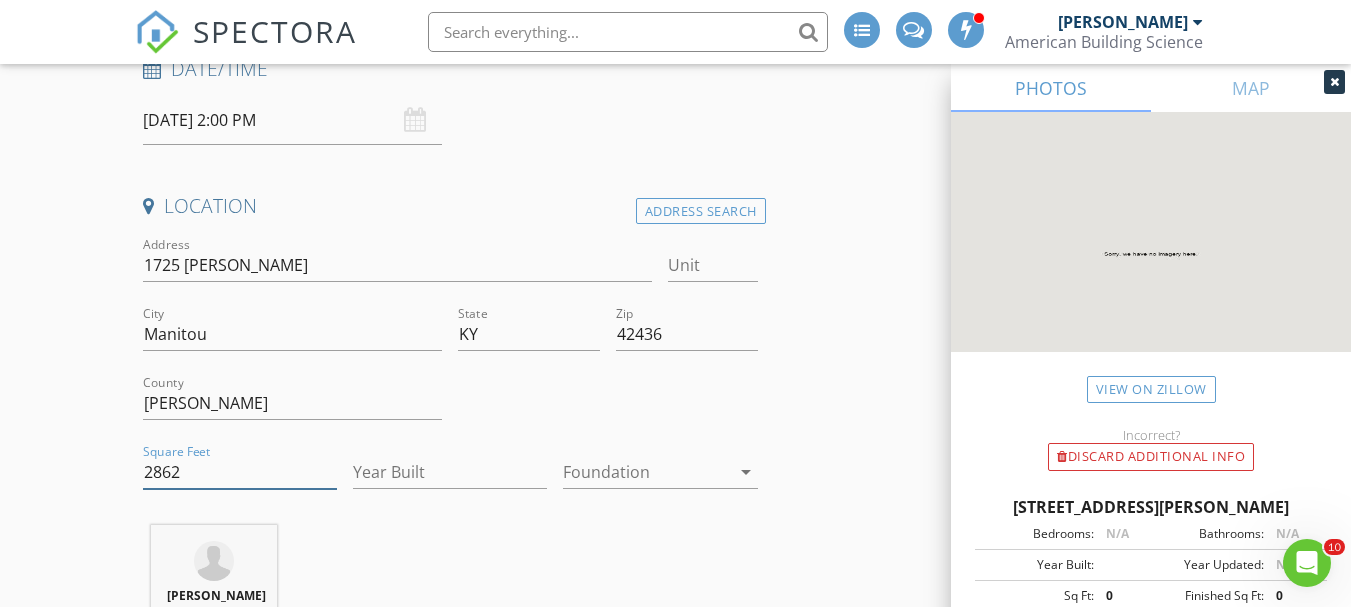 type on "2862" 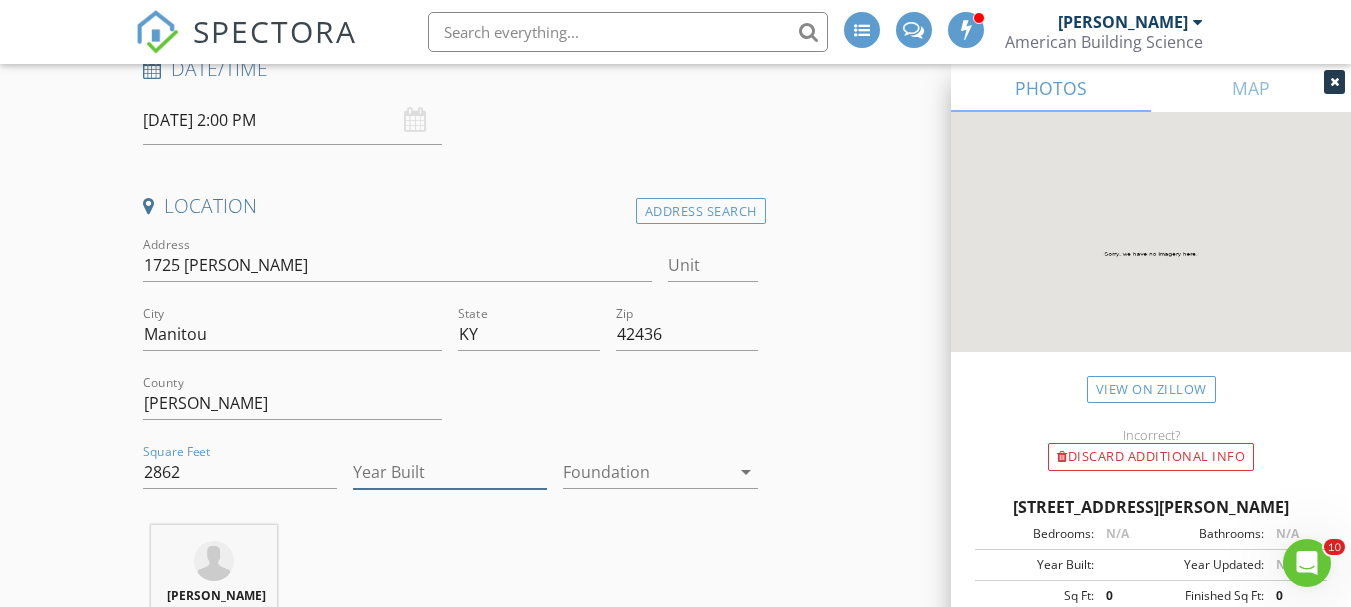 click on "Year Built" at bounding box center [450, 472] 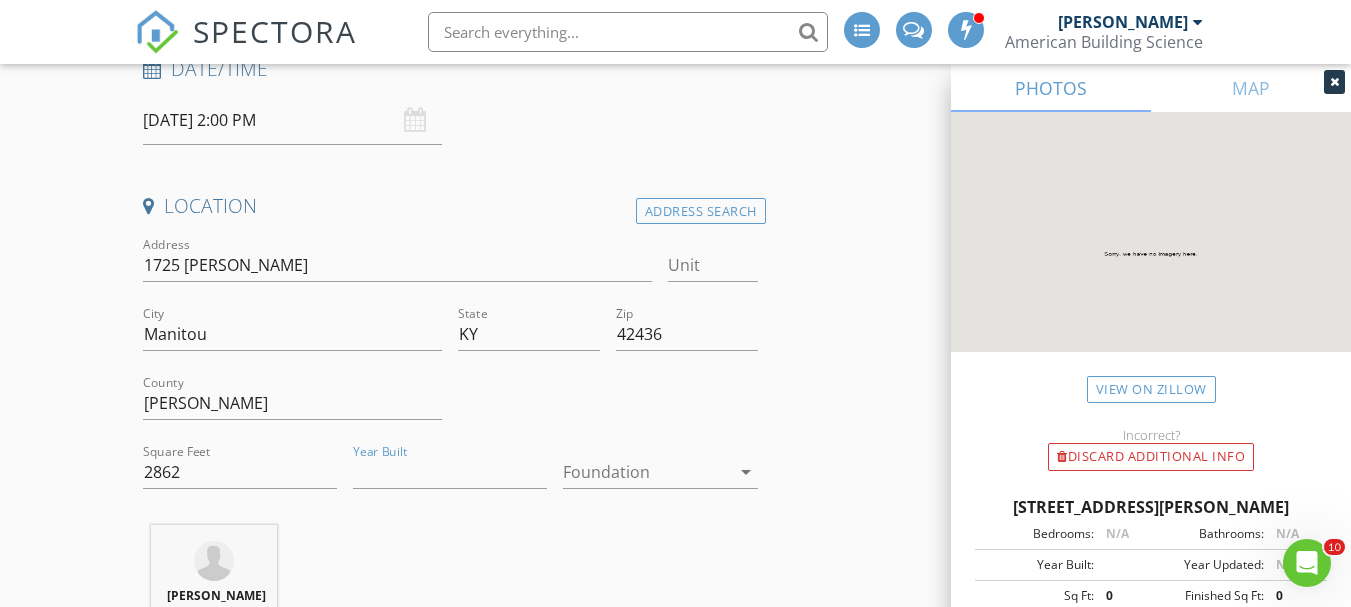 click at bounding box center [646, 472] 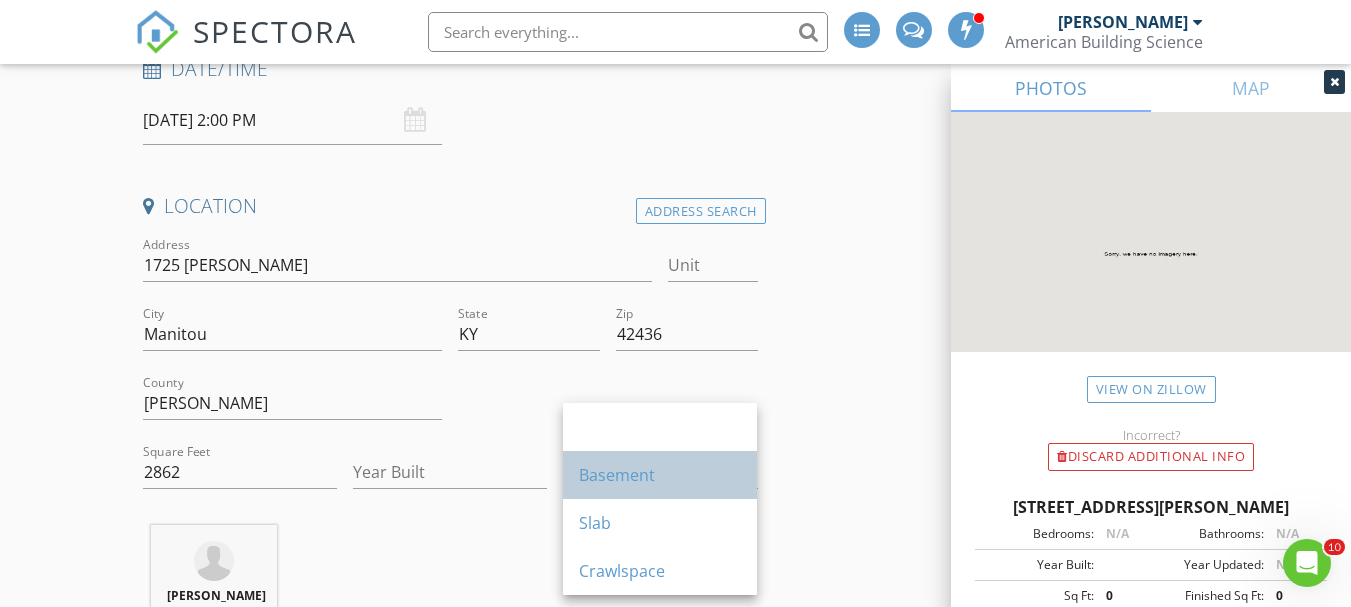click on "Basement" at bounding box center (660, 475) 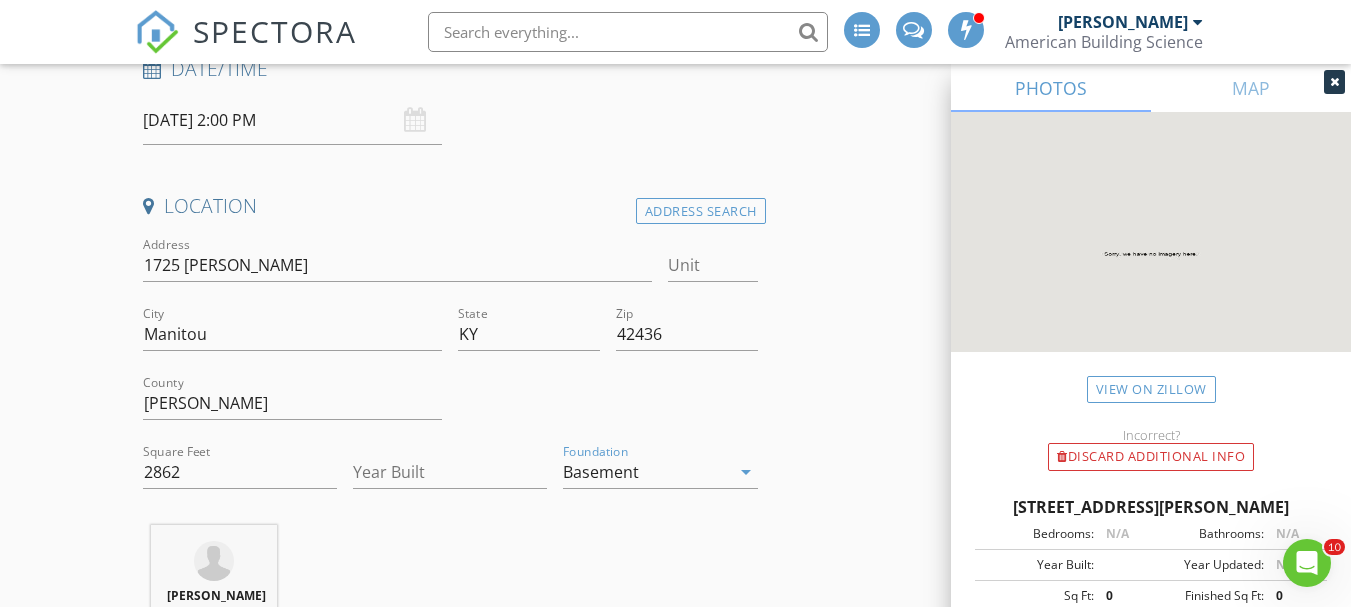 click on "arrow_drop_down" at bounding box center (746, 472) 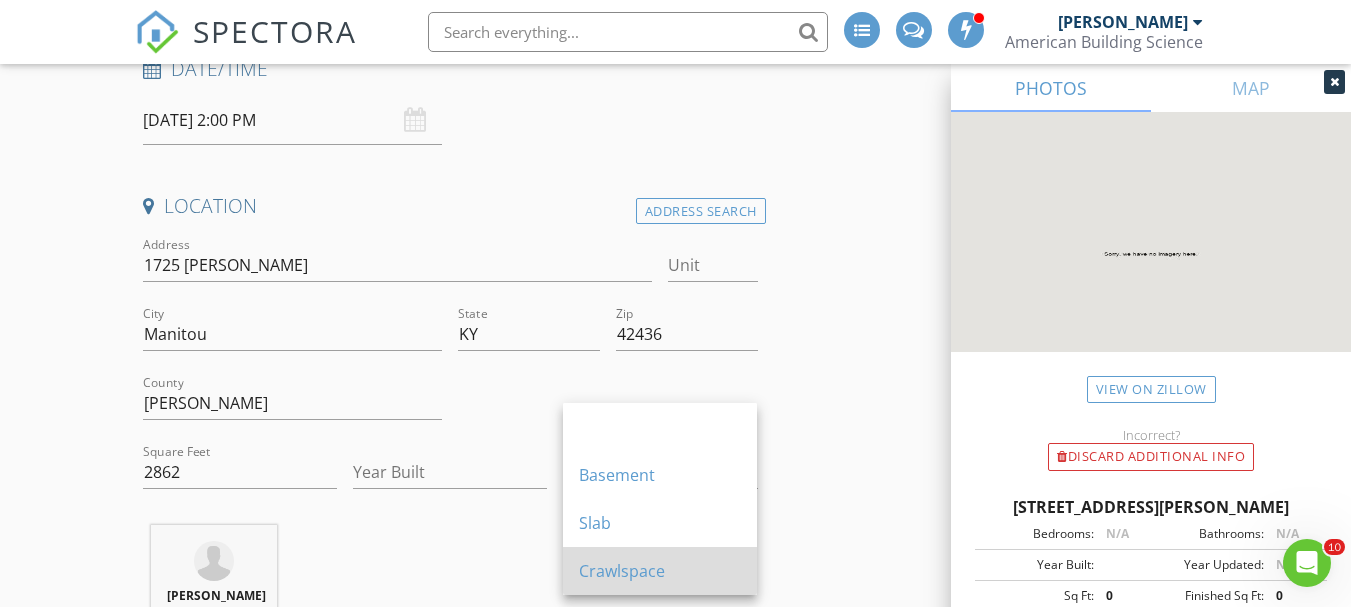 click on "Crawlspace" at bounding box center (660, 571) 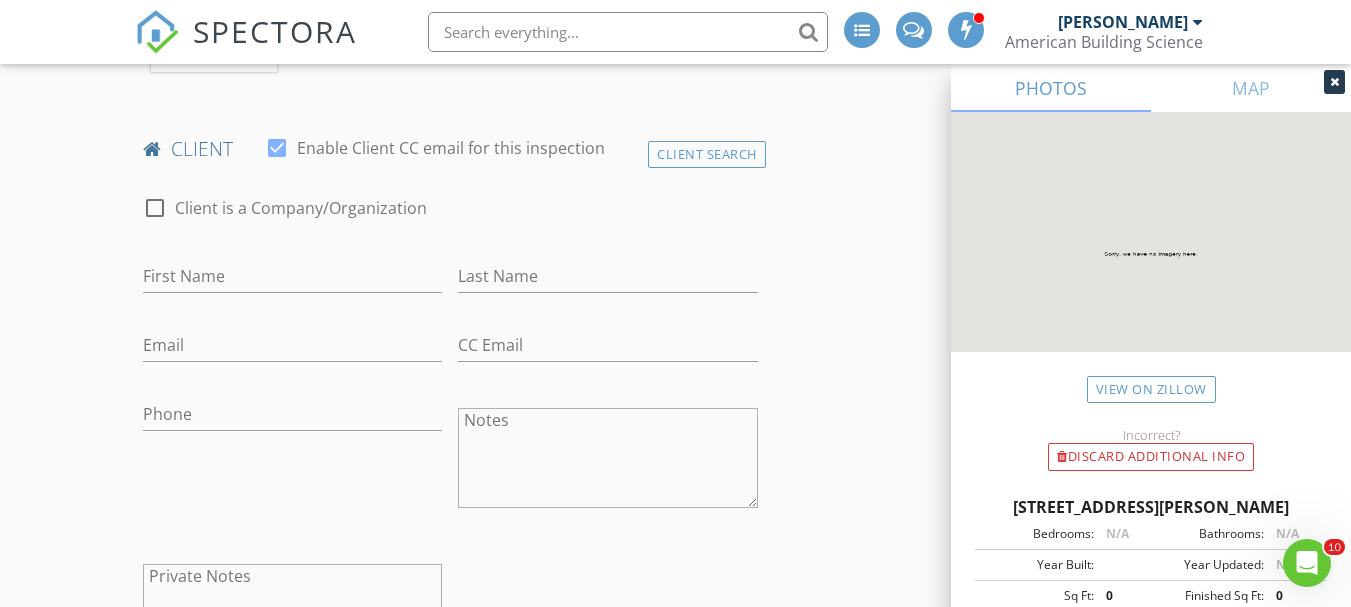 scroll, scrollTop: 874, scrollLeft: 0, axis: vertical 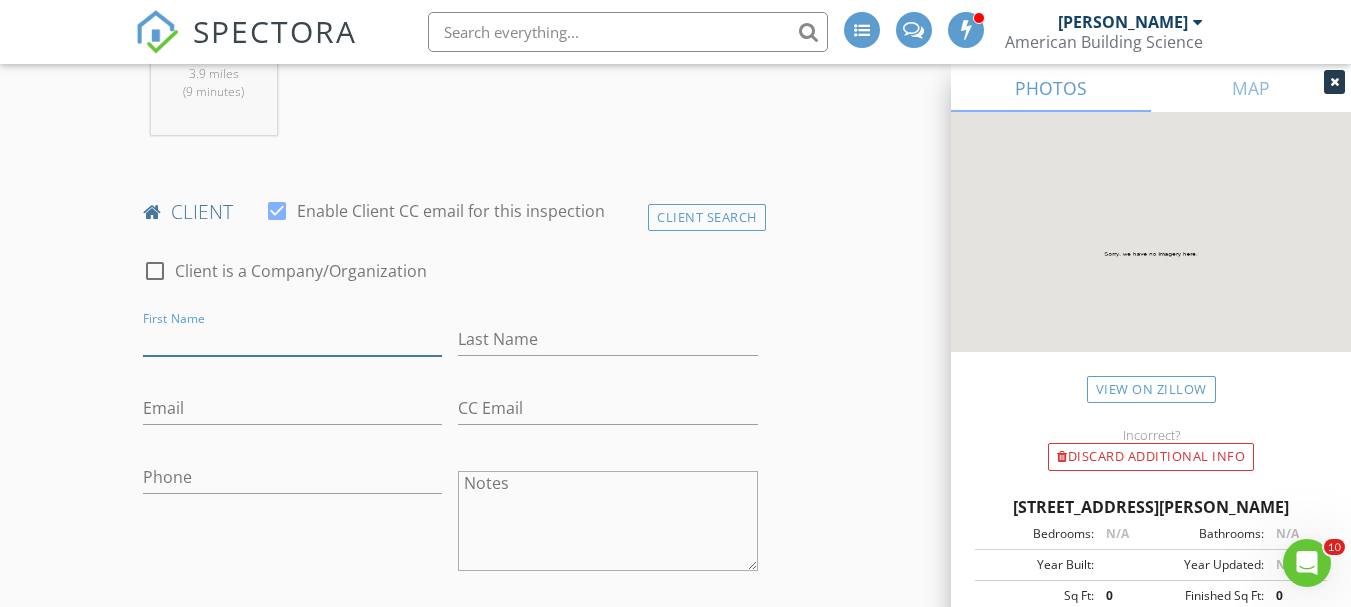 click on "First Name" at bounding box center [292, 339] 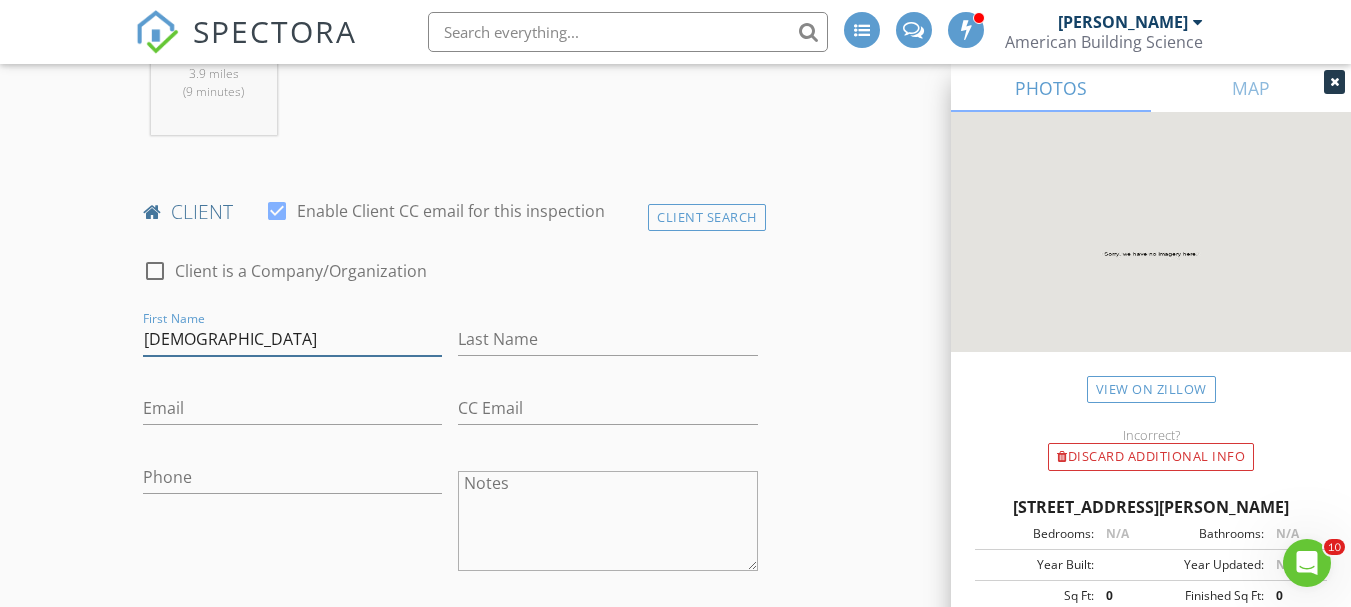 type on "Jesus" 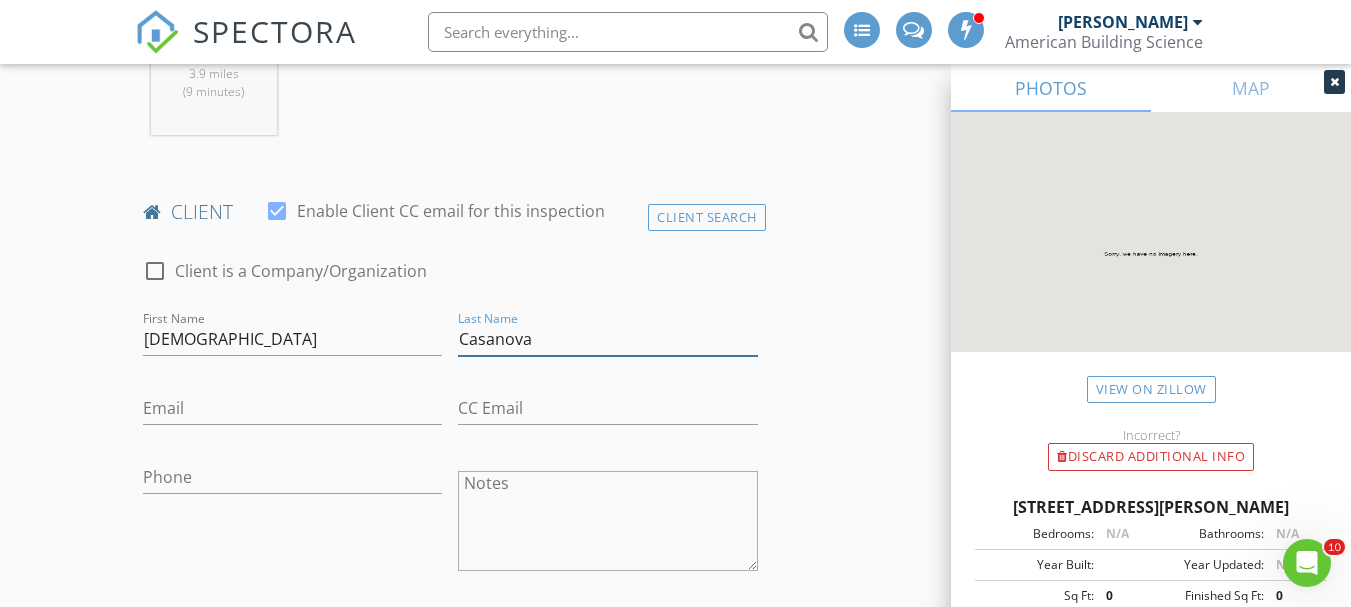type on "Casanova" 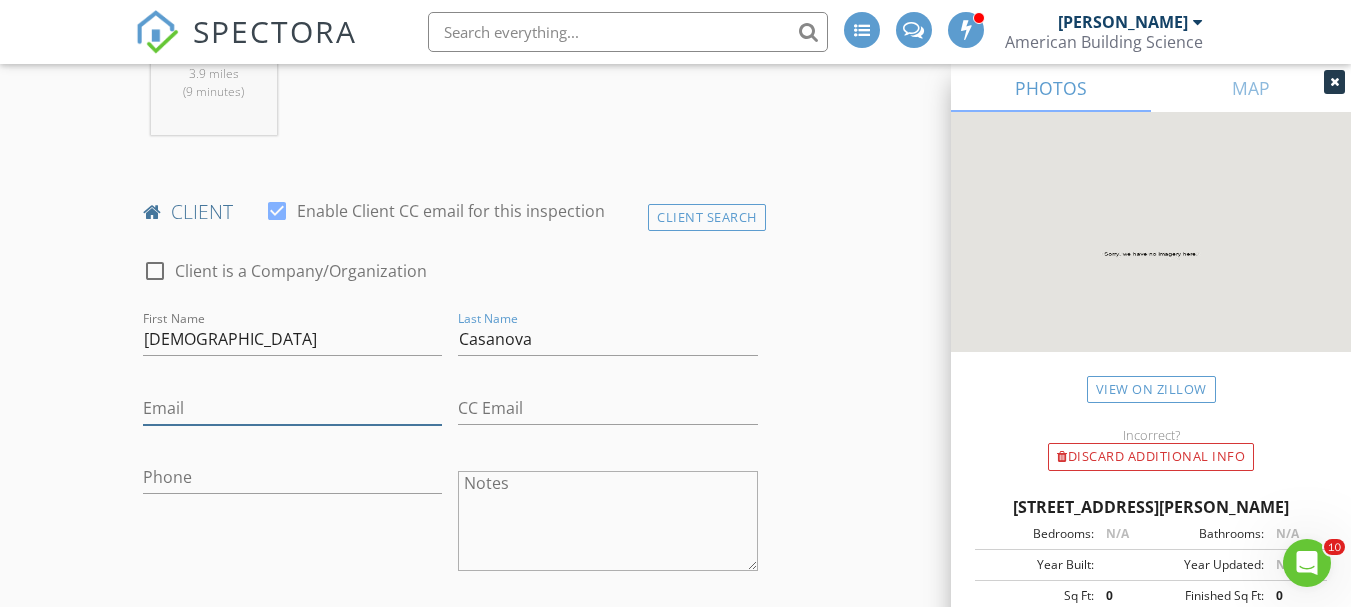 click on "Email" at bounding box center (292, 408) 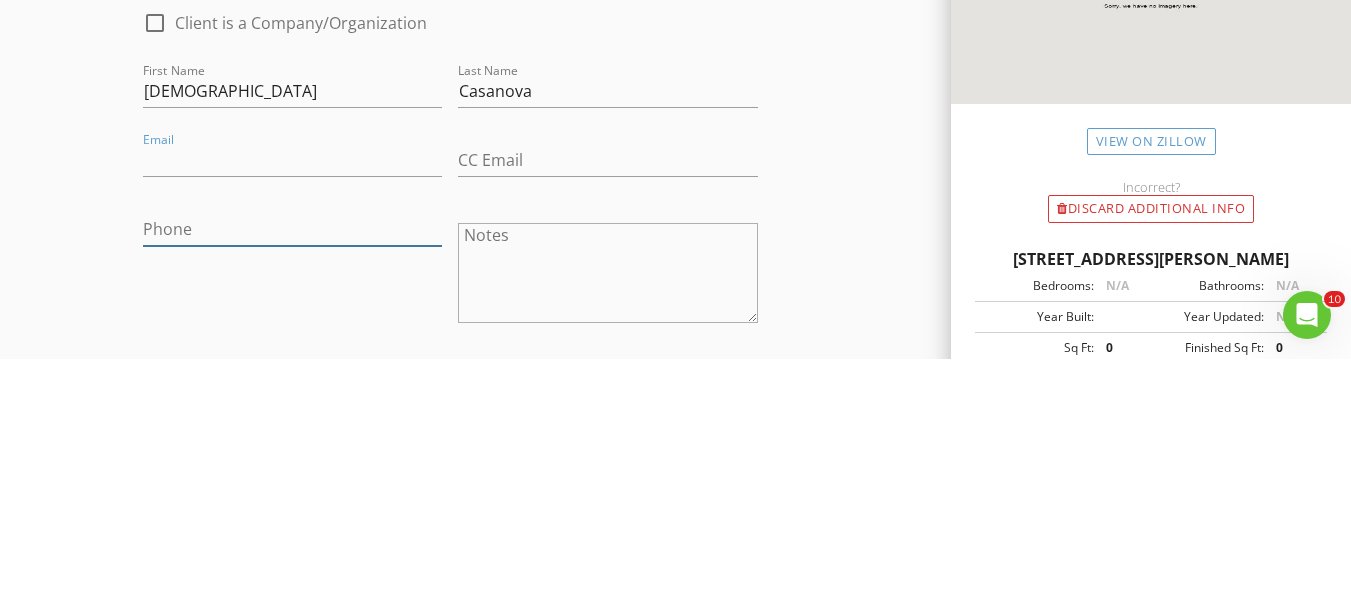 click on "Phone" at bounding box center (292, 477) 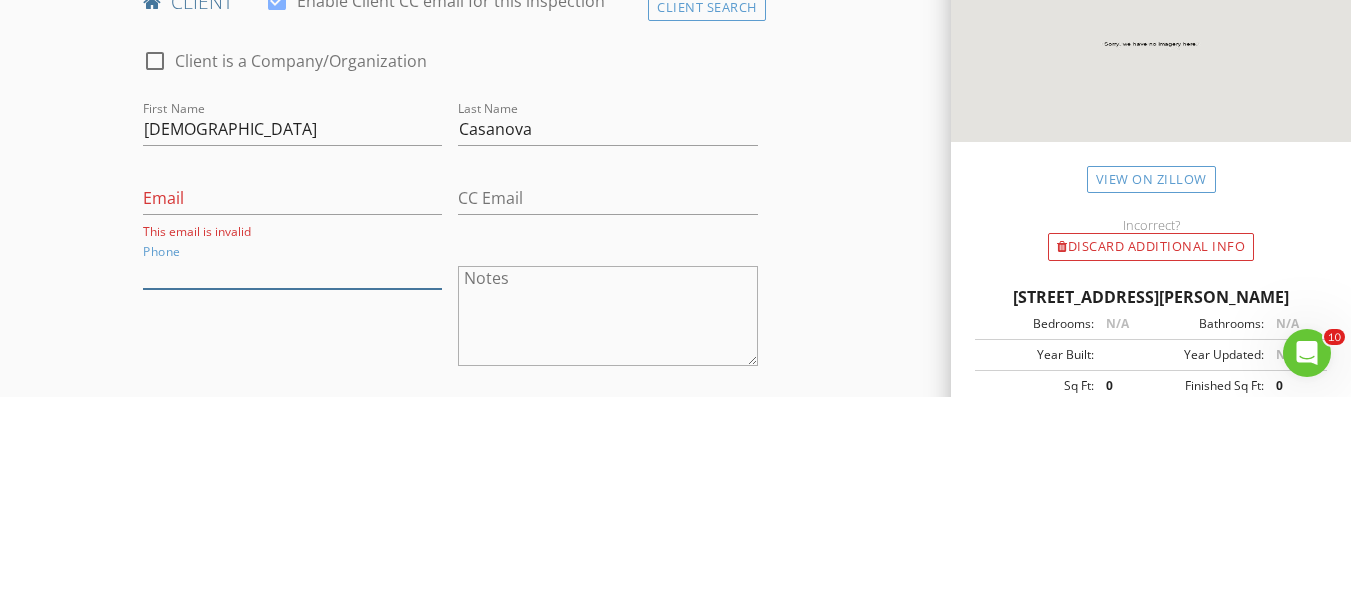 scroll, scrollTop: 910, scrollLeft: 0, axis: vertical 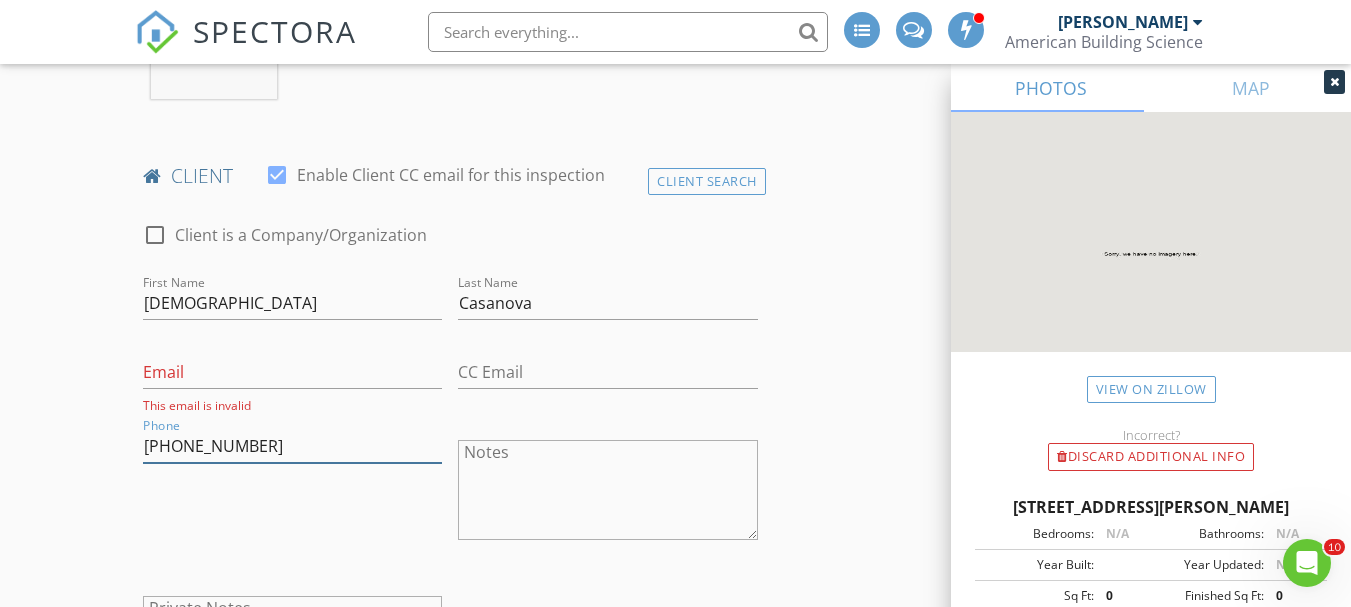 type on "305-898-9760" 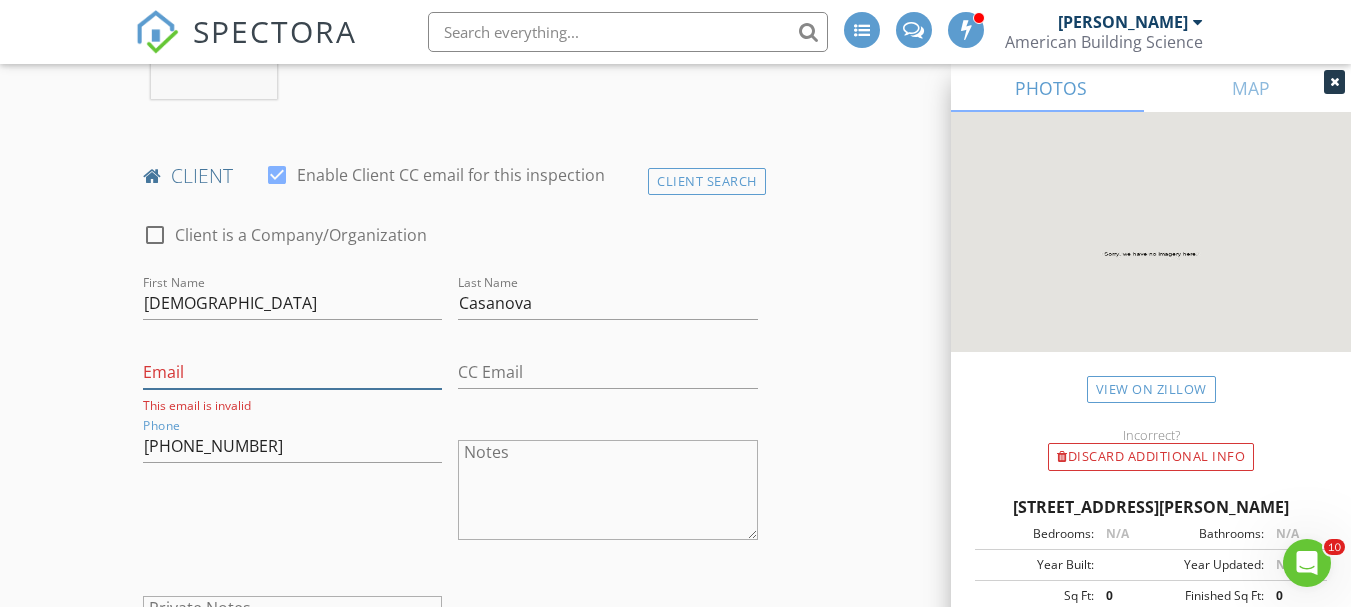 click on "Email" at bounding box center (292, 372) 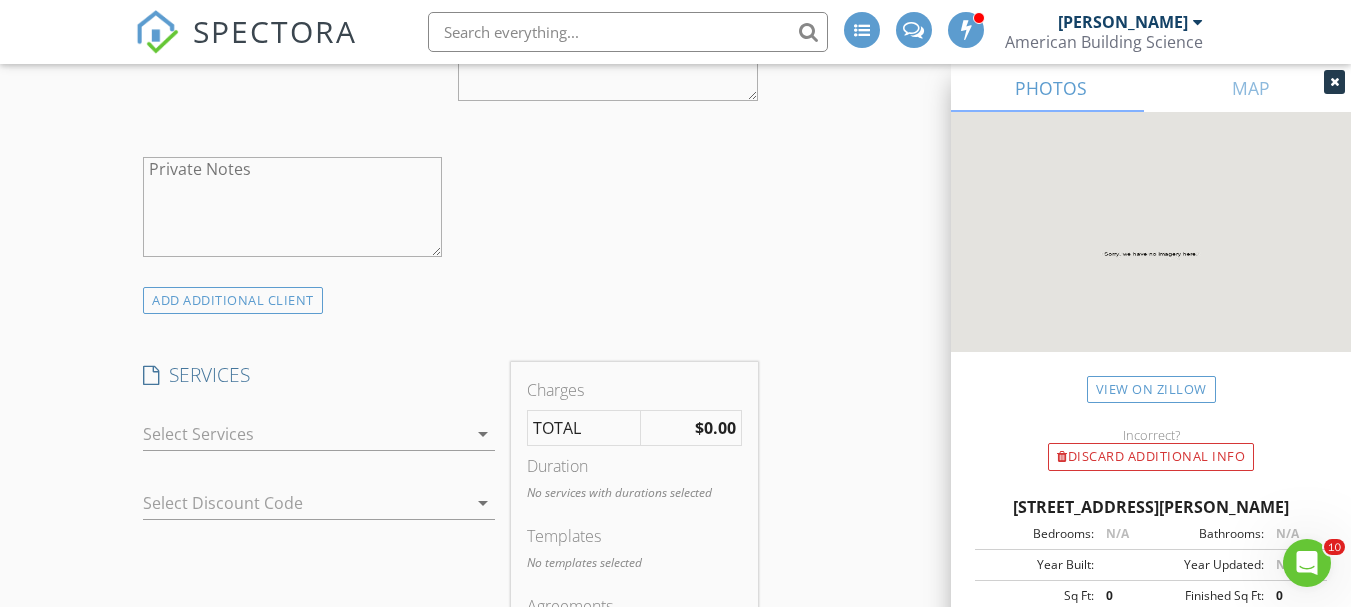 scroll, scrollTop: 1375, scrollLeft: 0, axis: vertical 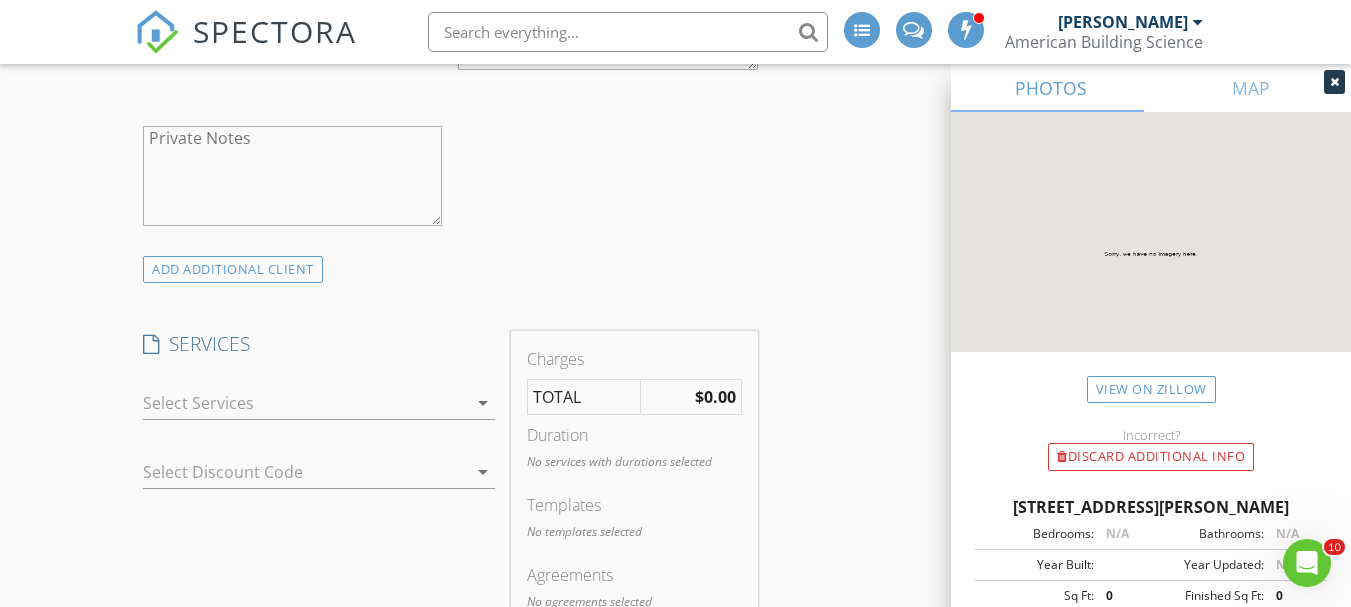 type on "jc@cgcontractors.net" 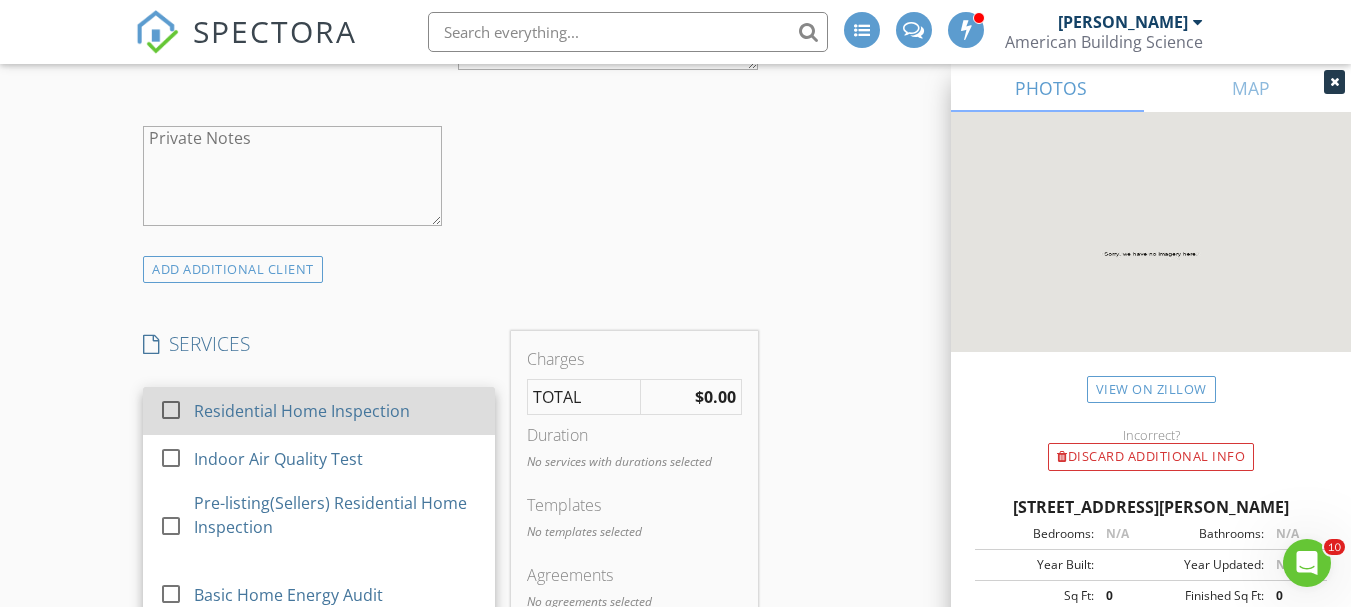 click at bounding box center [171, 410] 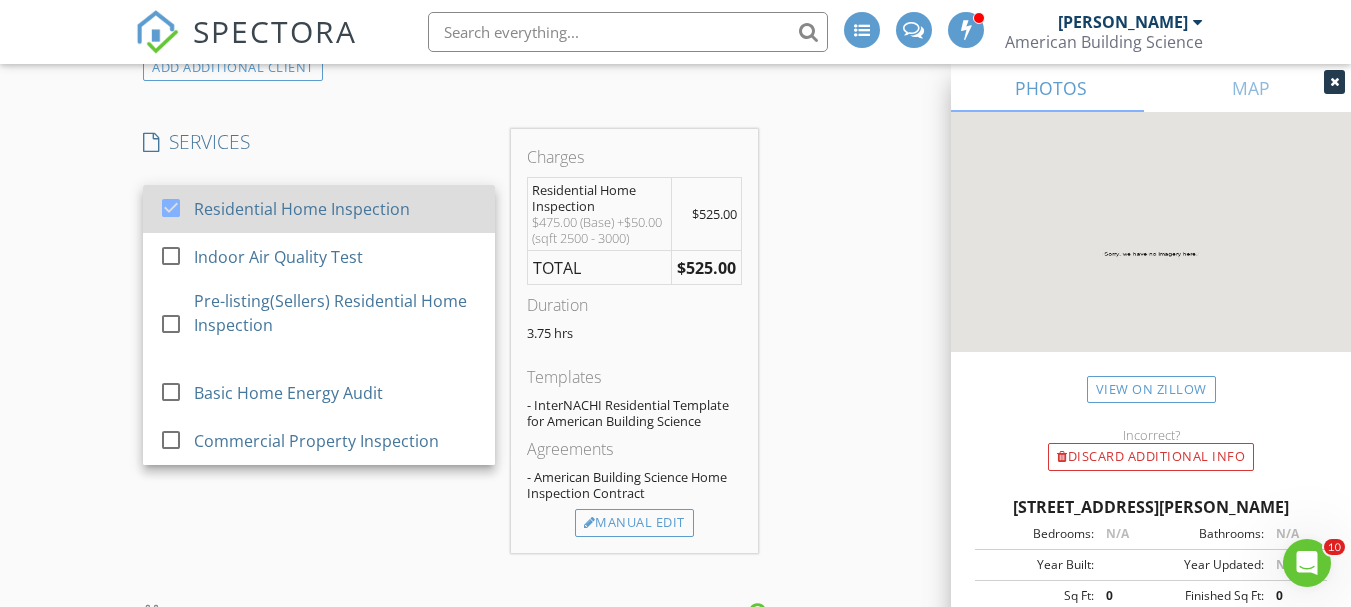 scroll, scrollTop: 1604, scrollLeft: 0, axis: vertical 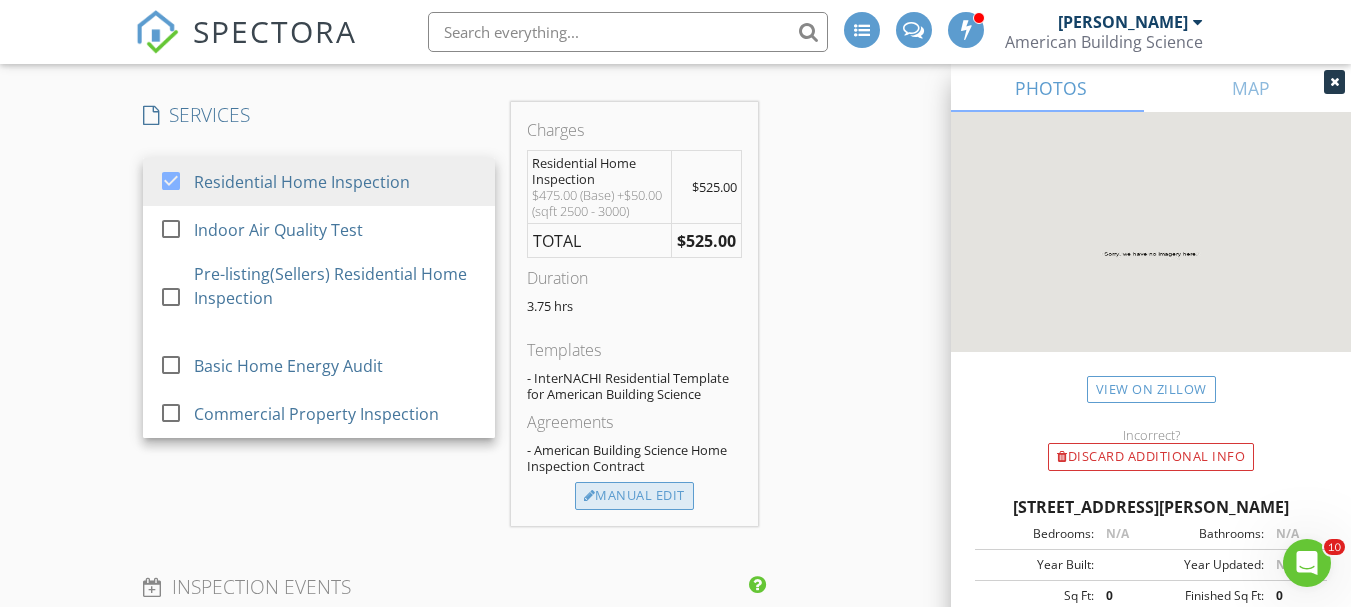 click on "Manual Edit" at bounding box center (634, 496) 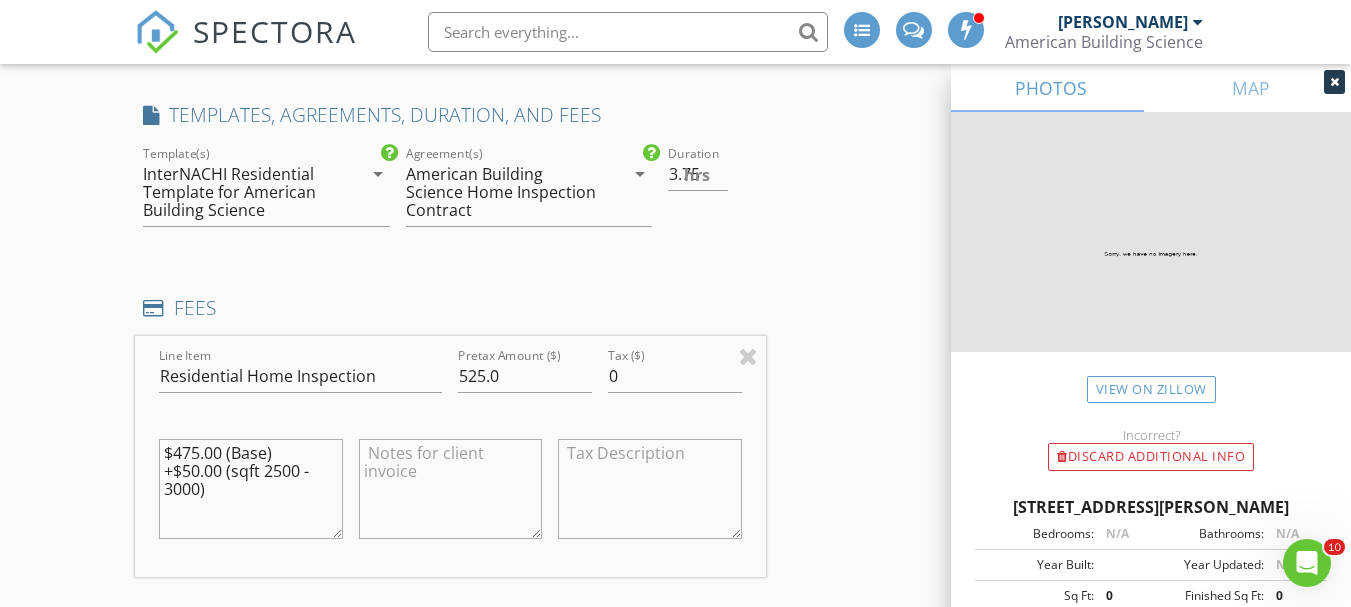 click on "$475.00 (Base)
+$50.00 (sqft 2500 - 3000)" at bounding box center [250, 489] 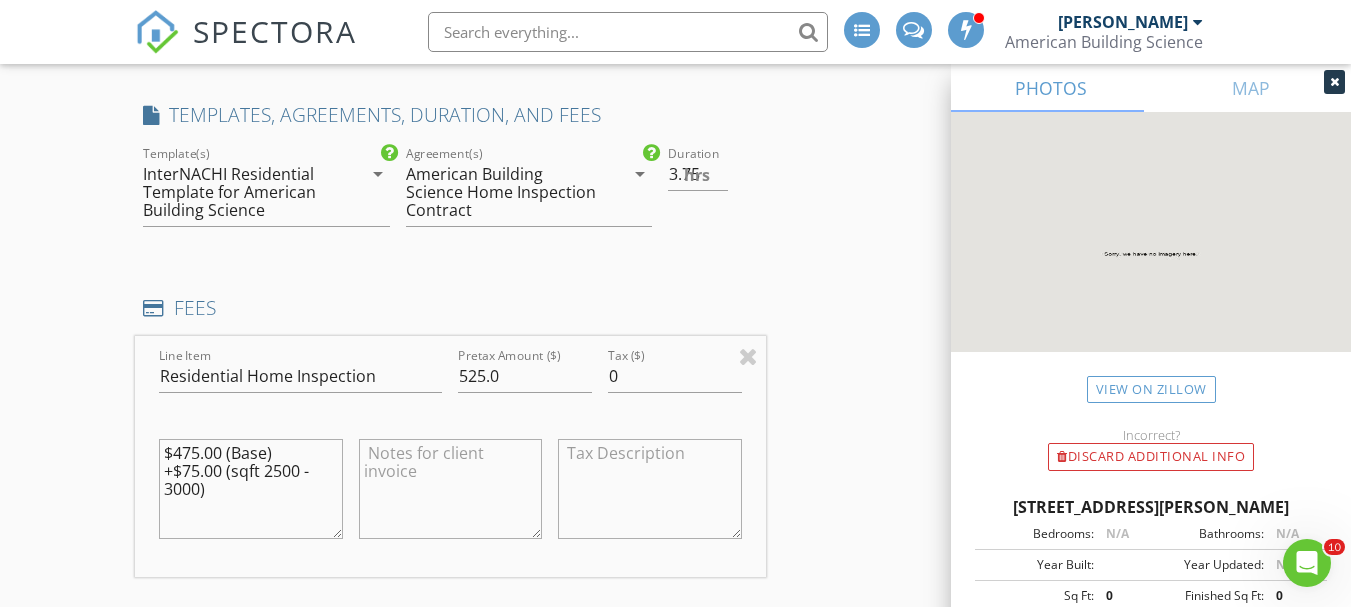 type on "$475.00 (Base)
+$75.00 (sqft 2500 - 3000)" 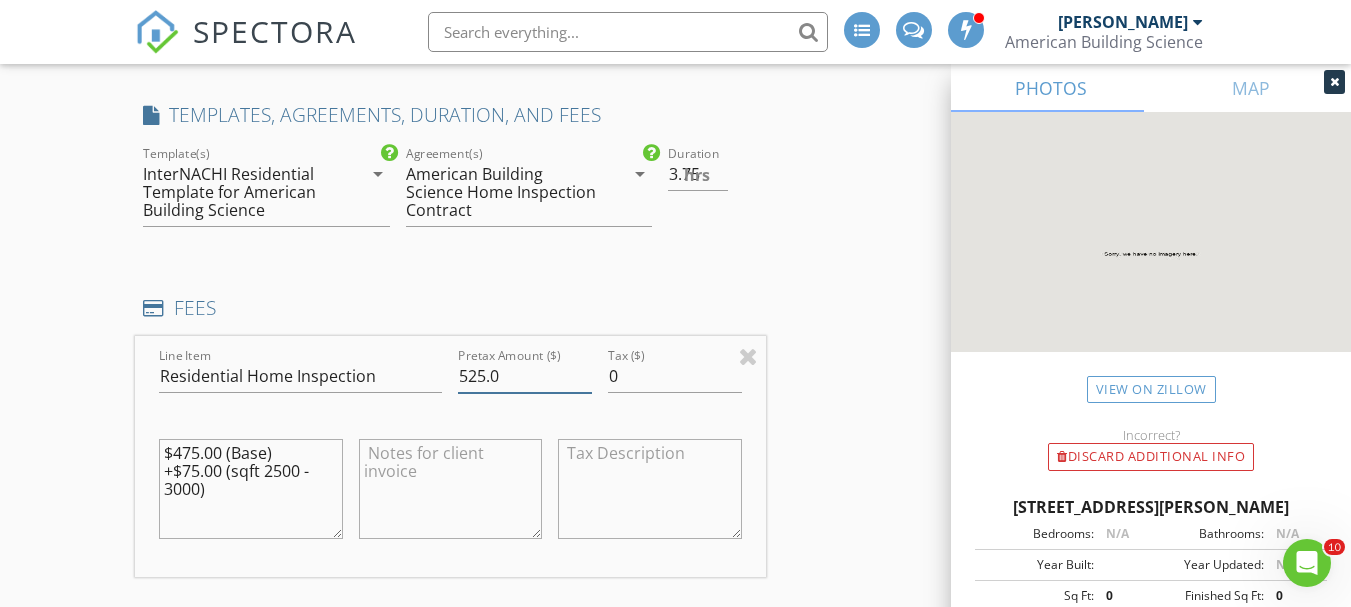 click on "525.0" at bounding box center [525, 376] 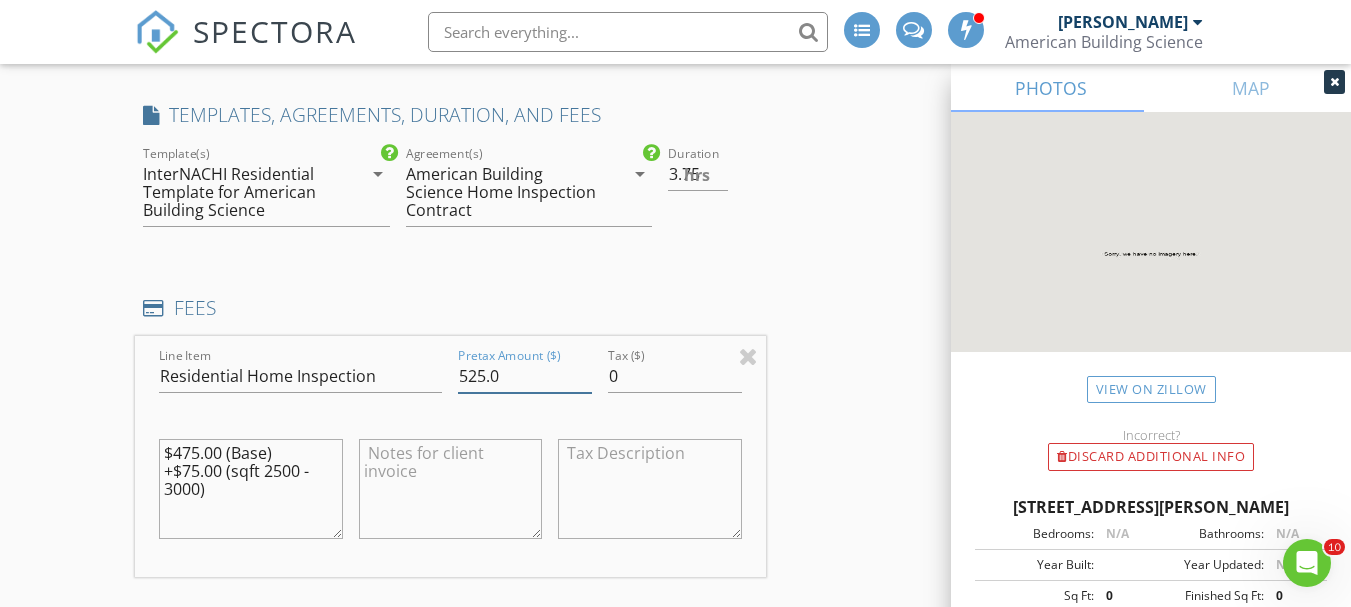 click on "525.0" at bounding box center (525, 376) 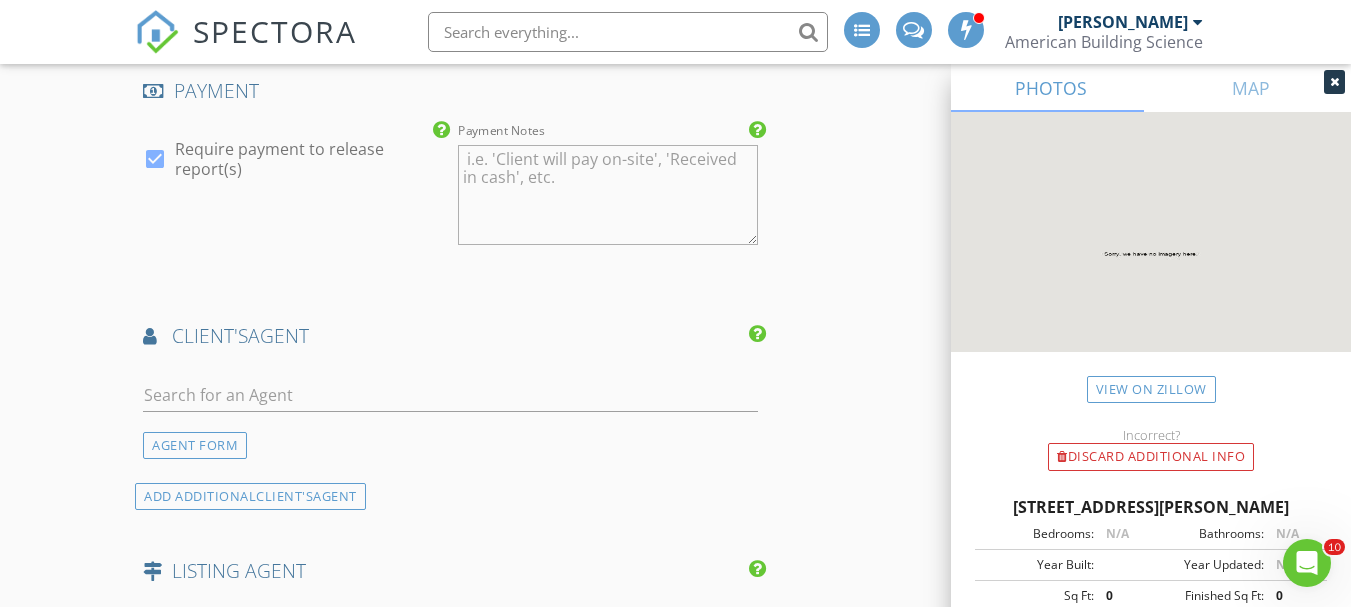 scroll, scrollTop: 2517, scrollLeft: 0, axis: vertical 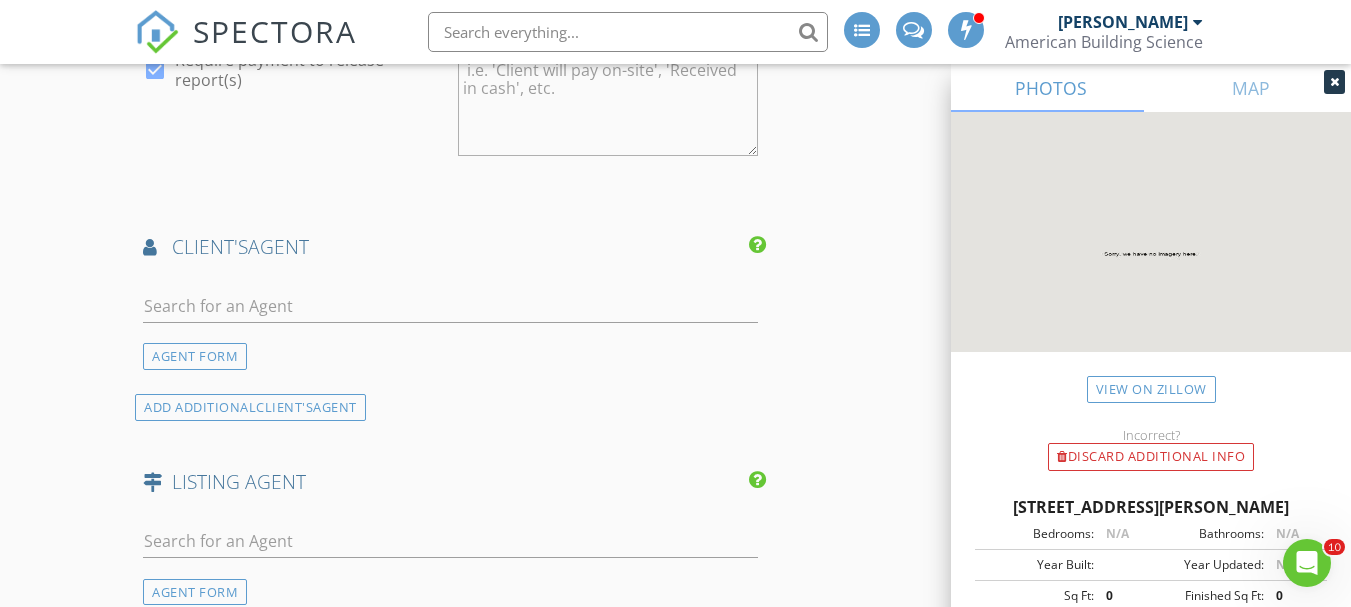 type on "550.0" 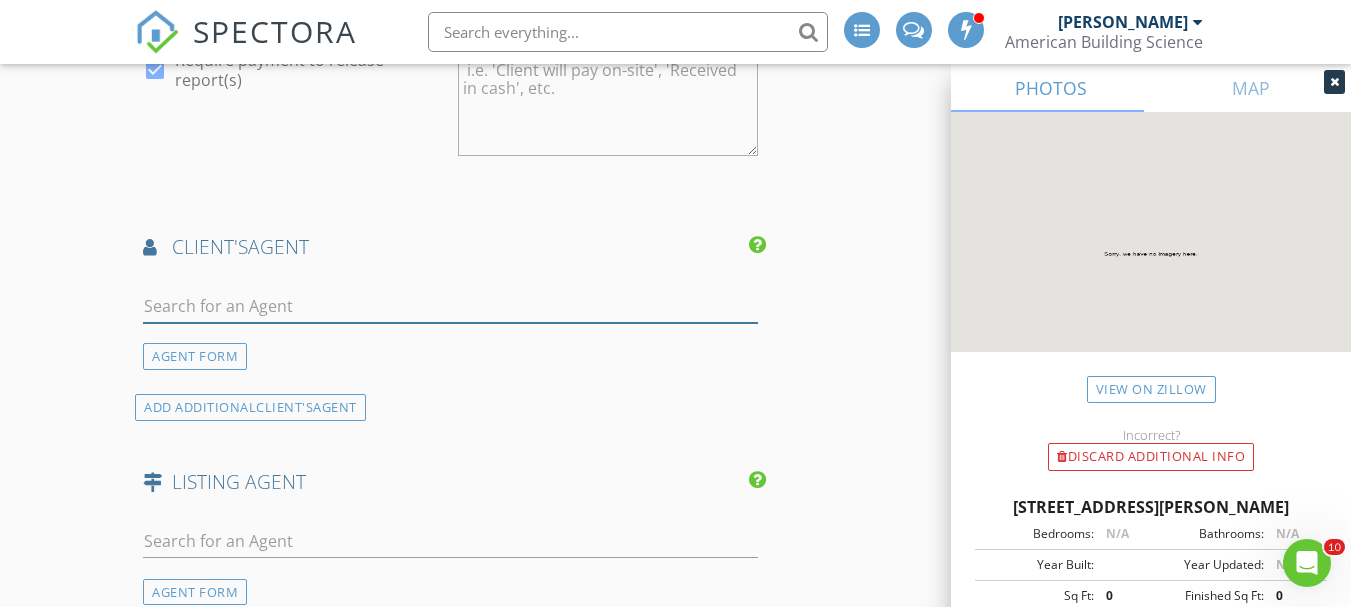 click at bounding box center (450, 306) 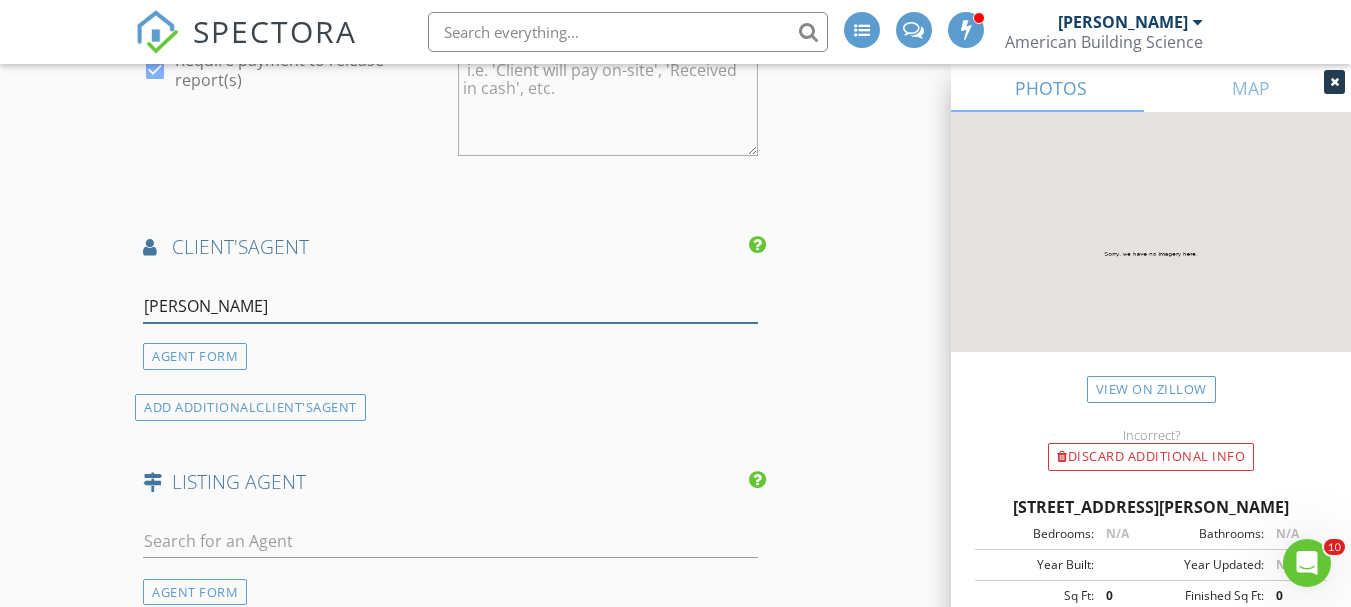 type on "josh" 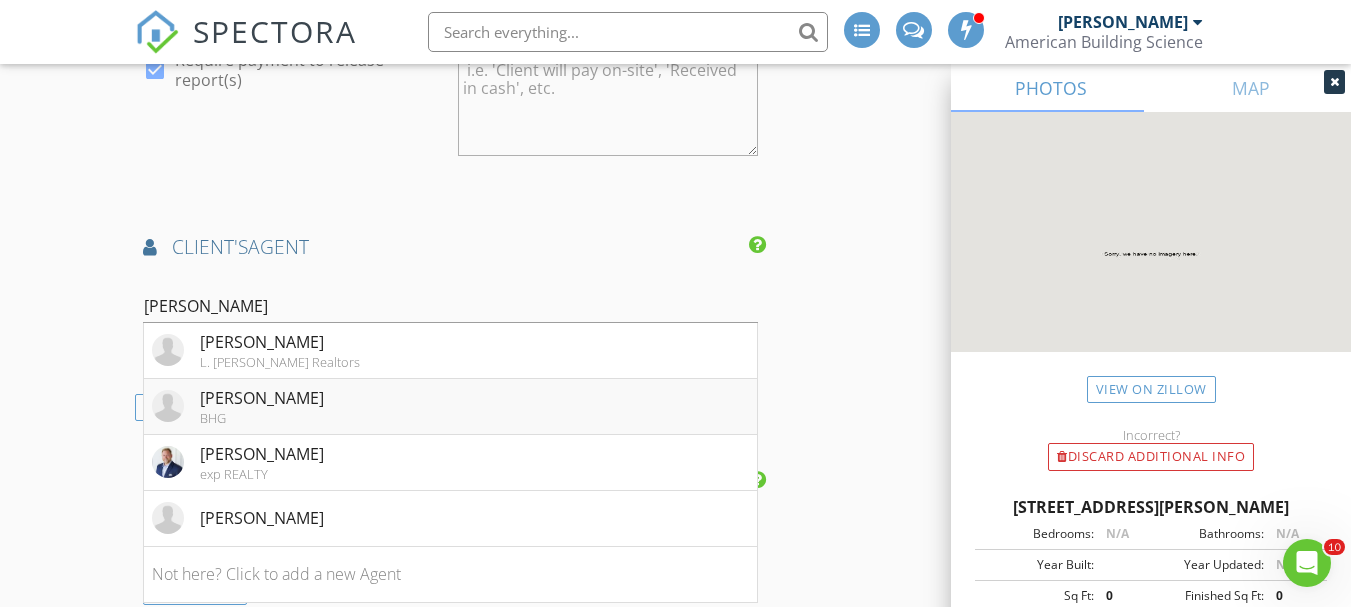 click on "[PERSON_NAME]" at bounding box center (262, 398) 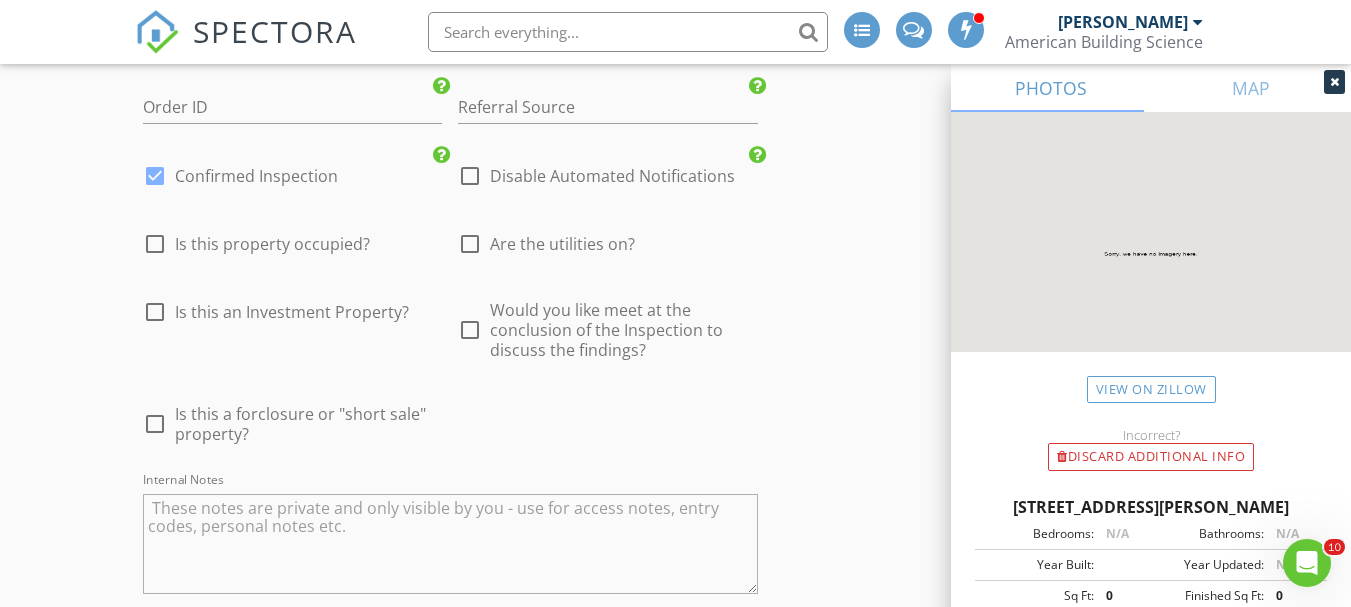 scroll, scrollTop: 3720, scrollLeft: 0, axis: vertical 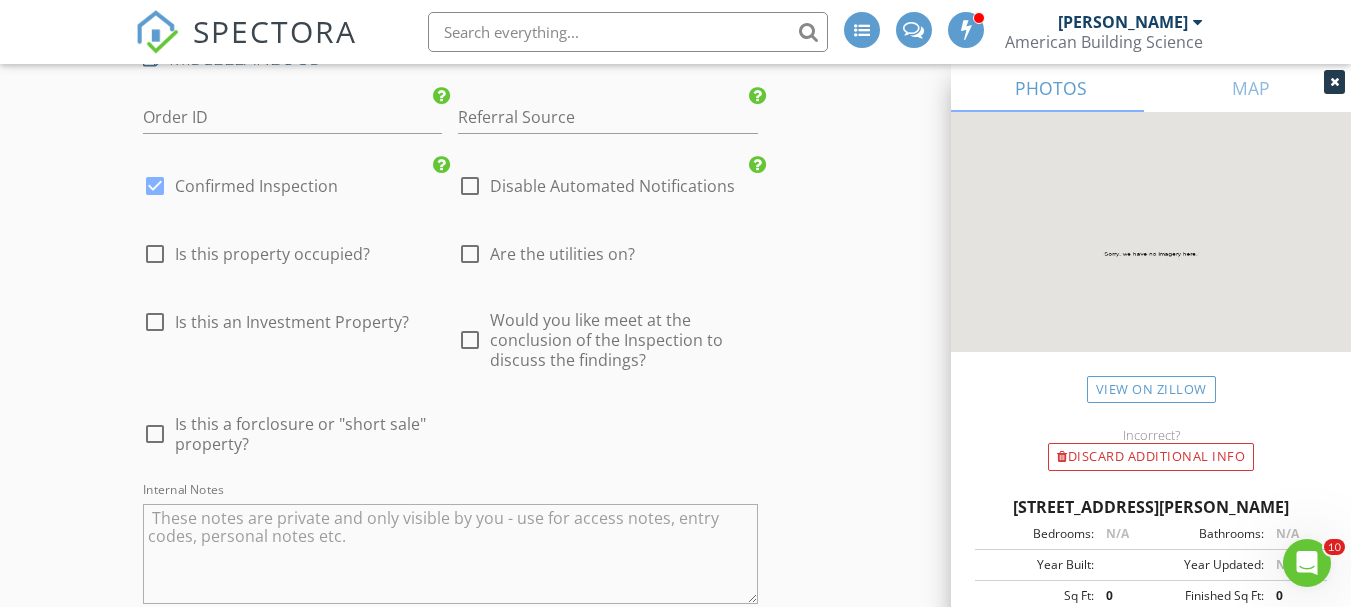 click at bounding box center [470, 254] 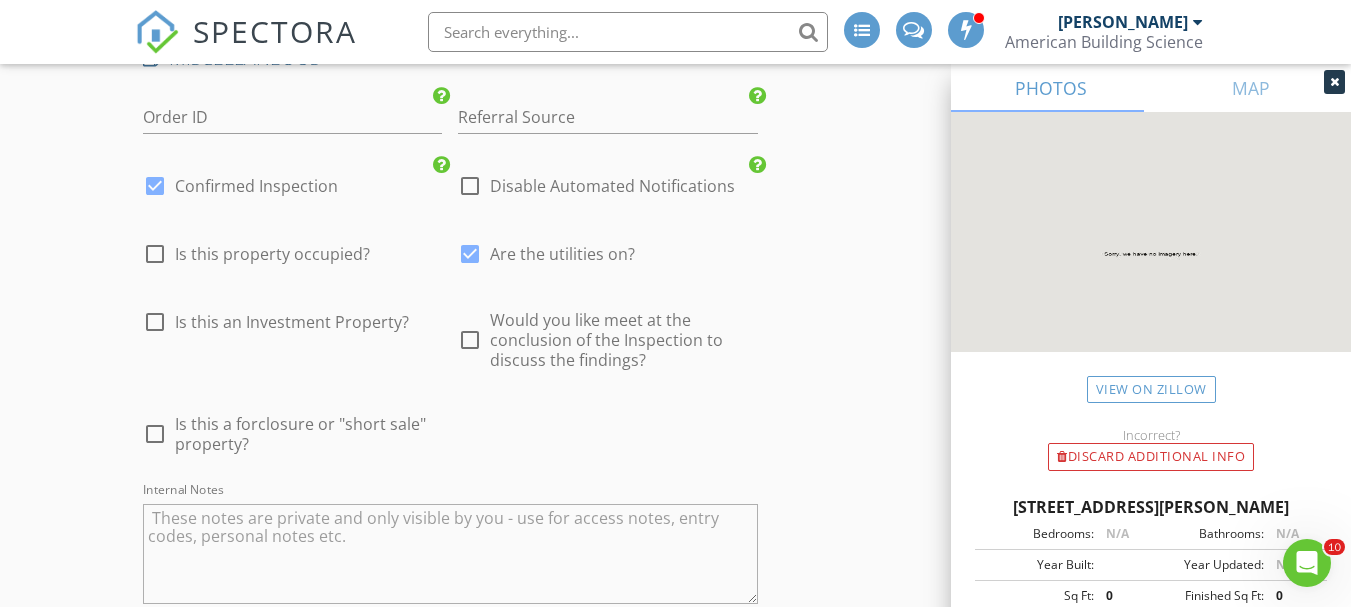 click at bounding box center (470, 340) 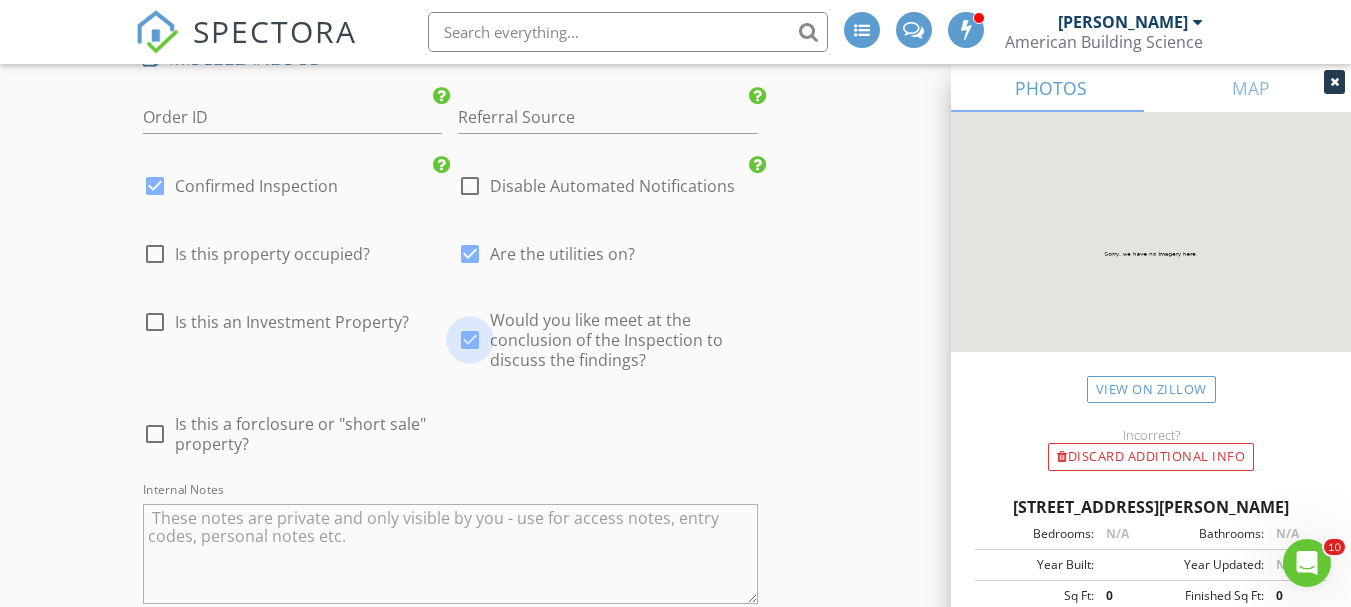checkbox on "true" 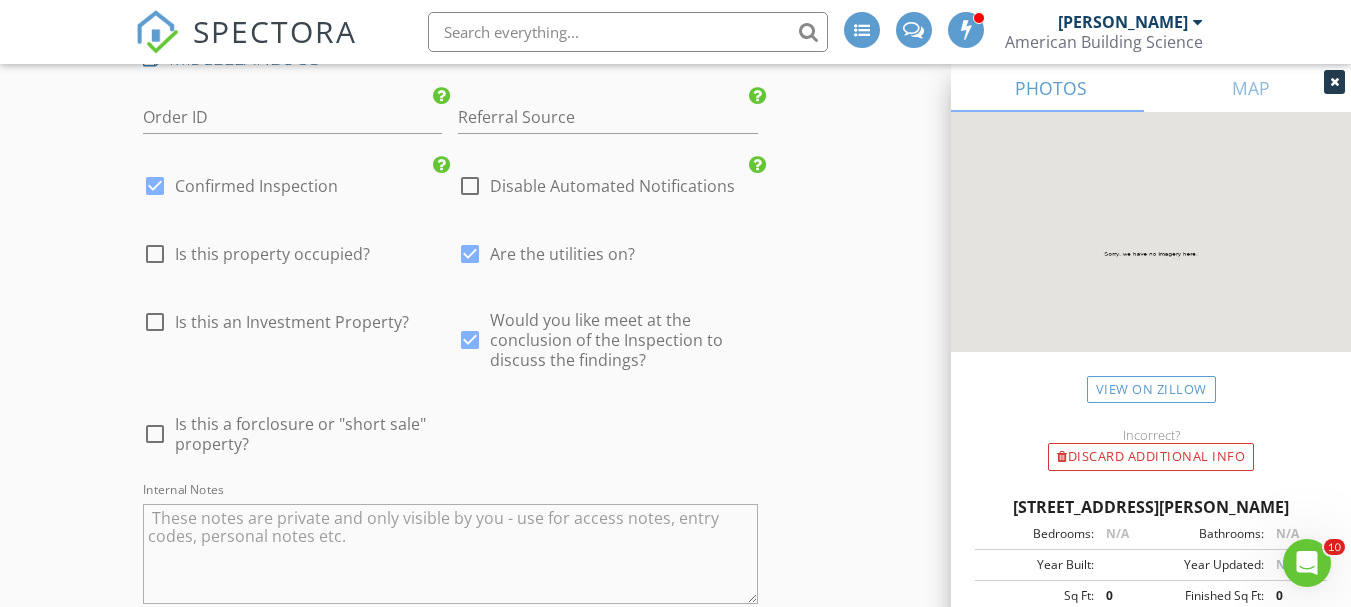 click at bounding box center [155, 254] 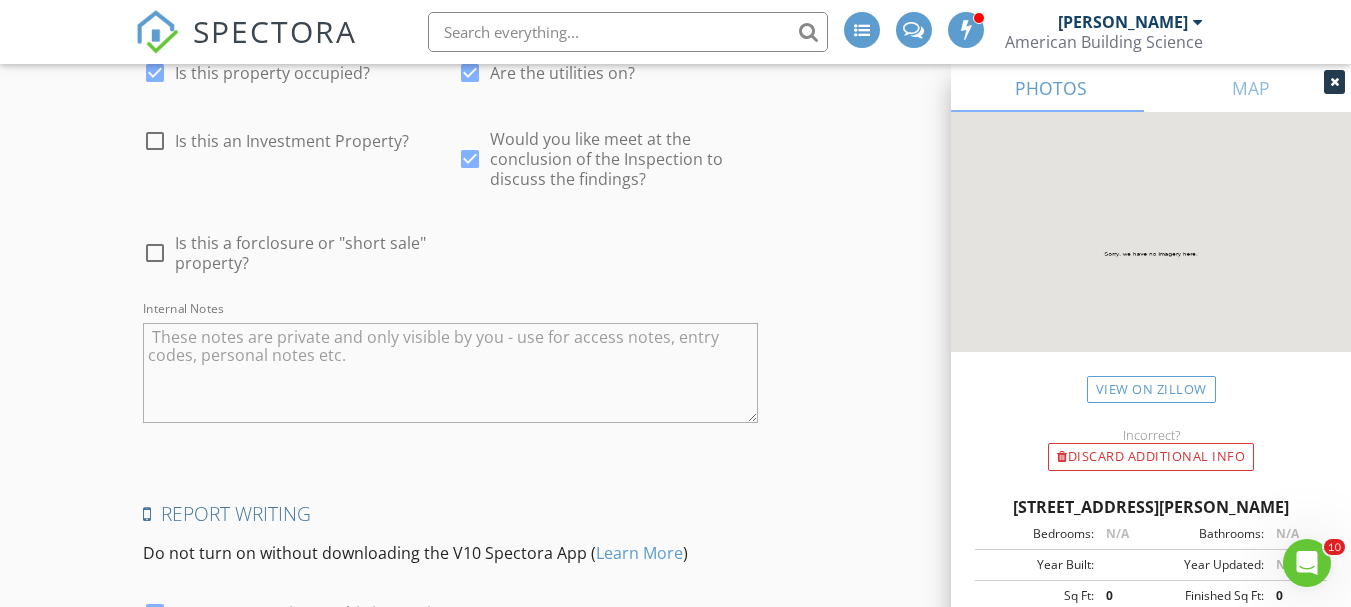 scroll, scrollTop: 4108, scrollLeft: 0, axis: vertical 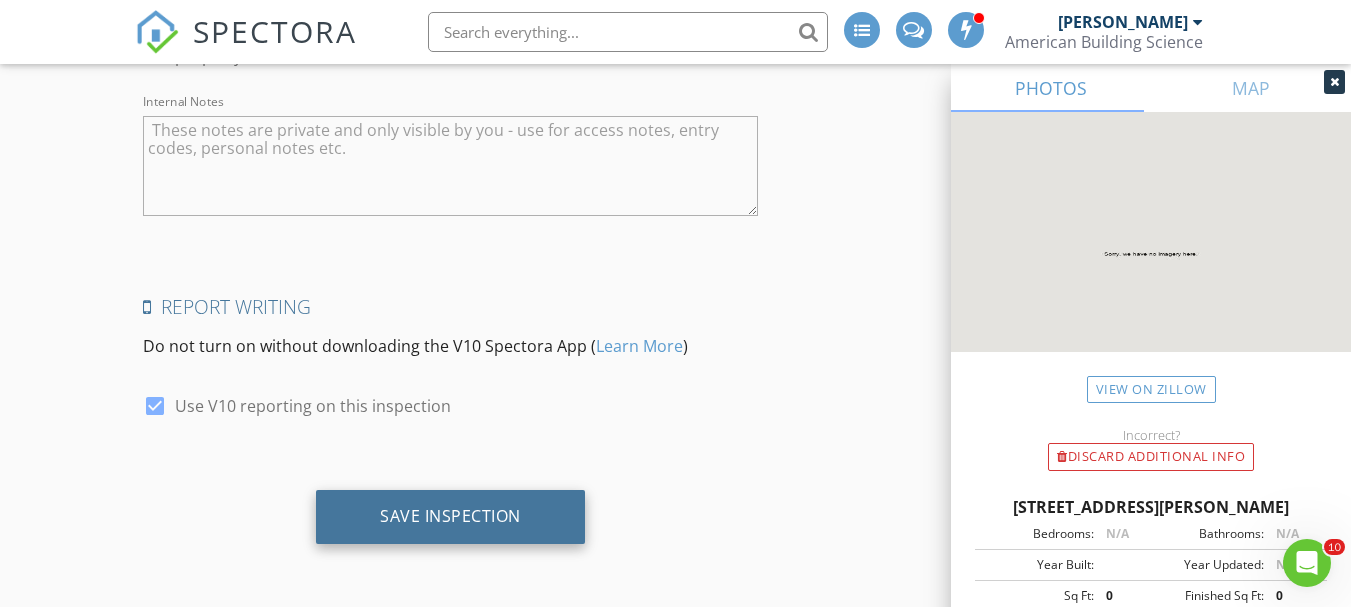 click on "Save Inspection" at bounding box center (450, 517) 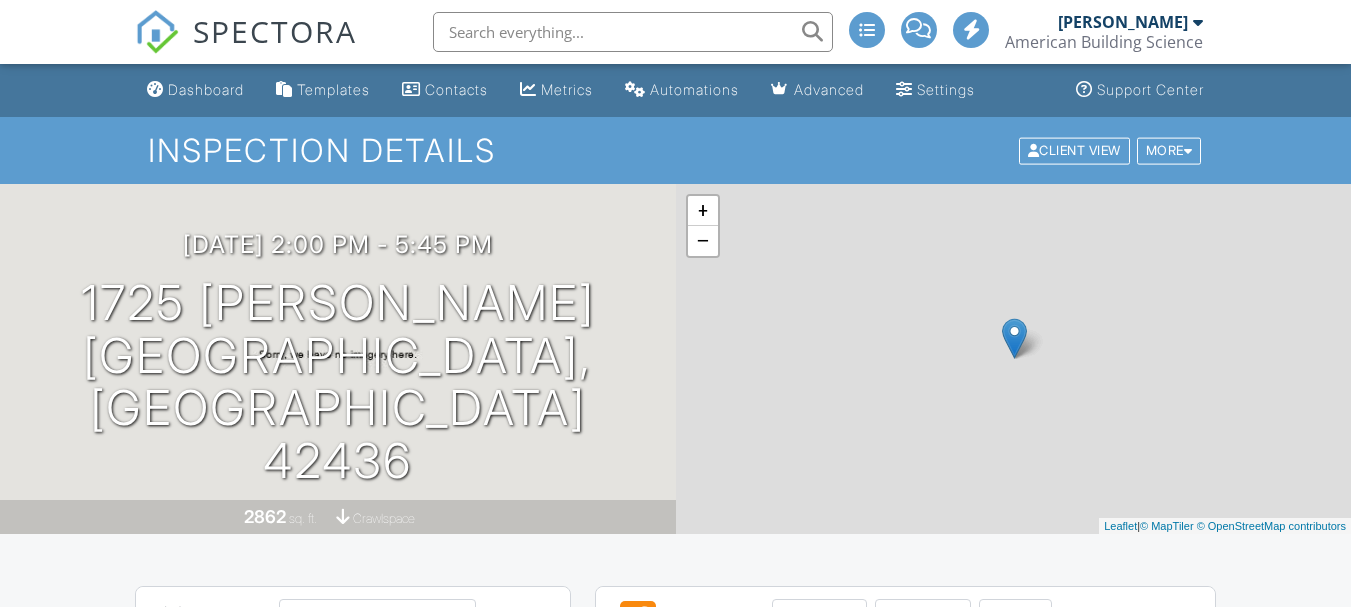 scroll, scrollTop: 0, scrollLeft: 0, axis: both 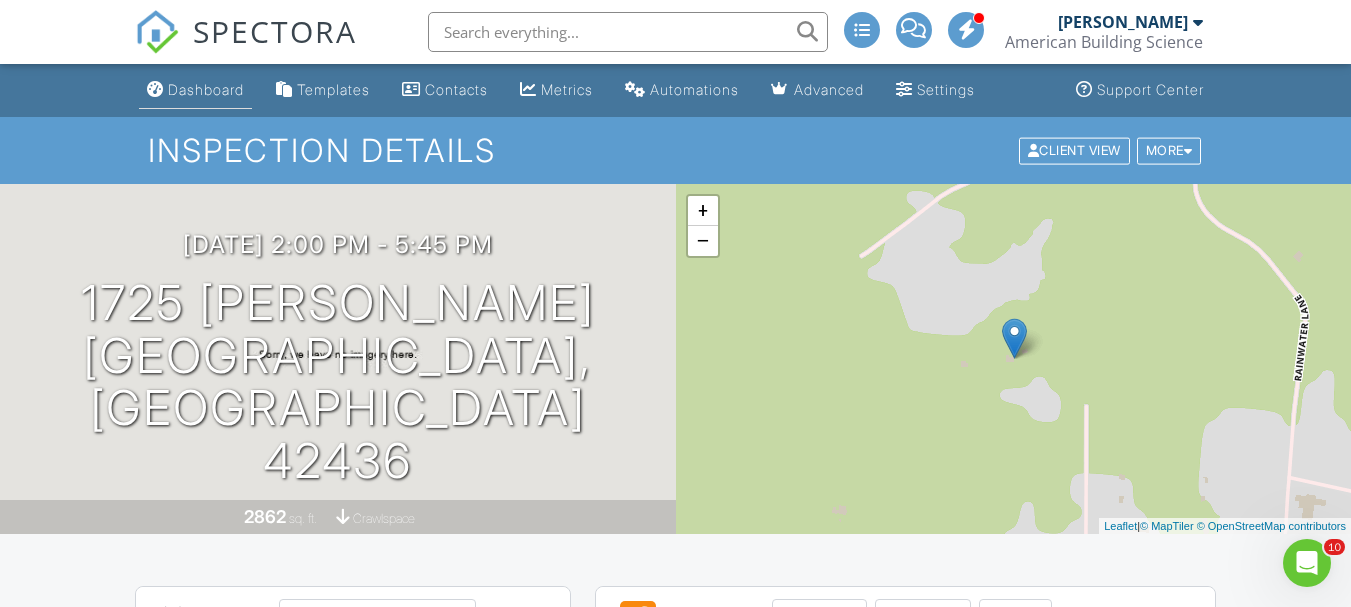 click on "Dashboard" at bounding box center [195, 90] 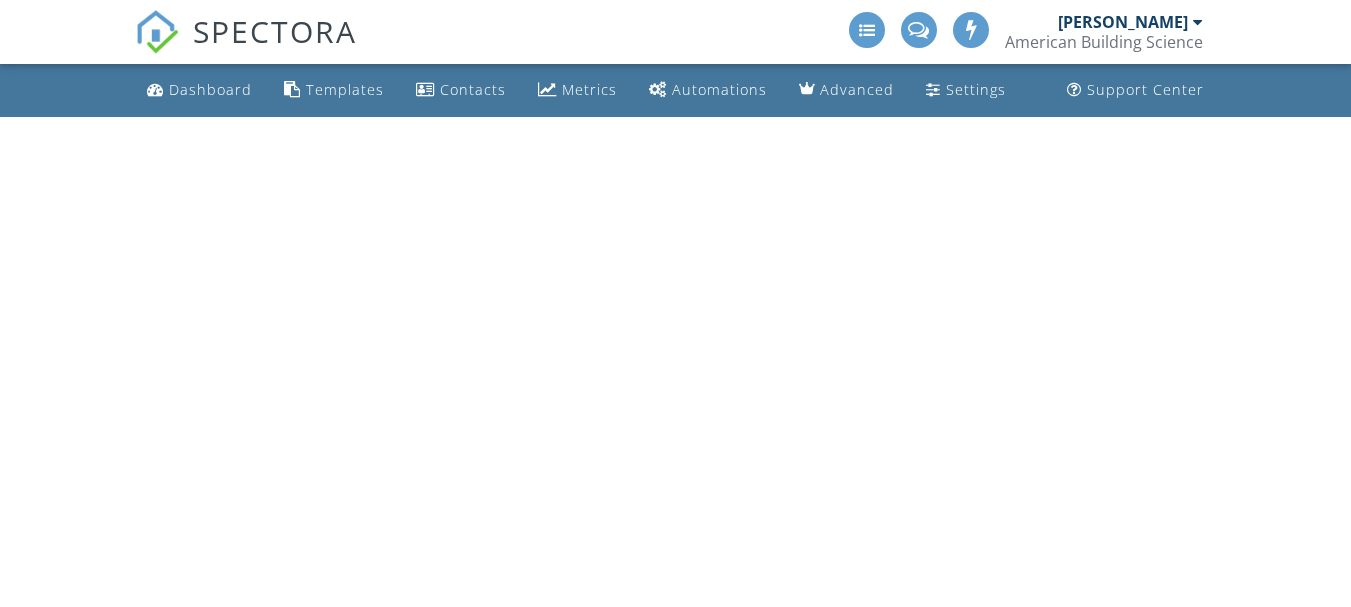 scroll, scrollTop: 0, scrollLeft: 0, axis: both 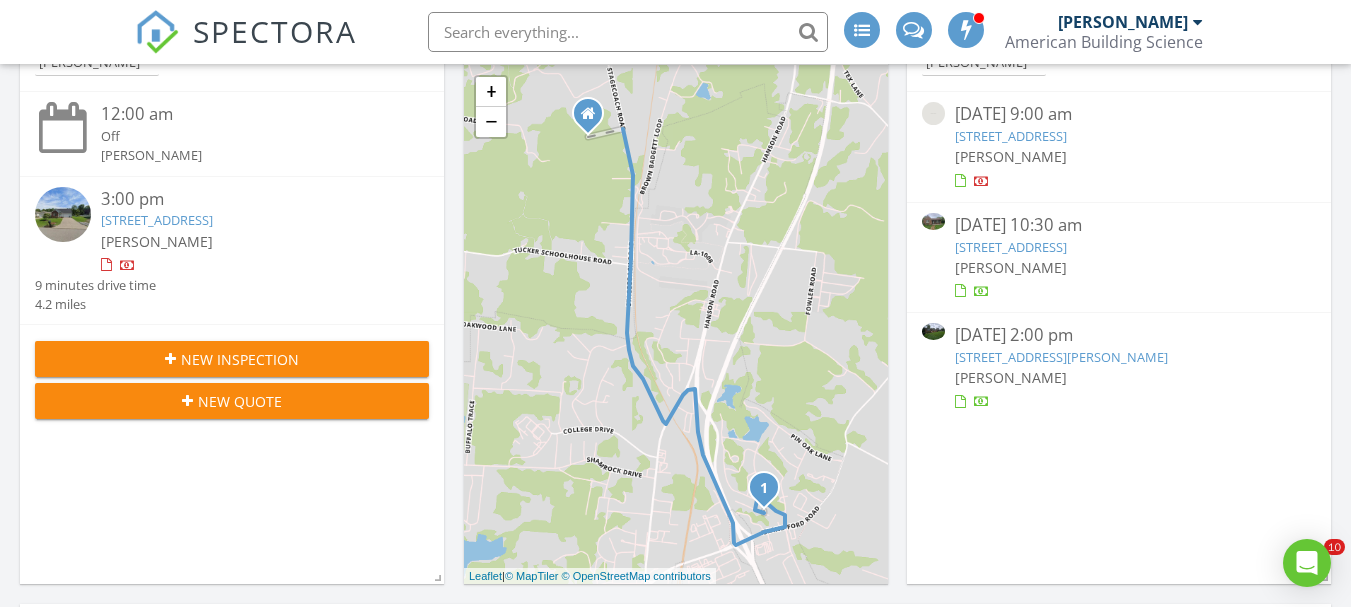 click on "211 Beechtree Ln, Madisonville, KY 42431" at bounding box center (157, 220) 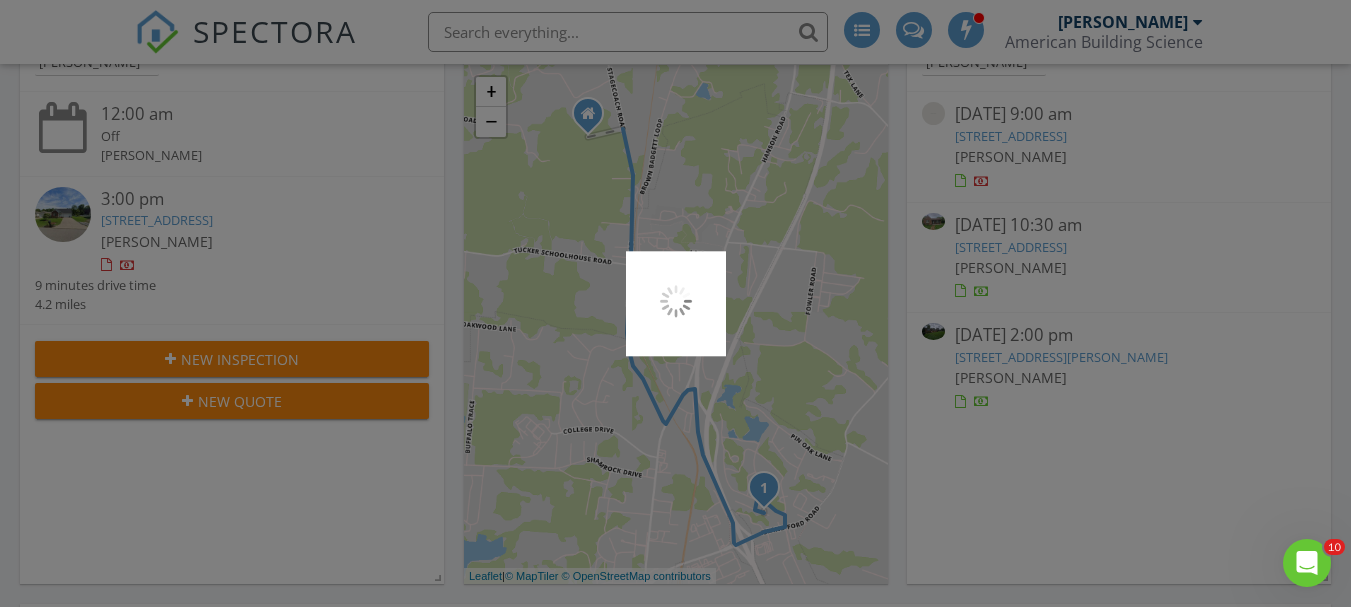 scroll, scrollTop: 0, scrollLeft: 0, axis: both 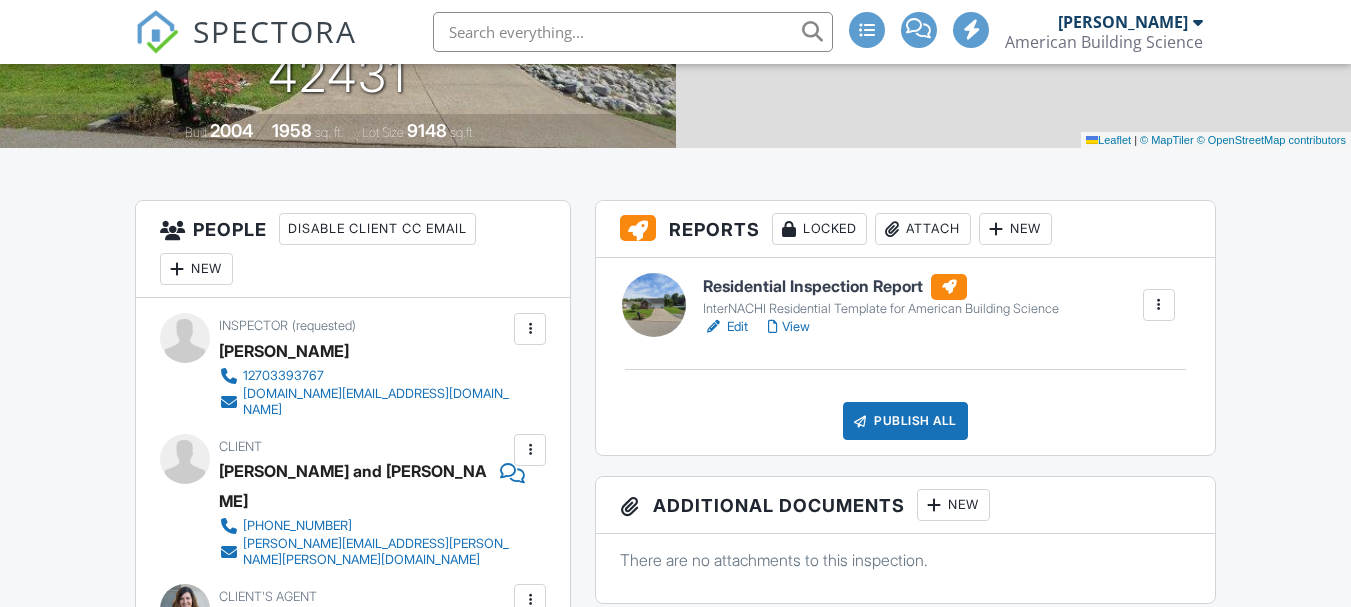 click at bounding box center [530, 450] 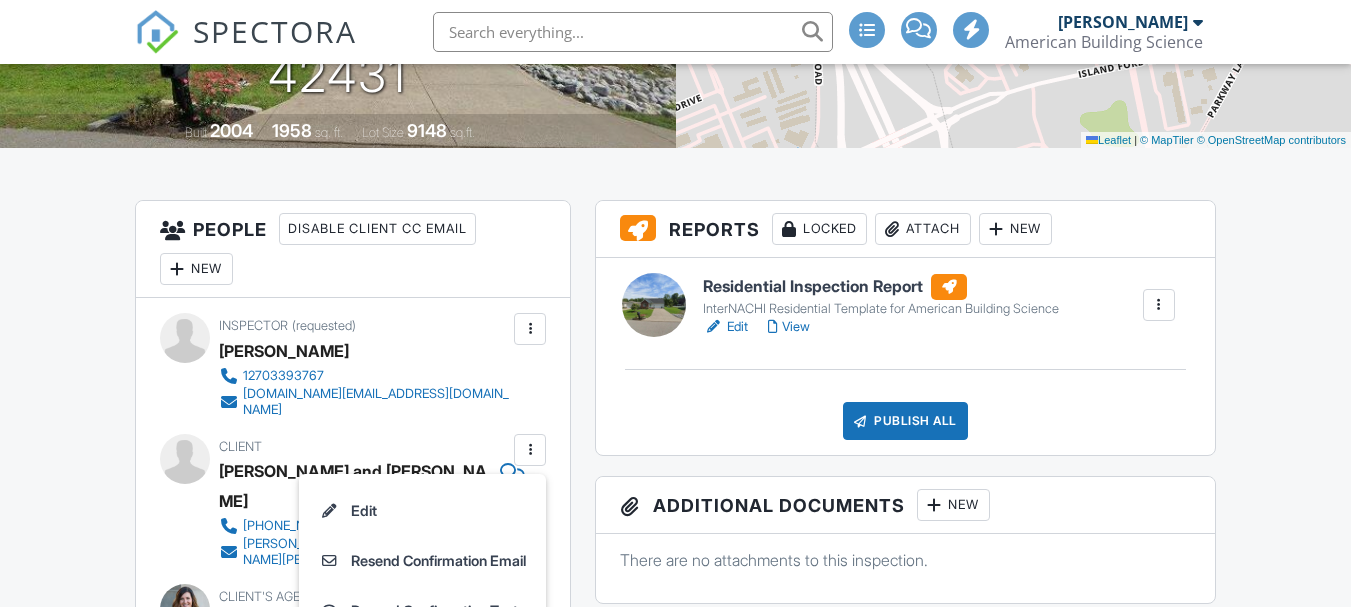 scroll, scrollTop: 386, scrollLeft: 0, axis: vertical 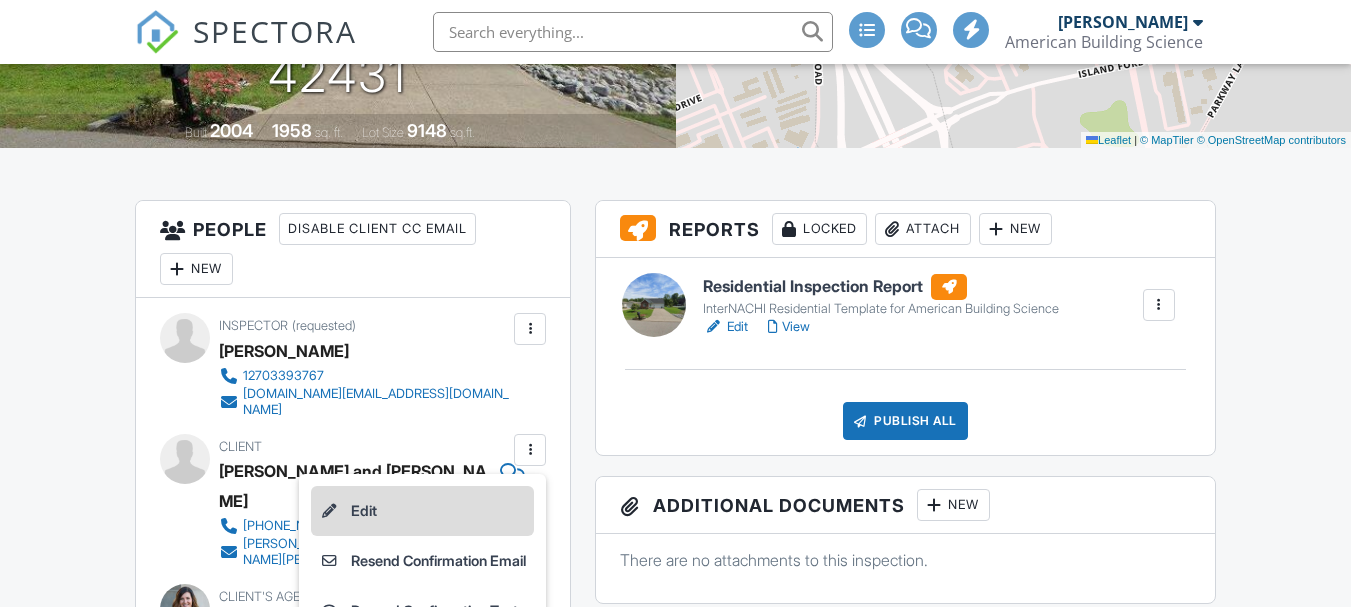 click on "Edit" at bounding box center (422, 511) 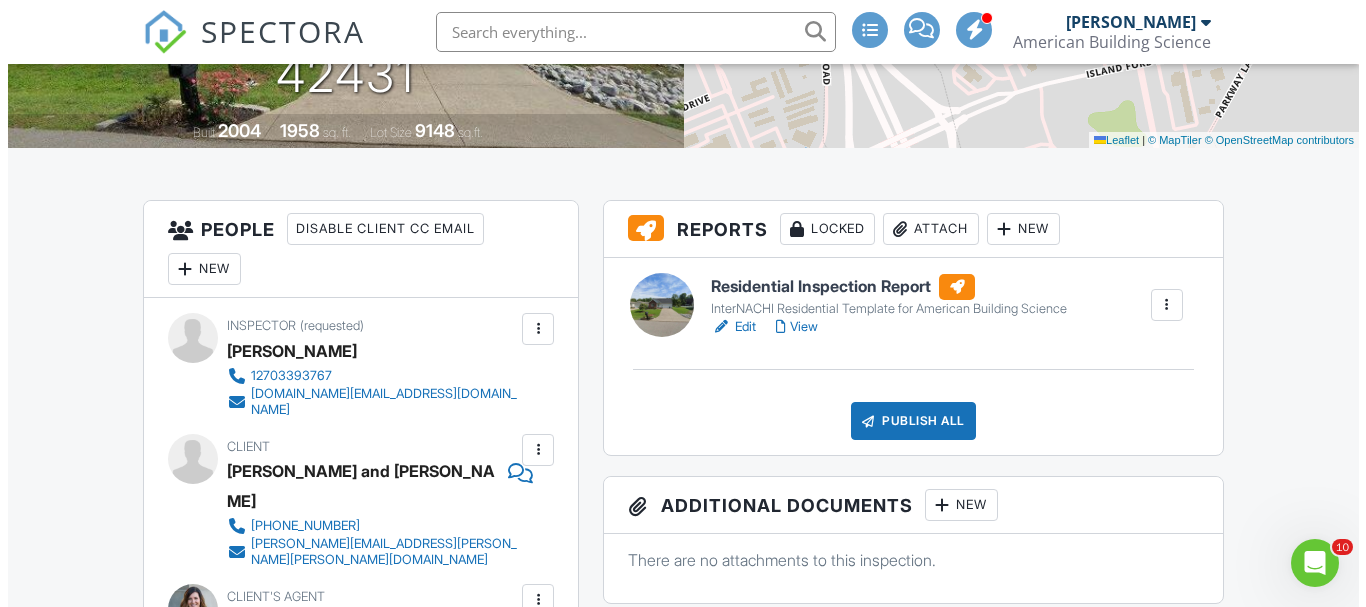 scroll, scrollTop: 0, scrollLeft: 0, axis: both 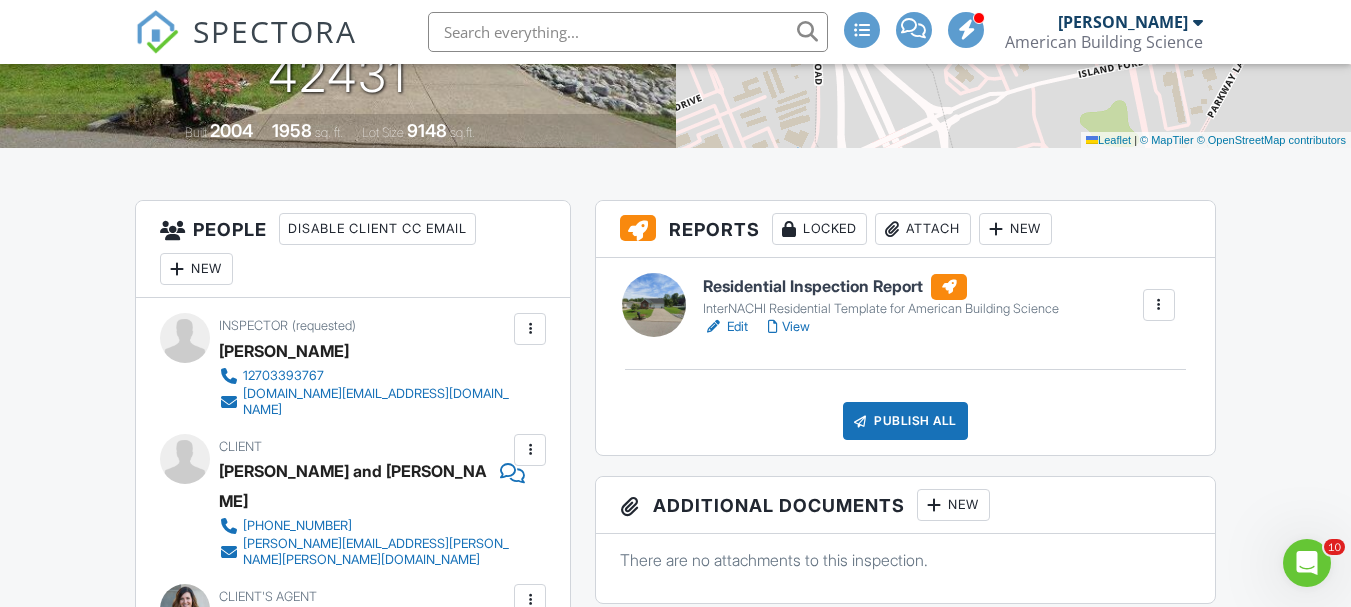 click at bounding box center [530, 450] 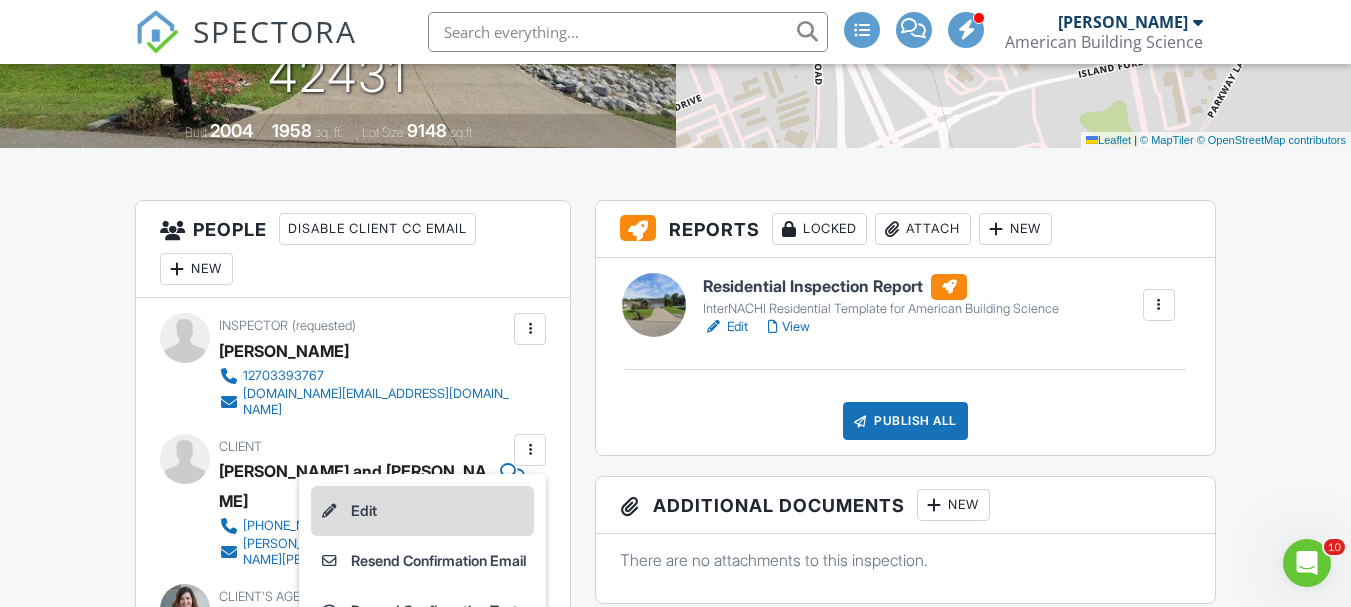 click on "Edit" at bounding box center [422, 511] 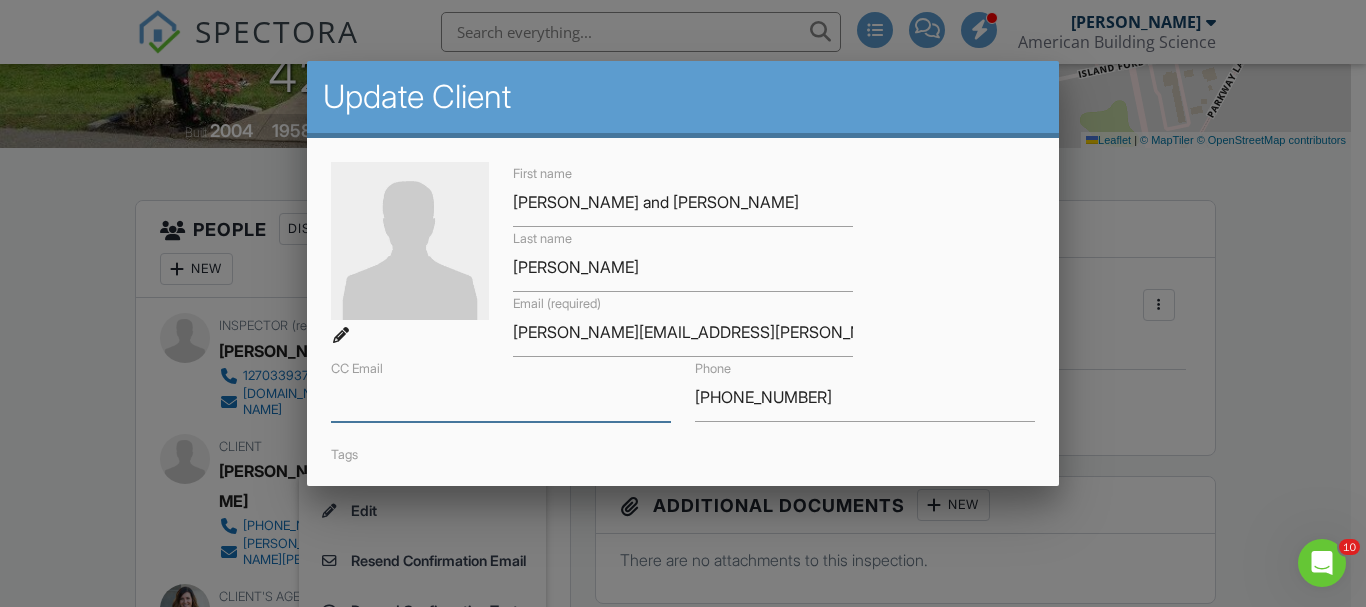 click on "CC Email" at bounding box center [501, 389] 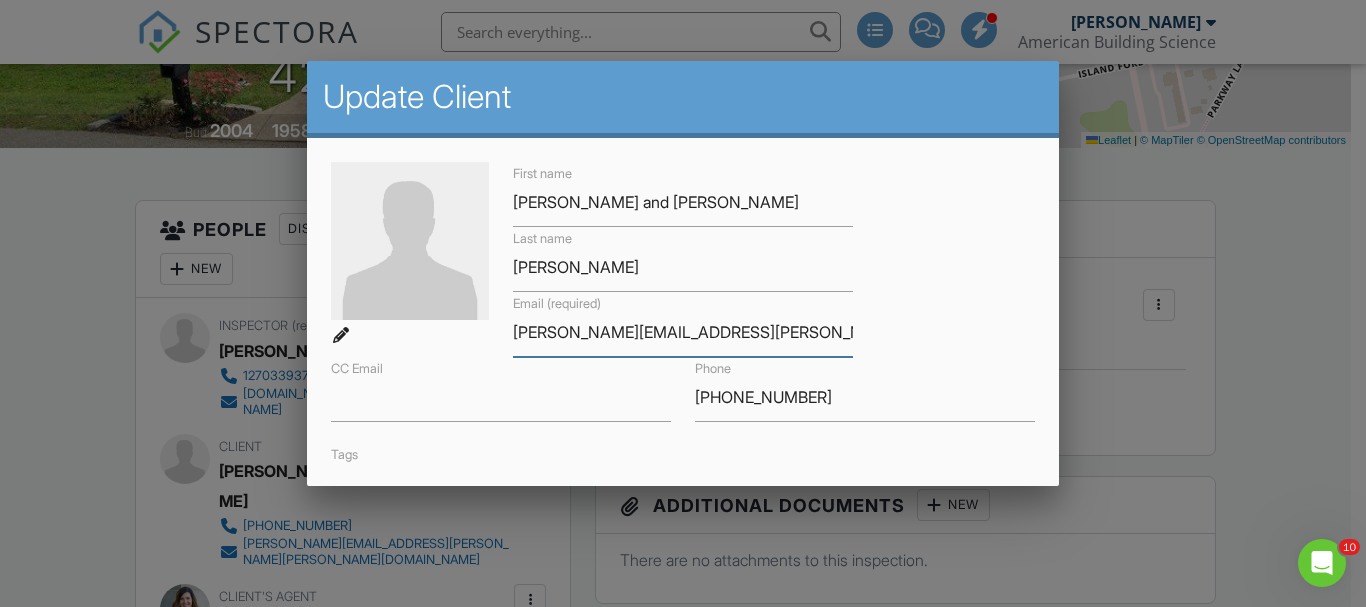 click on "[PERSON_NAME][EMAIL_ADDRESS][PERSON_NAME][PERSON_NAME][DOMAIN_NAME]" at bounding box center (683, 332) 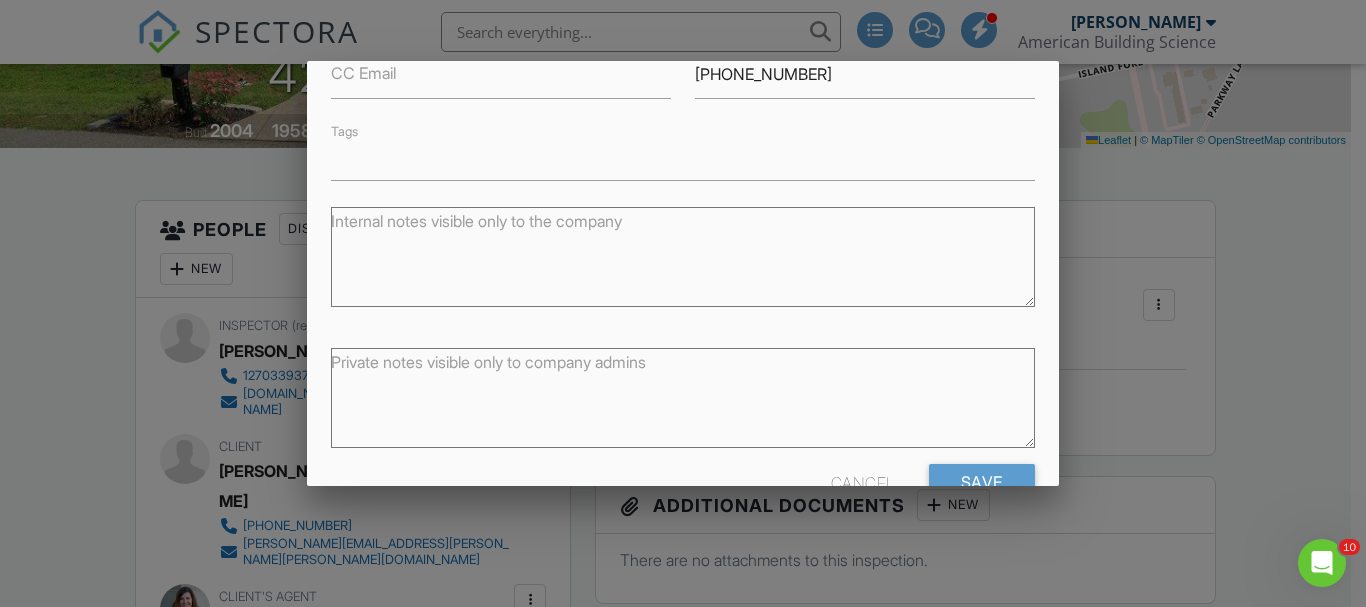 scroll, scrollTop: 376, scrollLeft: 0, axis: vertical 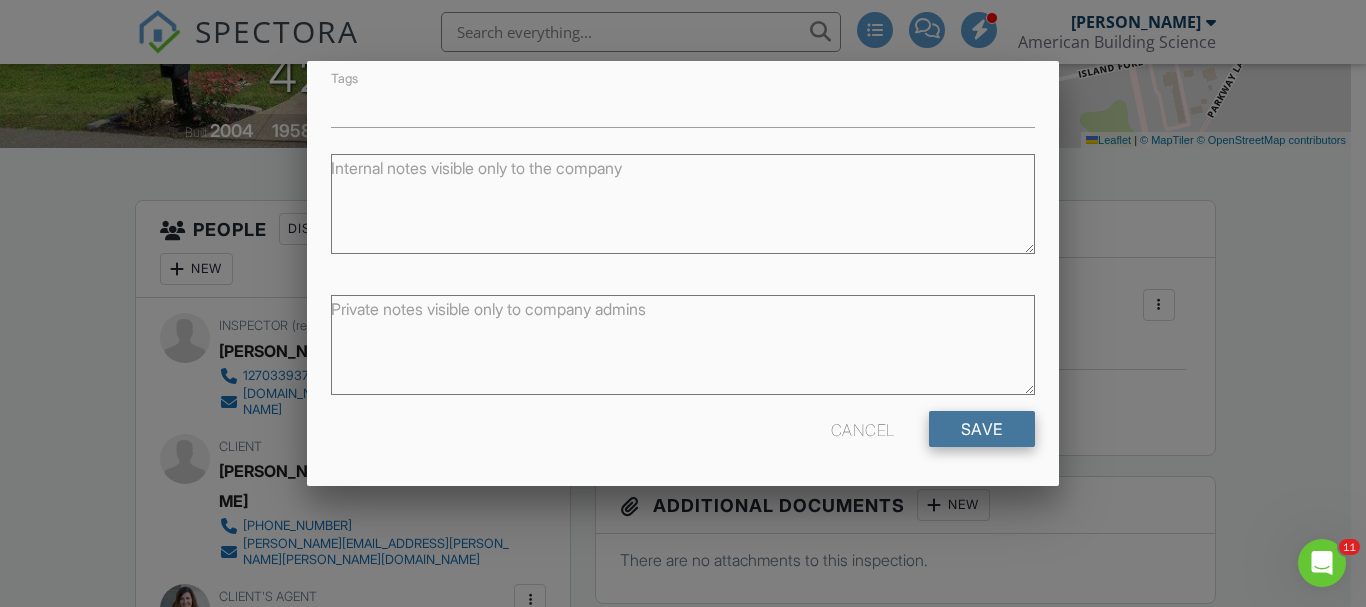 type on "[PERSON_NAME][EMAIL_ADDRESS][PERSON_NAME][PERSON_NAME][DOMAIN_NAME]" 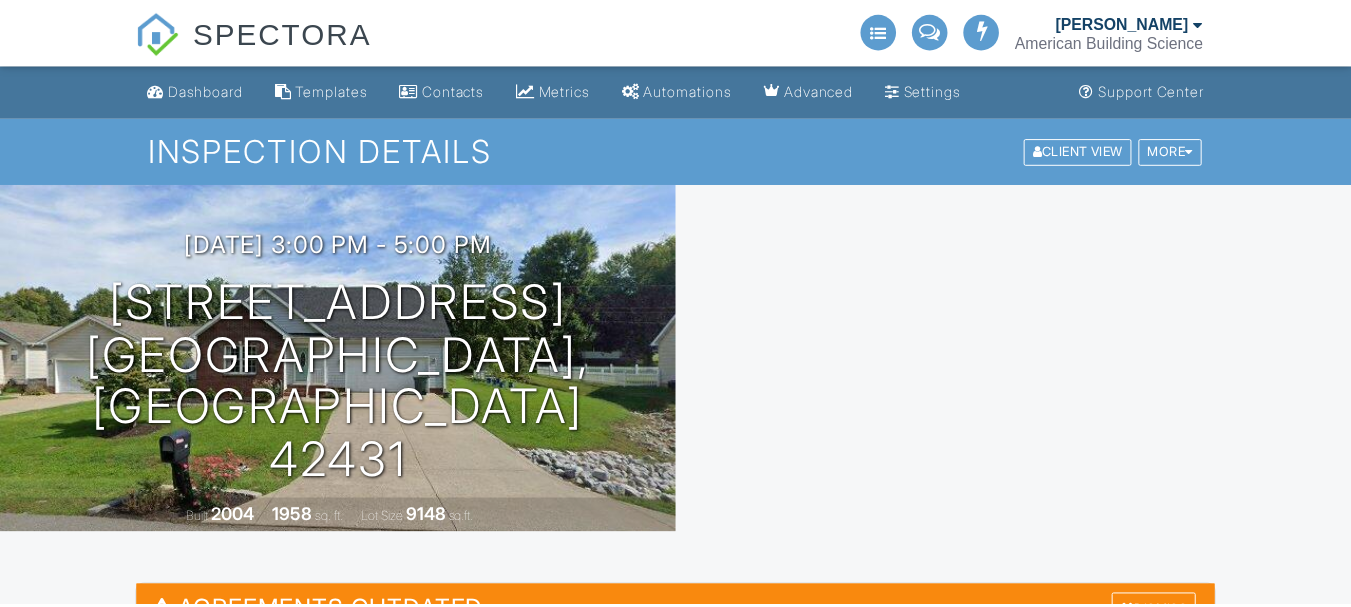 scroll, scrollTop: 404, scrollLeft: 0, axis: vertical 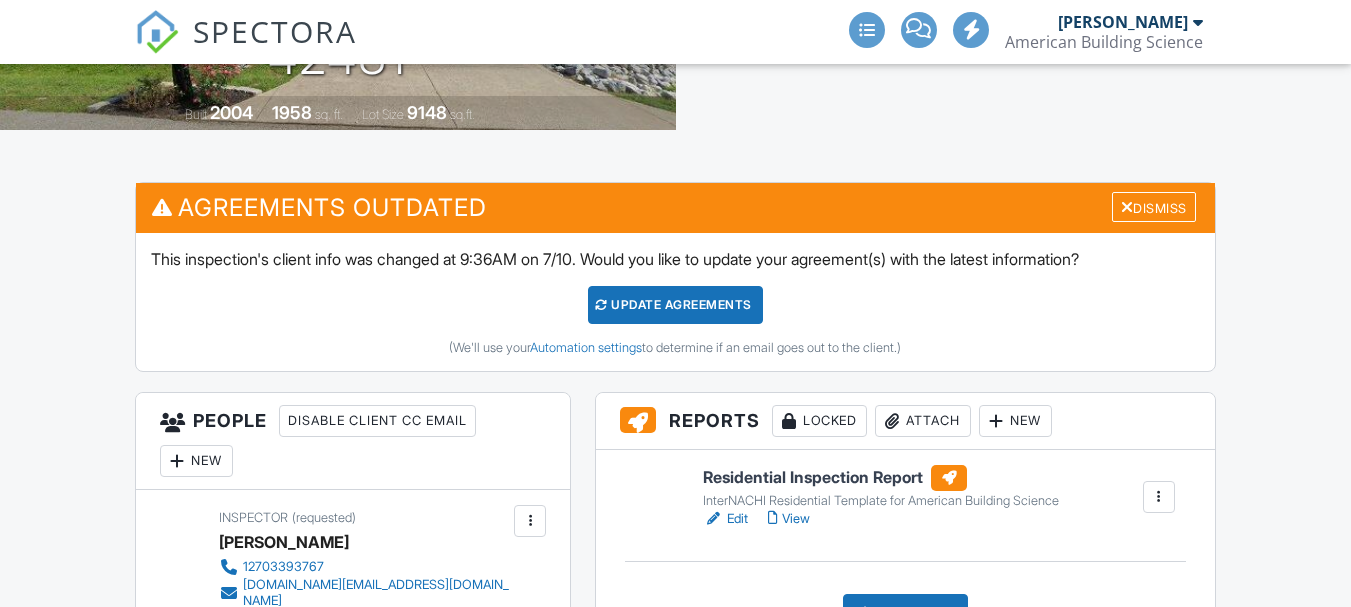 click at bounding box center (530, 641) 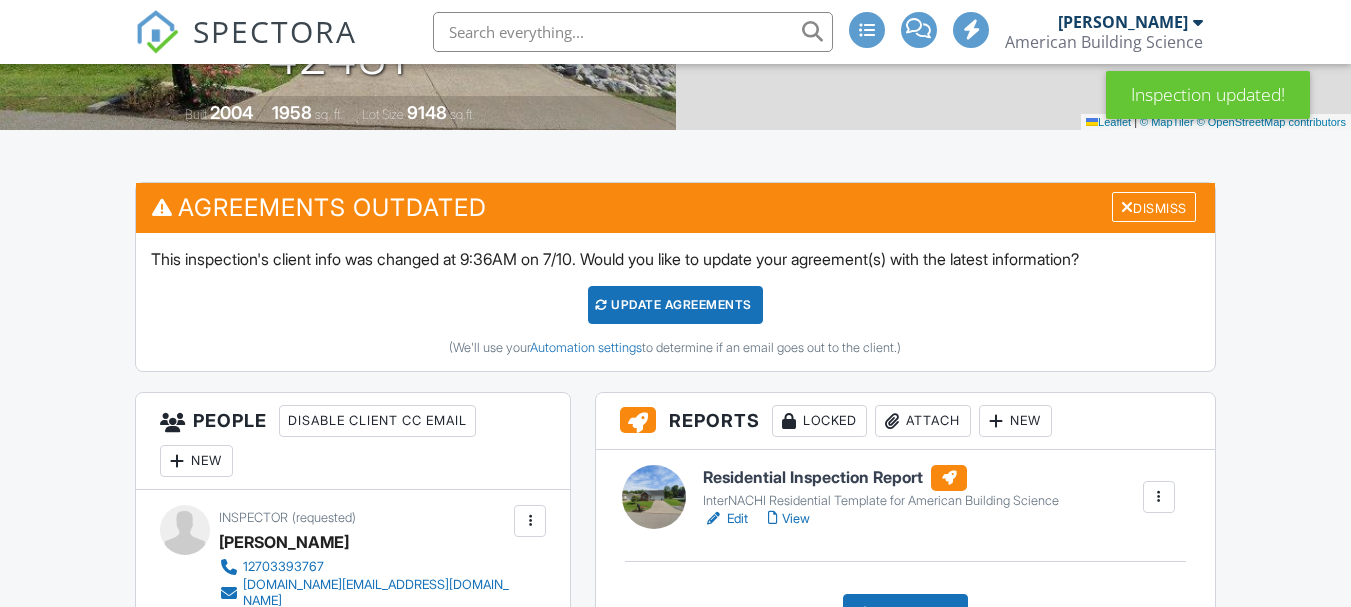 scroll, scrollTop: 707, scrollLeft: 0, axis: vertical 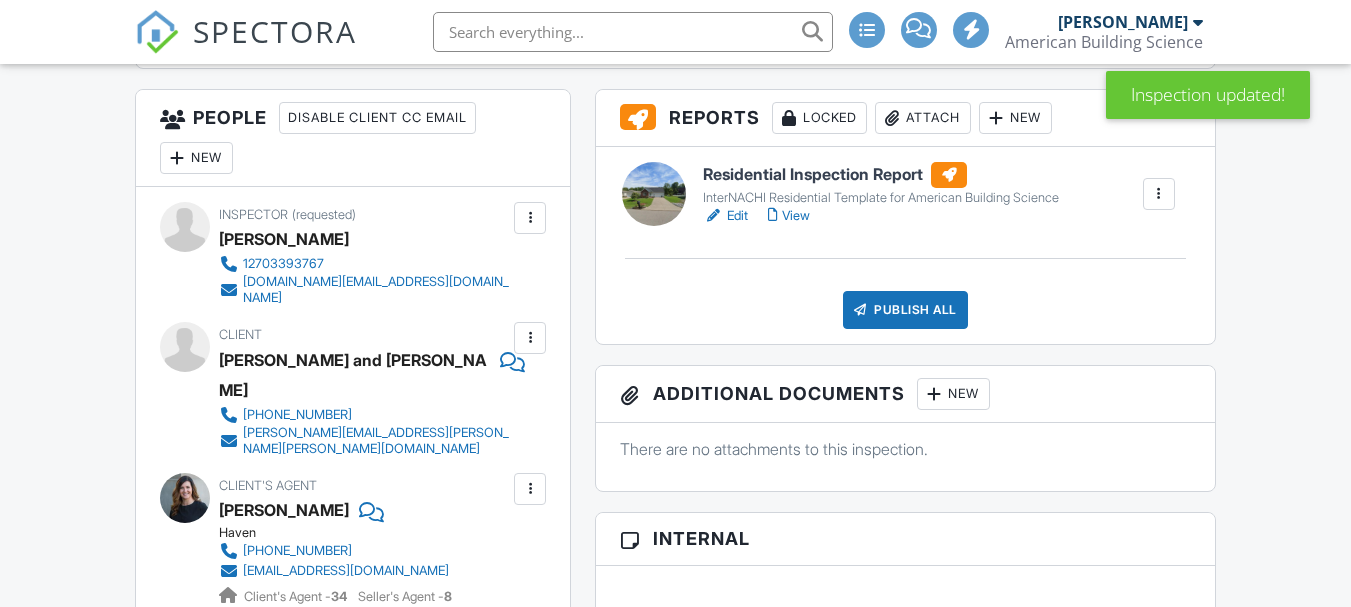 click at bounding box center [530, 338] 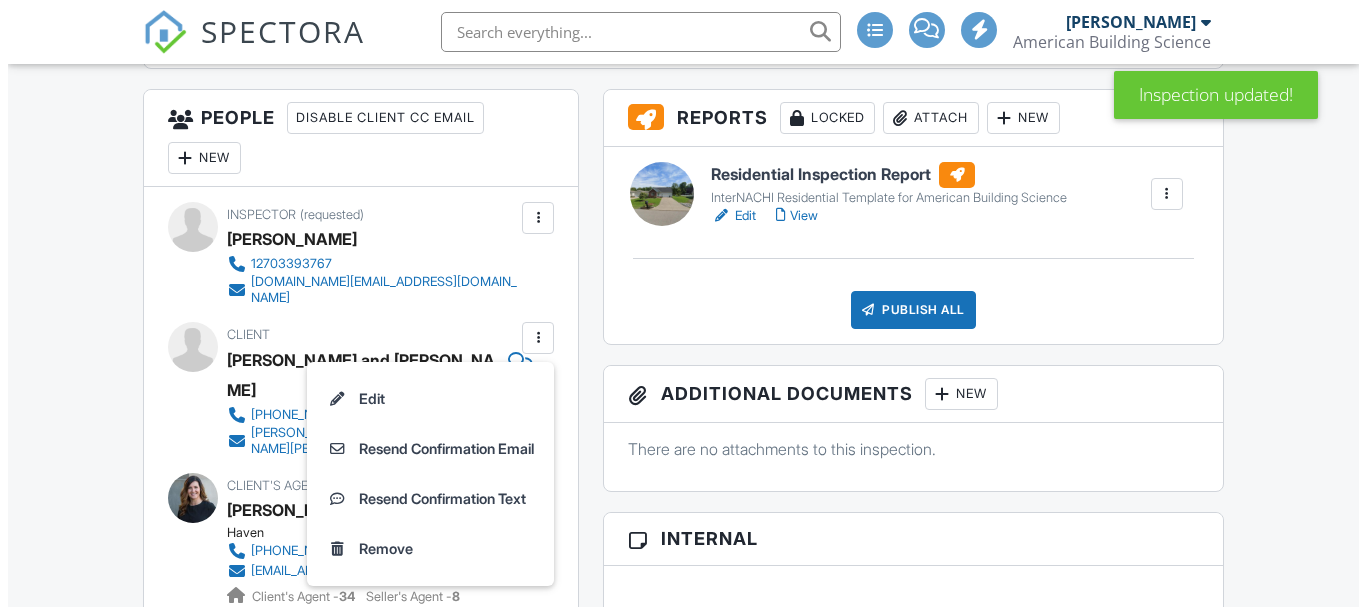 scroll, scrollTop: 0, scrollLeft: 0, axis: both 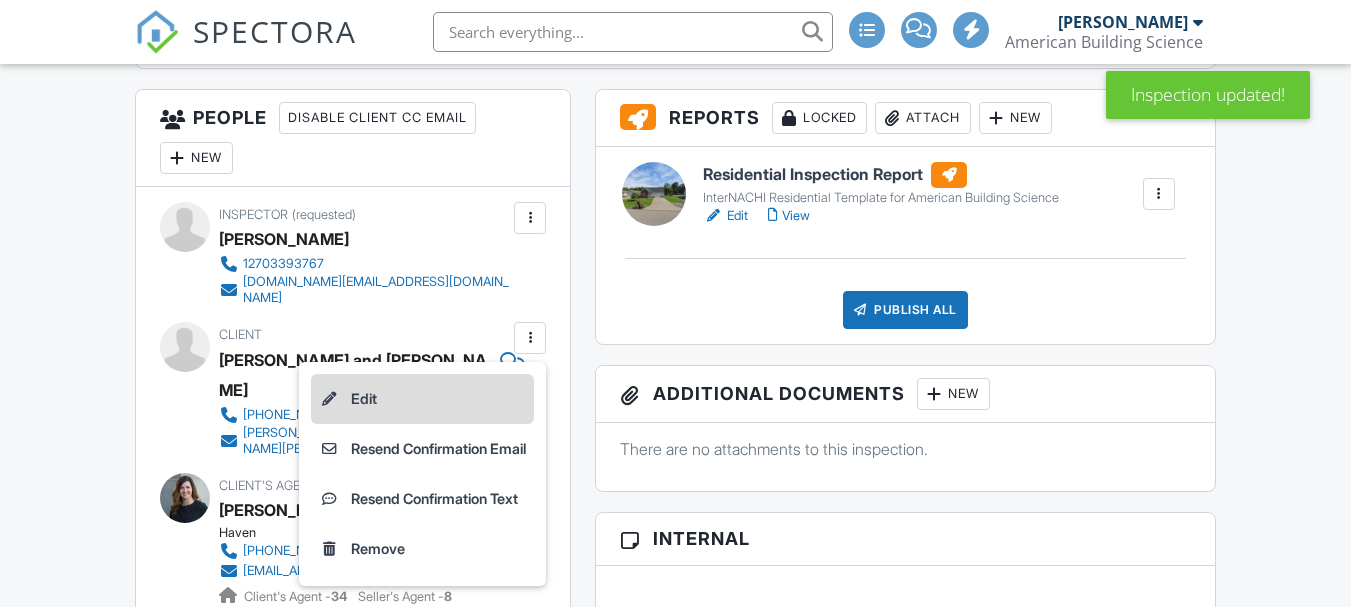 click on "Edit" at bounding box center [422, 399] 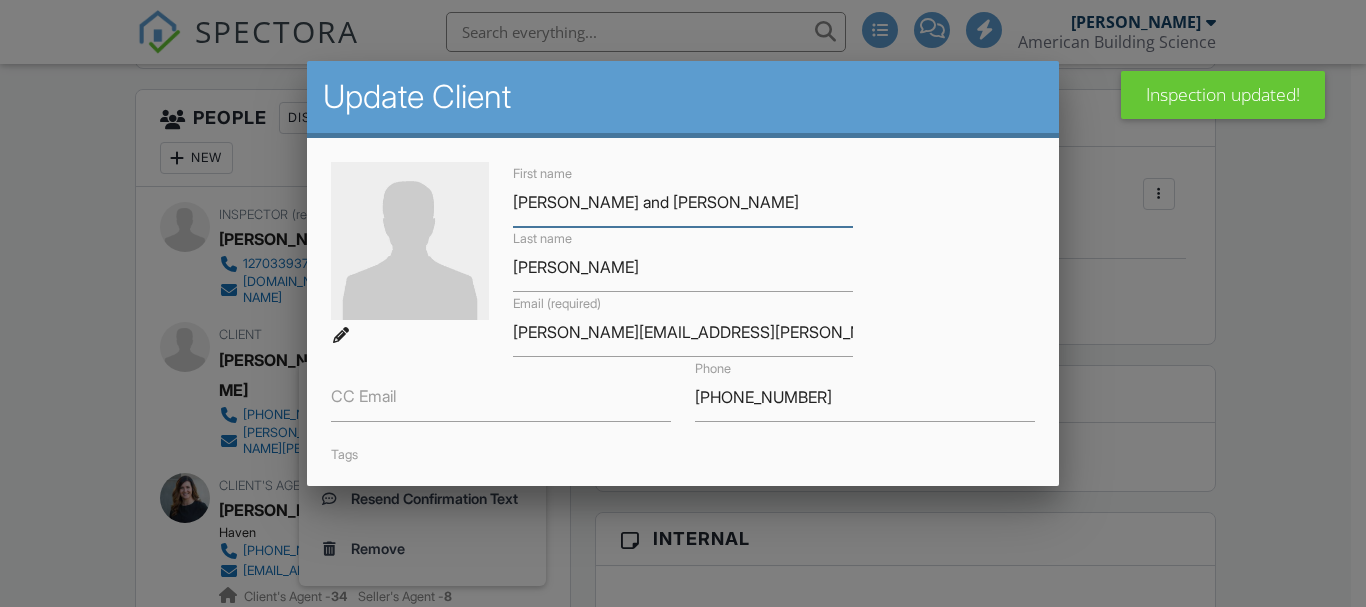 click on "Cody and Christina" at bounding box center (683, 202) 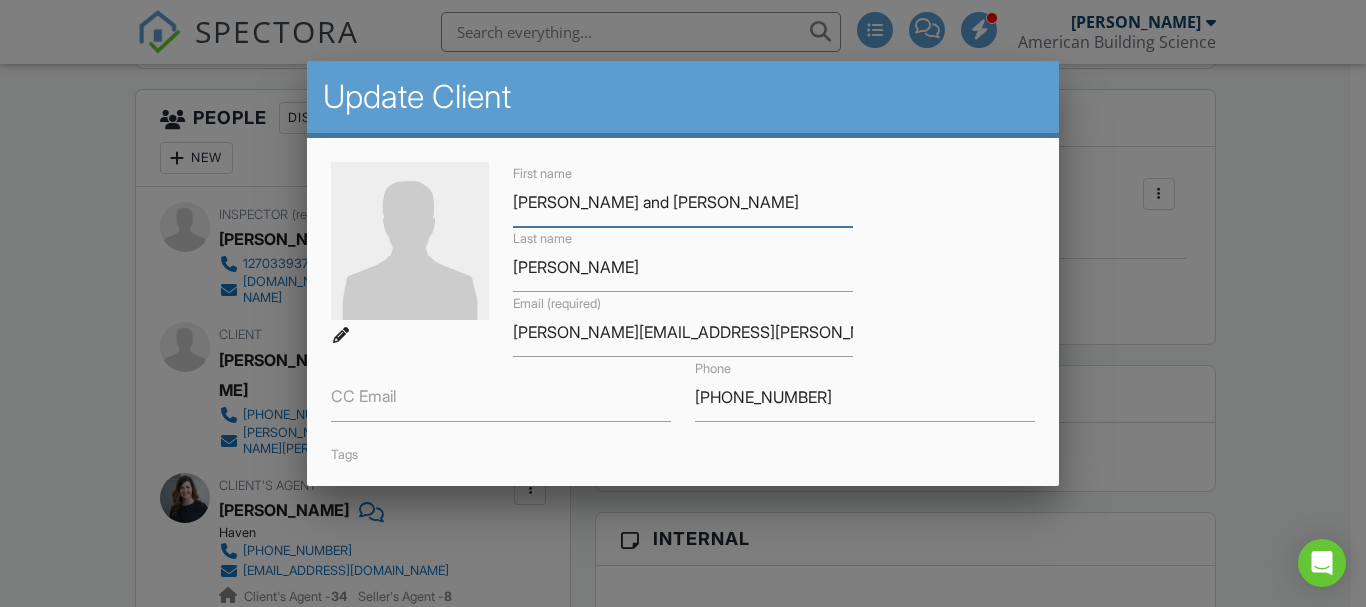 type on "[PERSON_NAME] and [PERSON_NAME]" 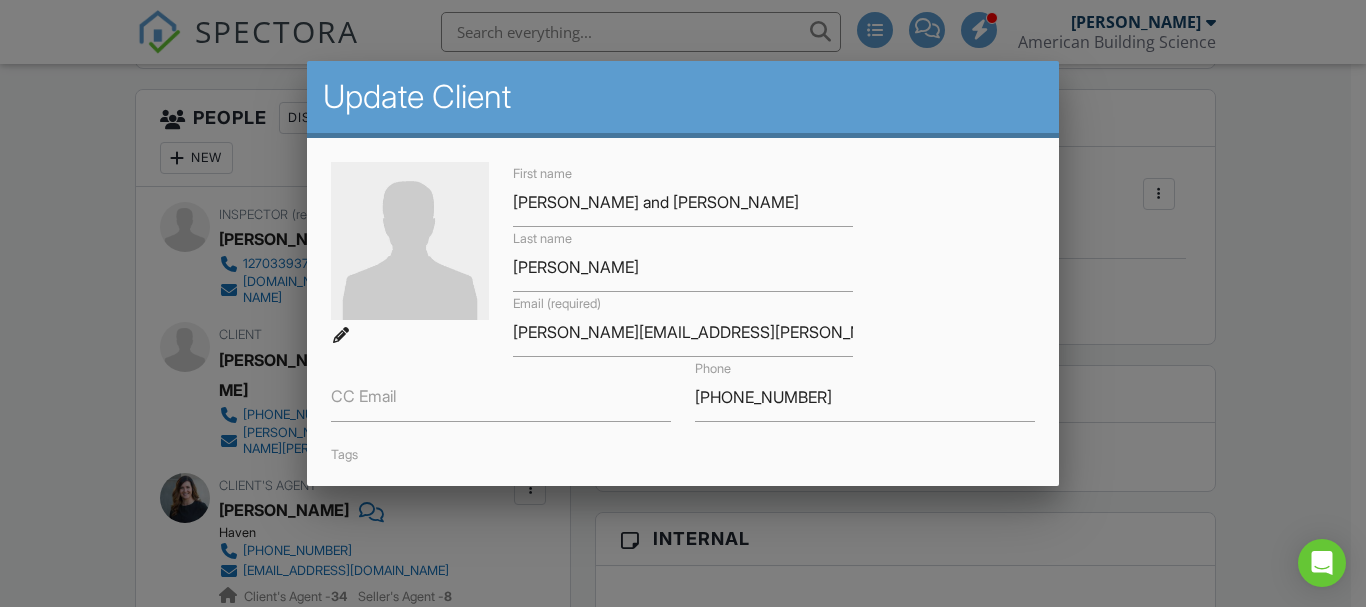 click on "First name
Cody and Christinia
Last name
Melton
Email (required)
christinia.miller@lindsey.edu
CC Email
Phone
270-339-8728
Tags
Internal notes visible only to the company
Private notes visible only to company admins
Updating the client email address will resend the confirmation email and update all queued automated emails.
Cancel
Save" at bounding box center (682, 500) 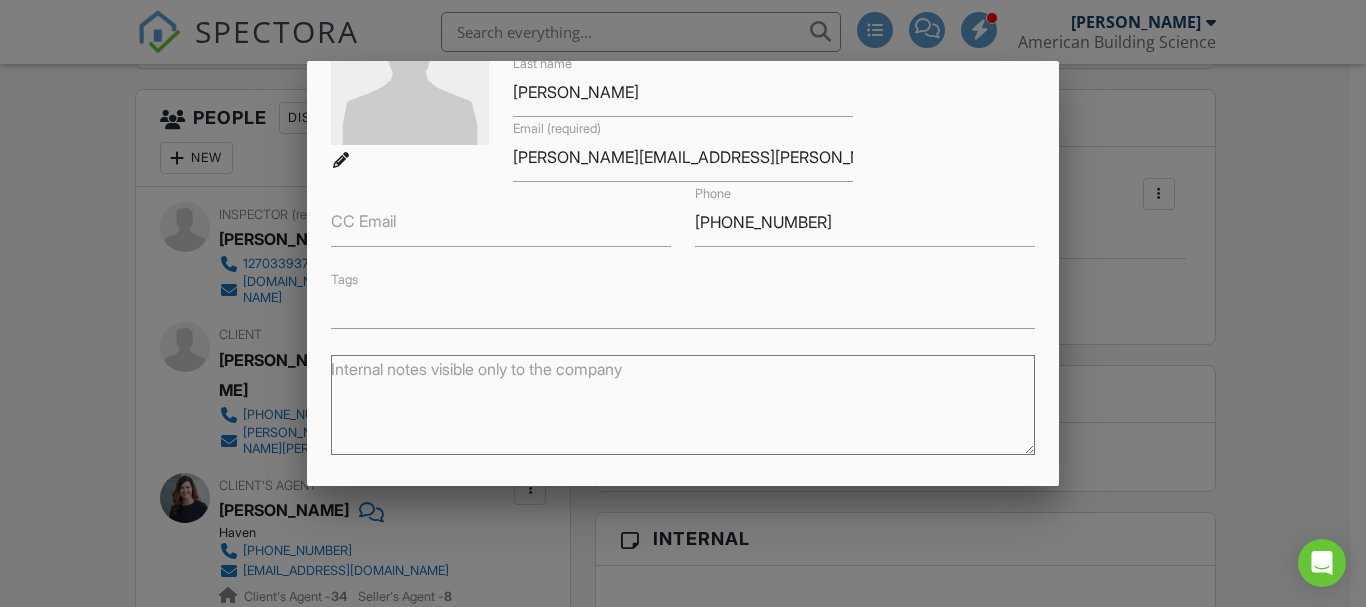 scroll, scrollTop: 304, scrollLeft: 0, axis: vertical 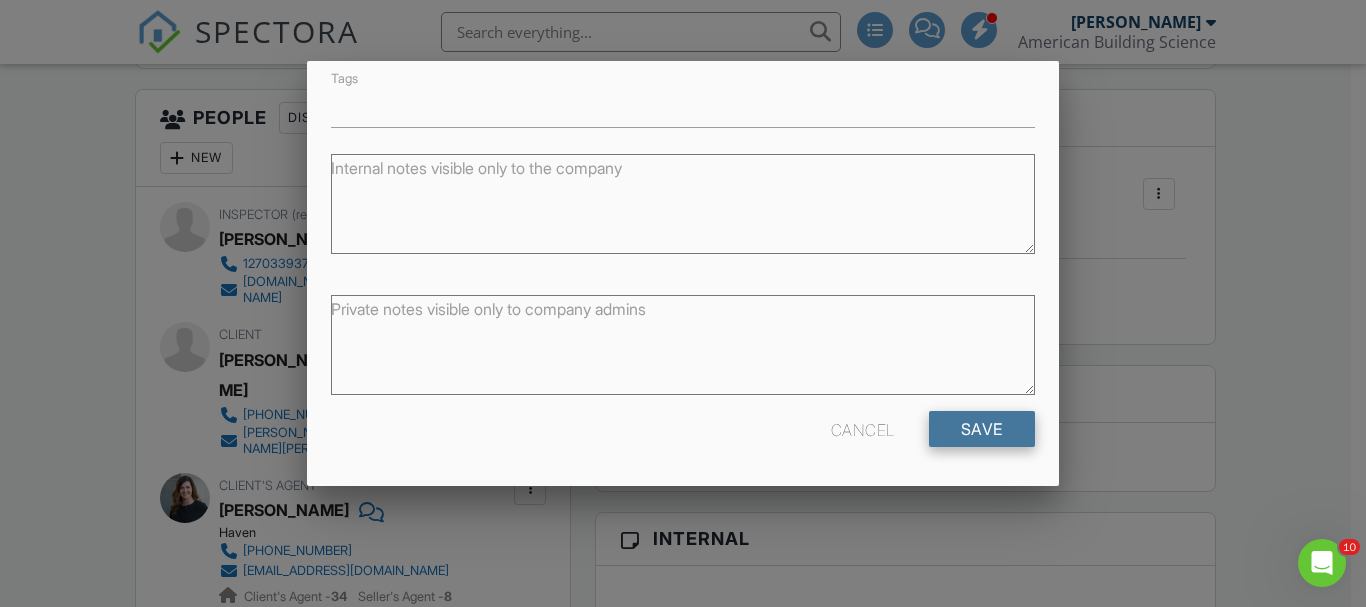 click on "Save" at bounding box center [982, 429] 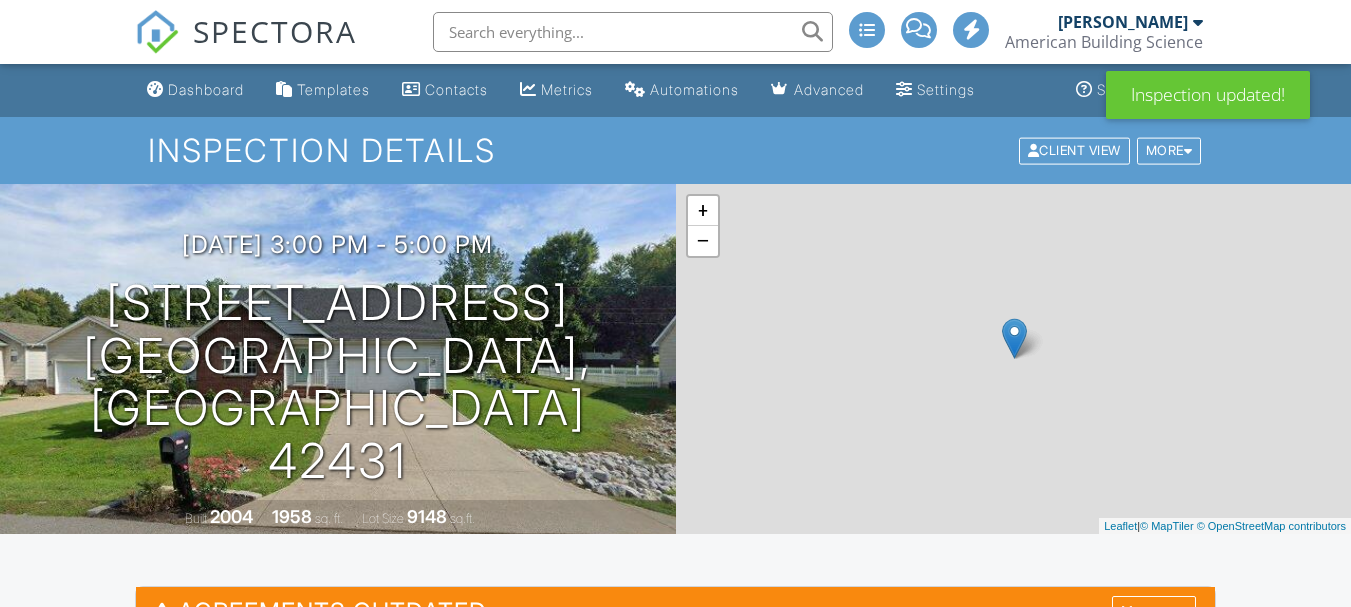 scroll, scrollTop: 532, scrollLeft: 0, axis: vertical 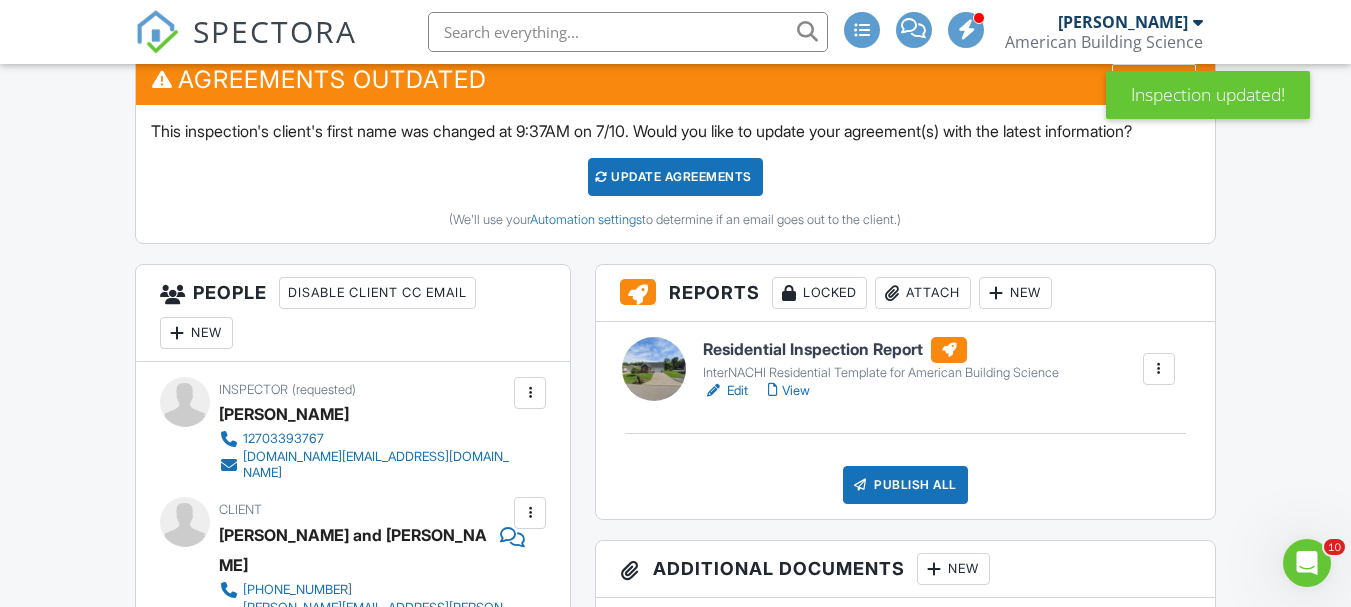 click on "Update Agreements" at bounding box center [675, 177] 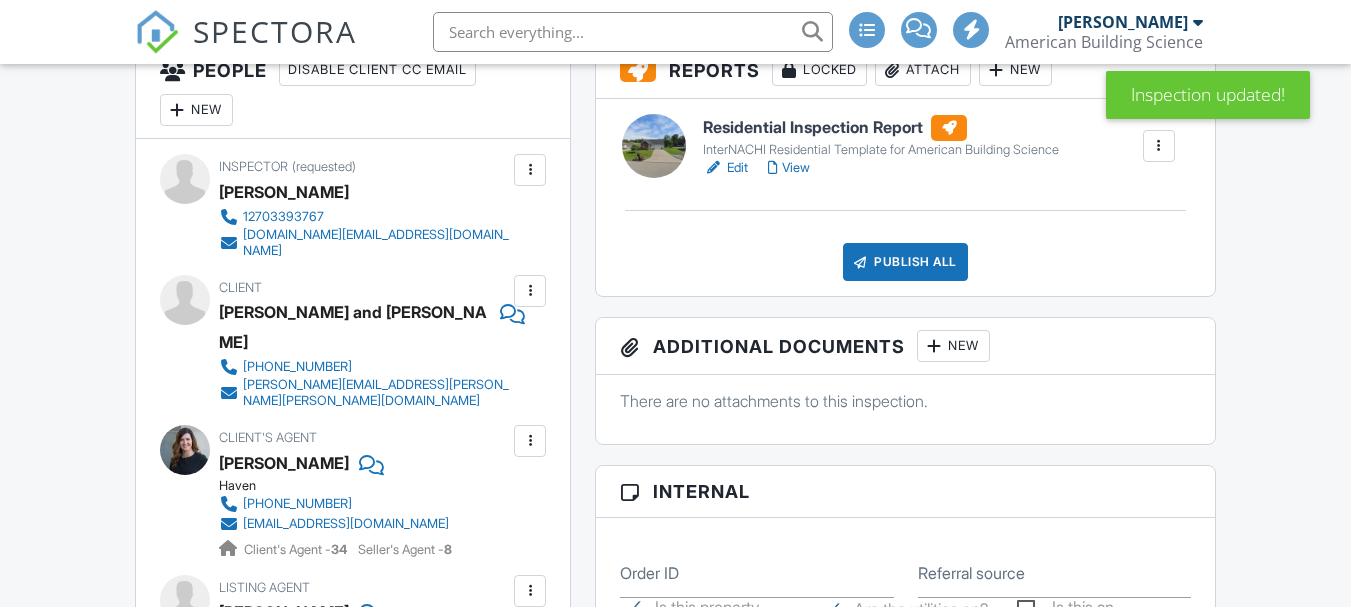 scroll, scrollTop: 545, scrollLeft: 0, axis: vertical 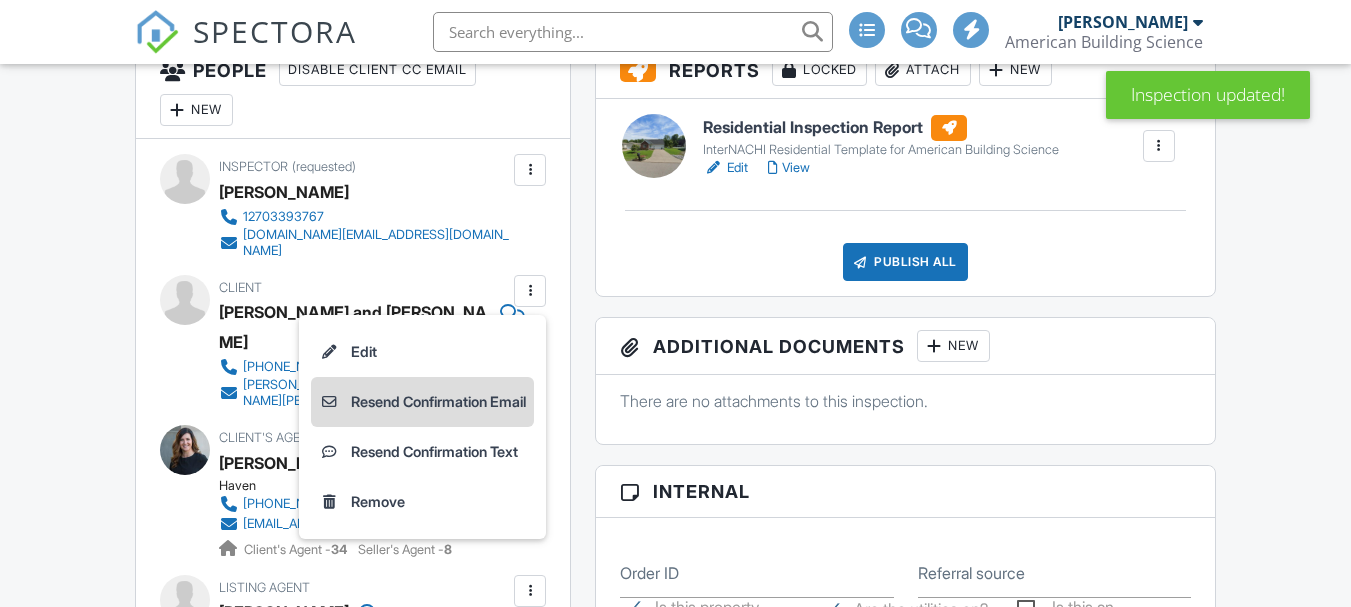 click on "Resend Confirmation Email" at bounding box center [422, 402] 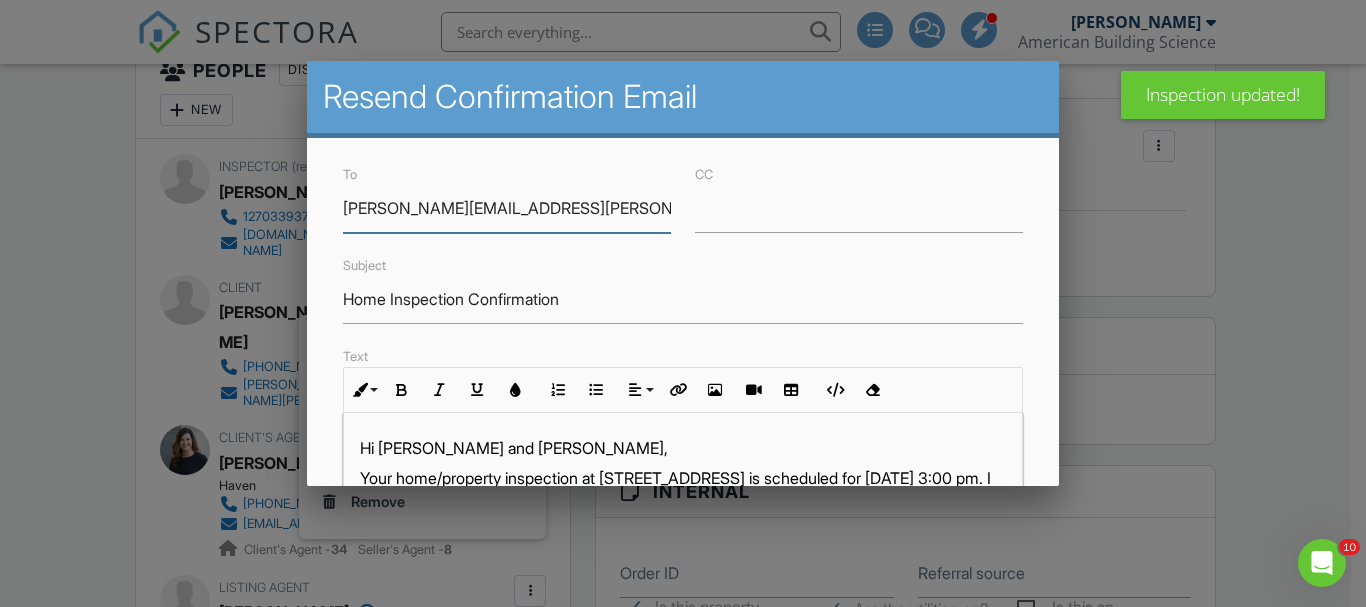 scroll, scrollTop: 0, scrollLeft: 0, axis: both 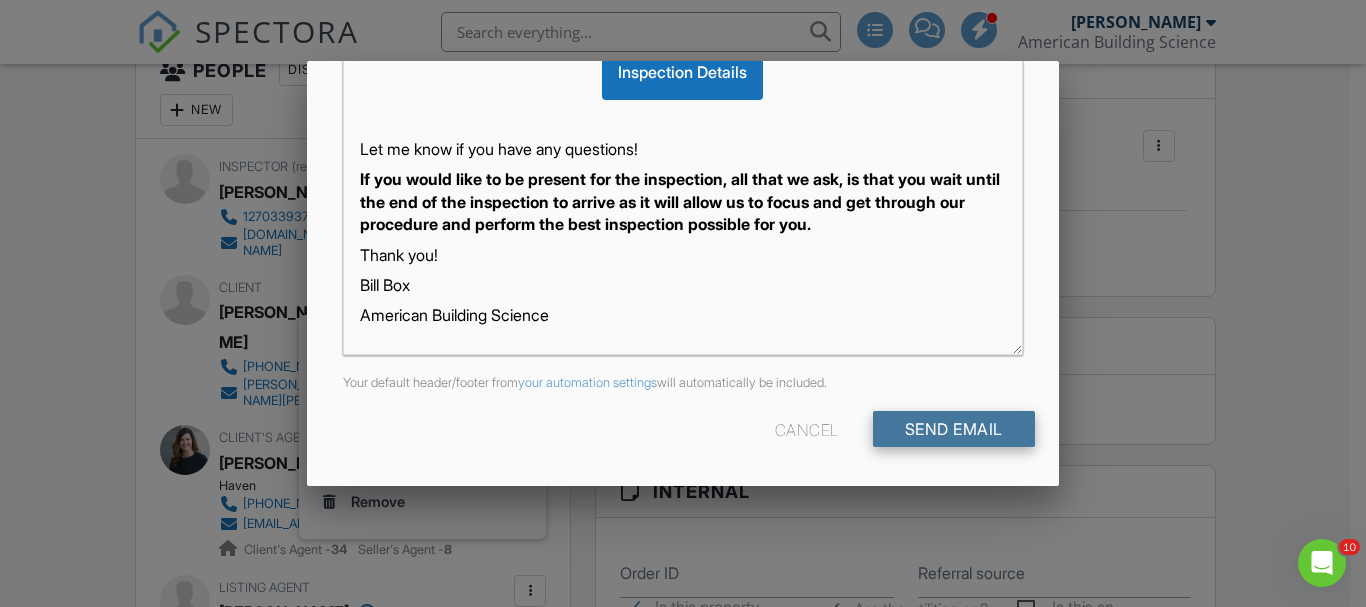 click on "Send Email" at bounding box center [954, 429] 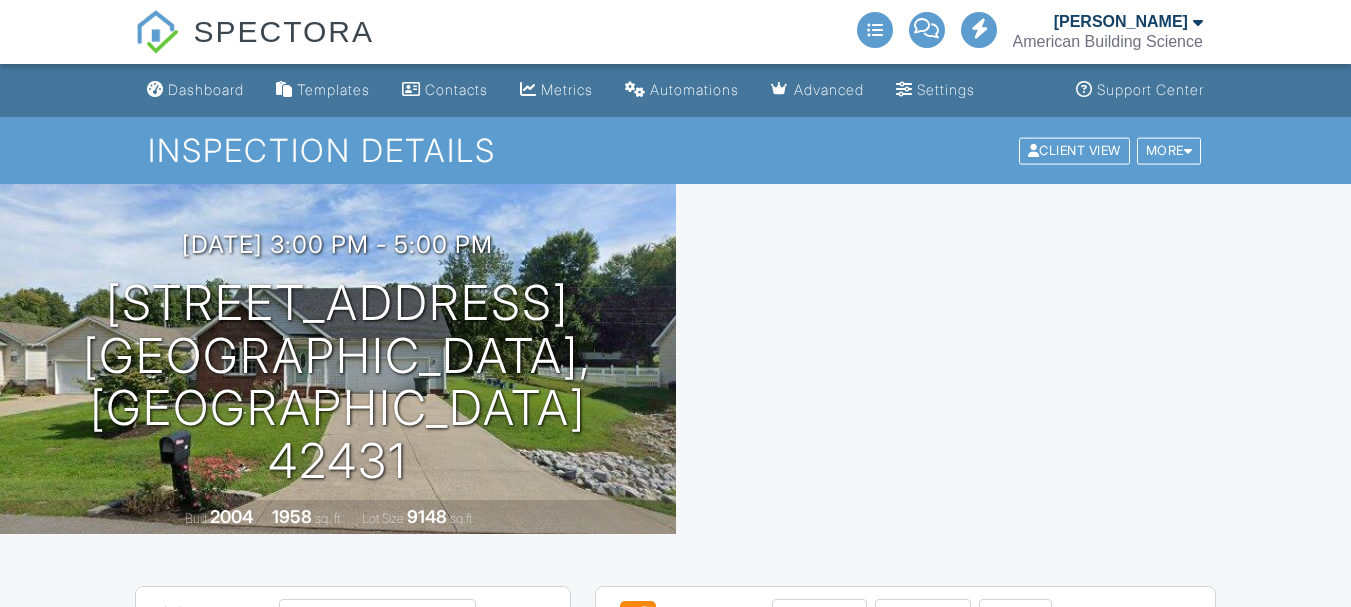 scroll, scrollTop: 0, scrollLeft: 0, axis: both 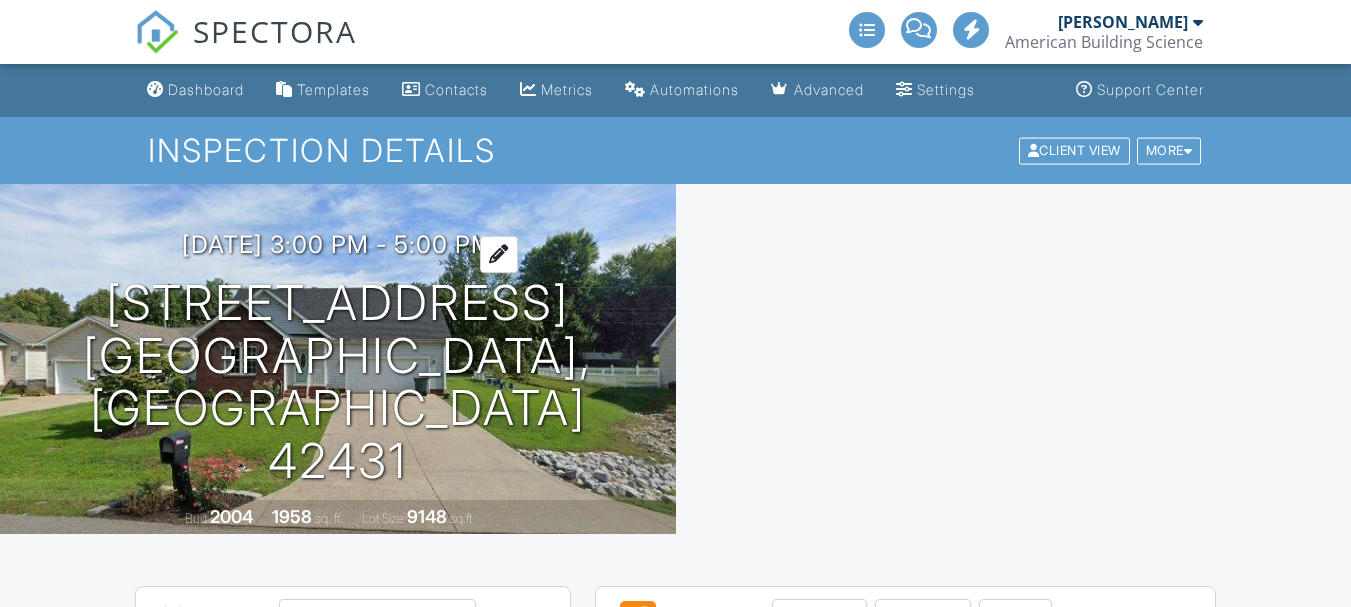 click on "[DATE]  3:00 pm
- 5:00 pm" at bounding box center (337, 244) 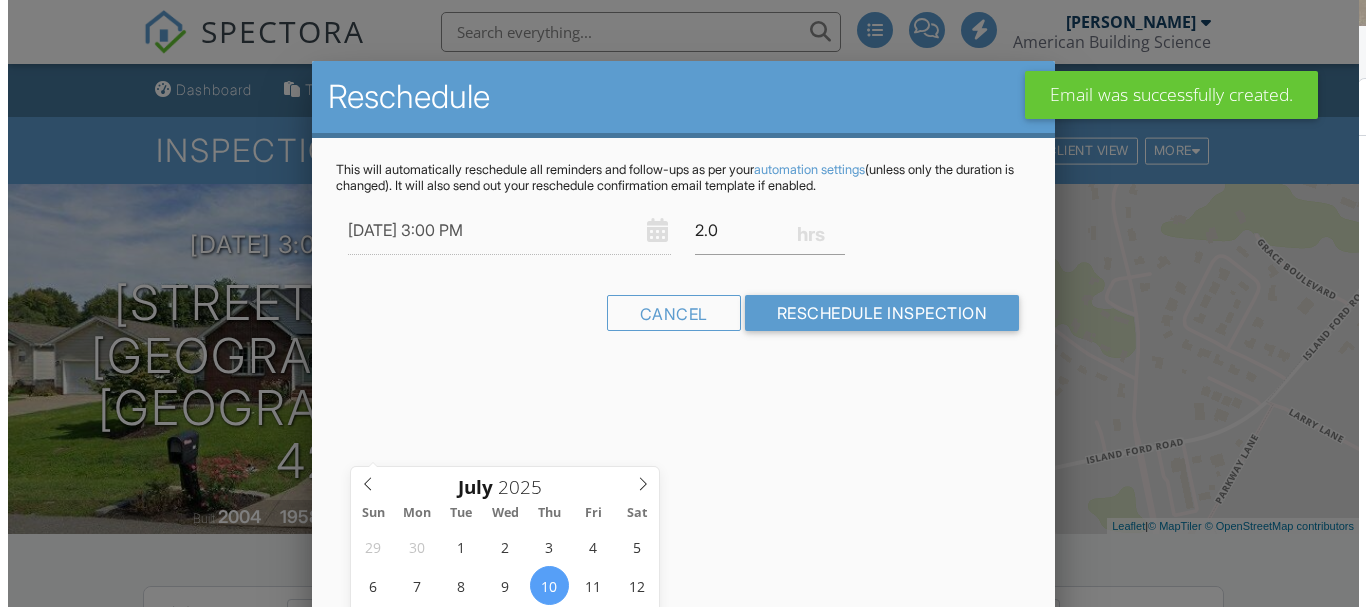 scroll, scrollTop: 210, scrollLeft: 0, axis: vertical 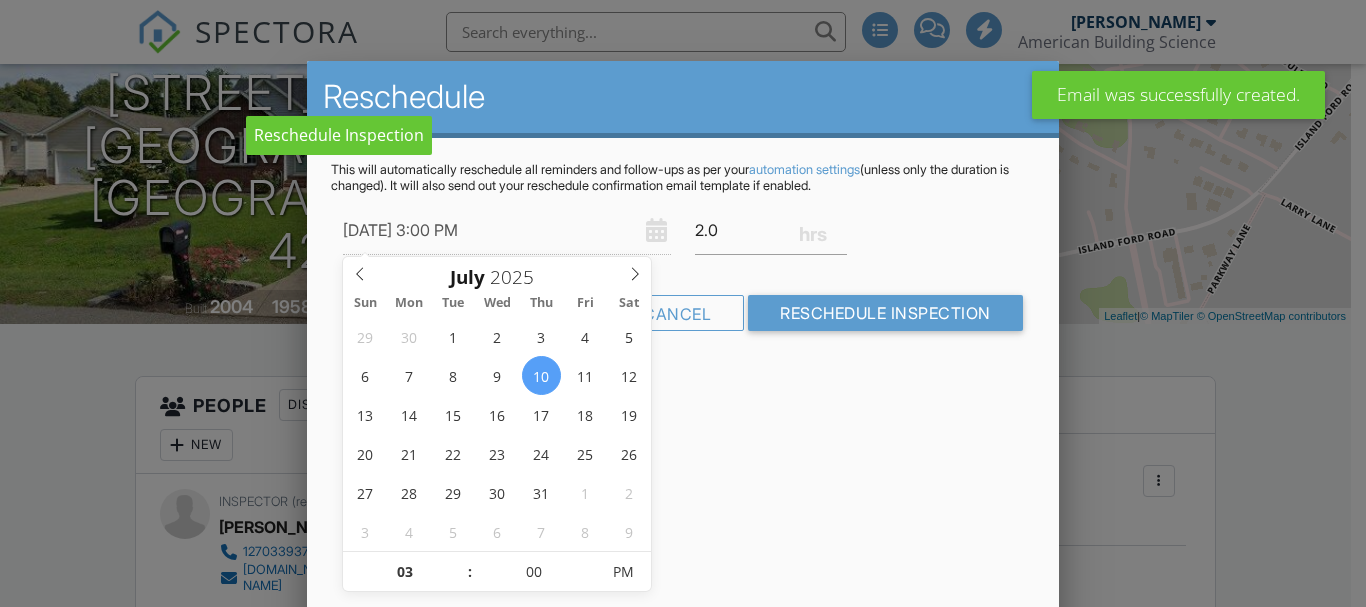click at bounding box center [683, 279] 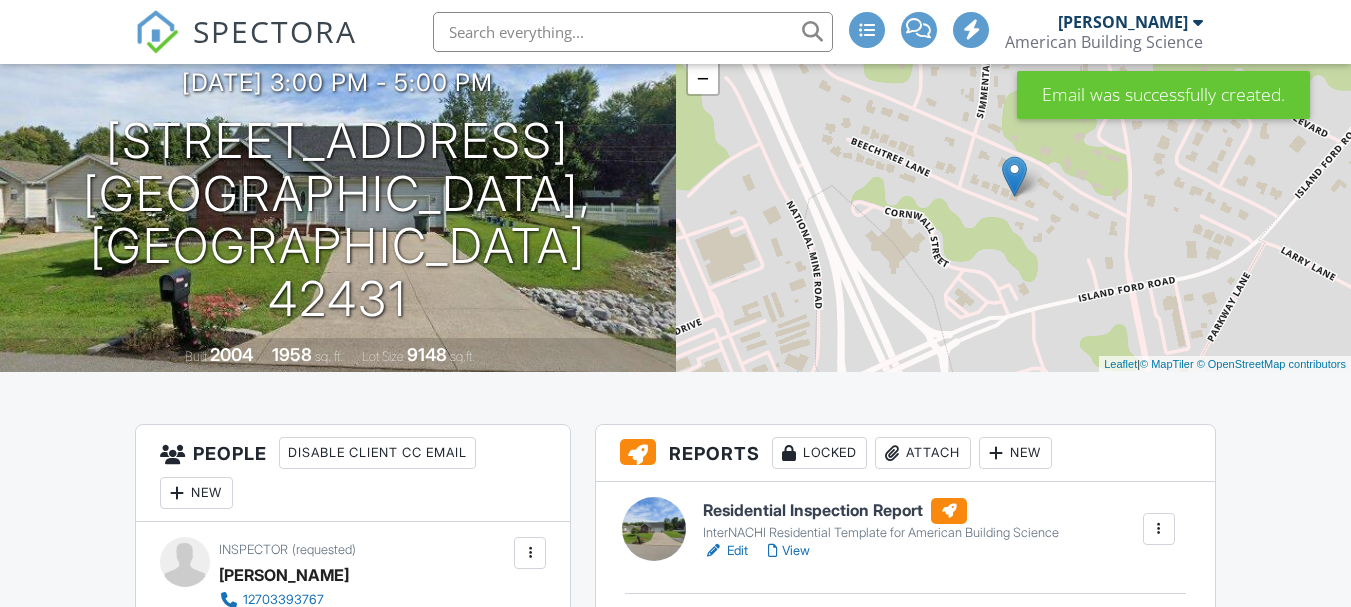 scroll, scrollTop: 0, scrollLeft: 0, axis: both 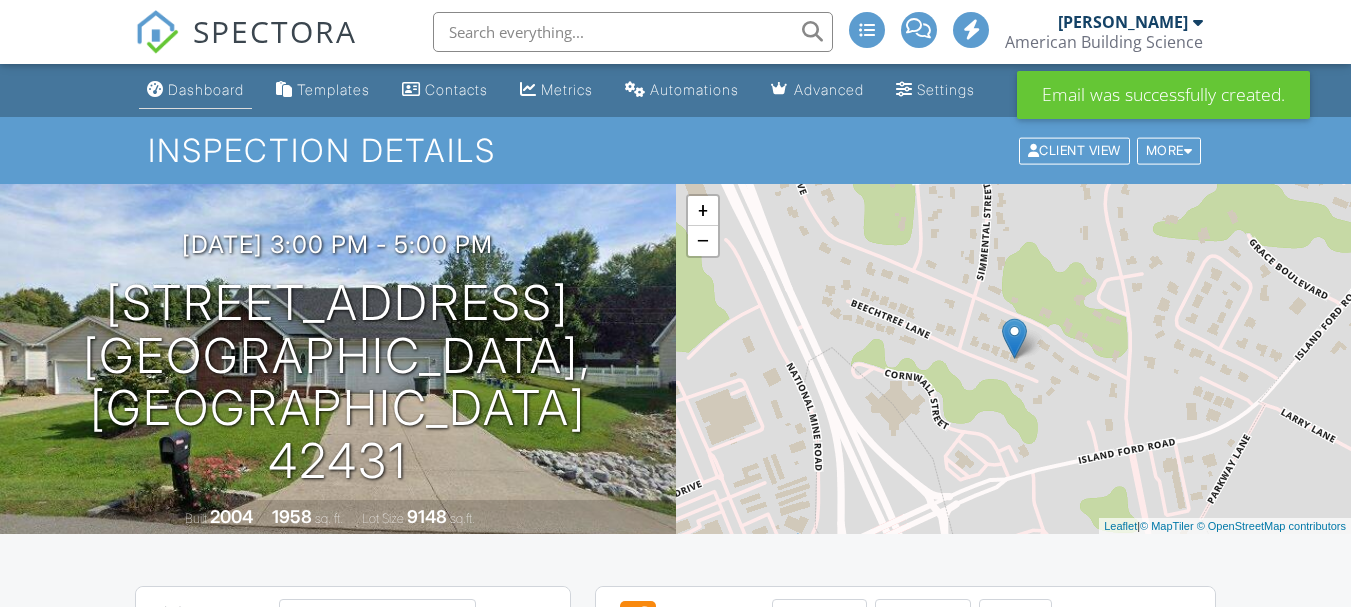 click on "Dashboard" at bounding box center [206, 89] 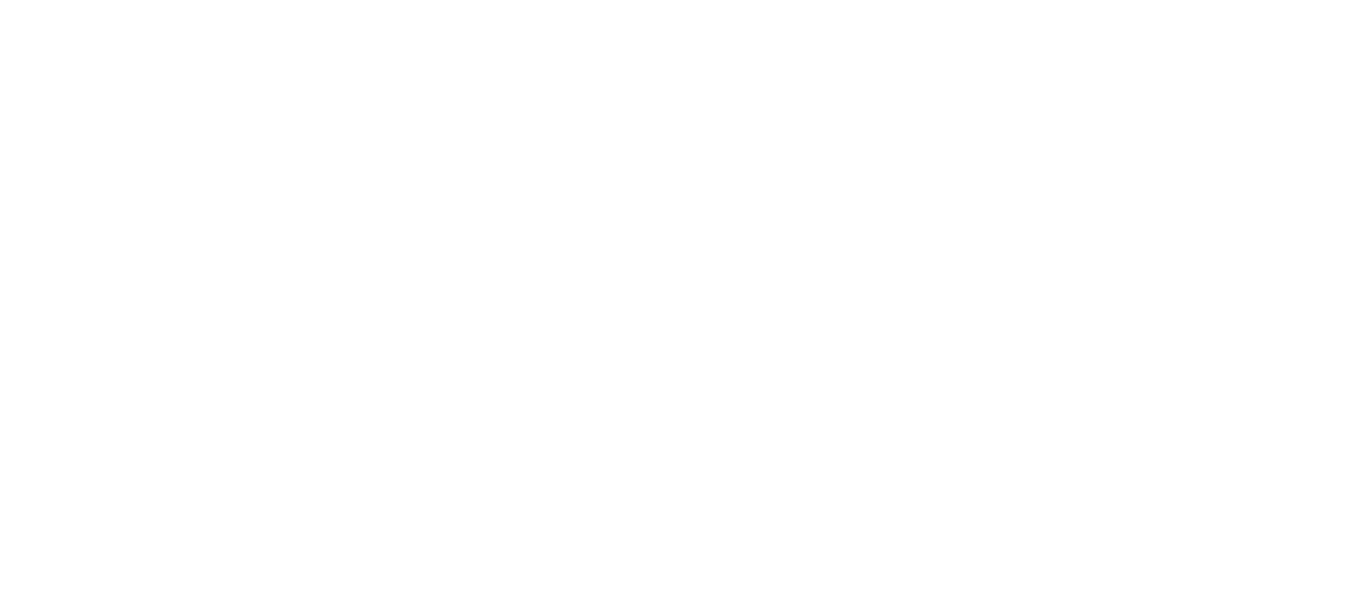 scroll, scrollTop: 0, scrollLeft: 0, axis: both 